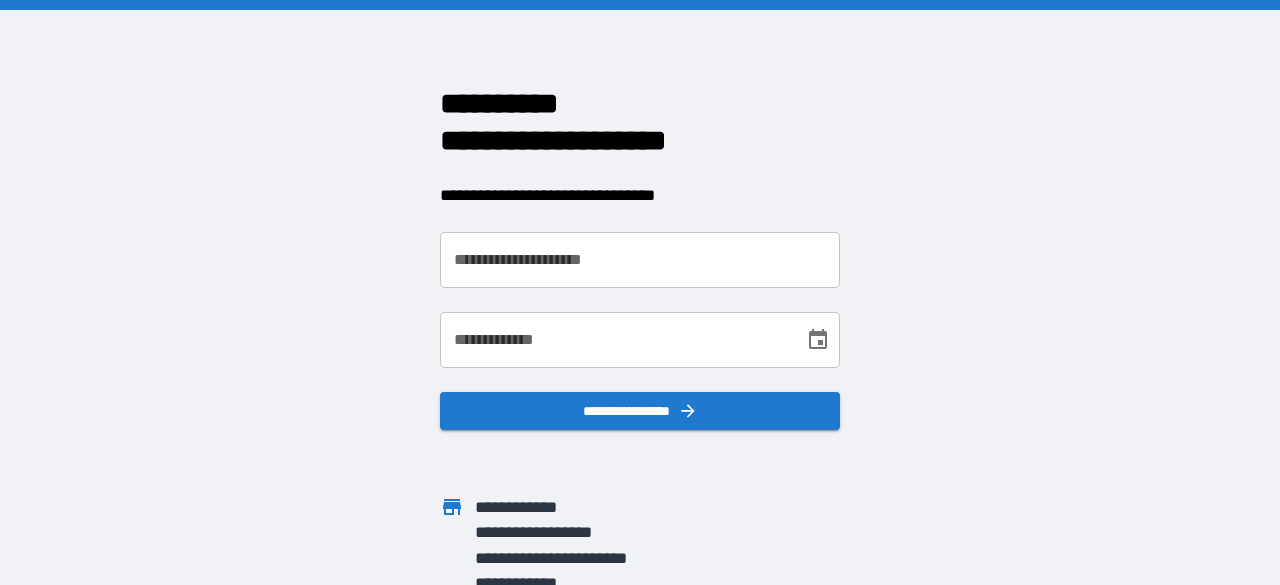 scroll, scrollTop: 0, scrollLeft: 0, axis: both 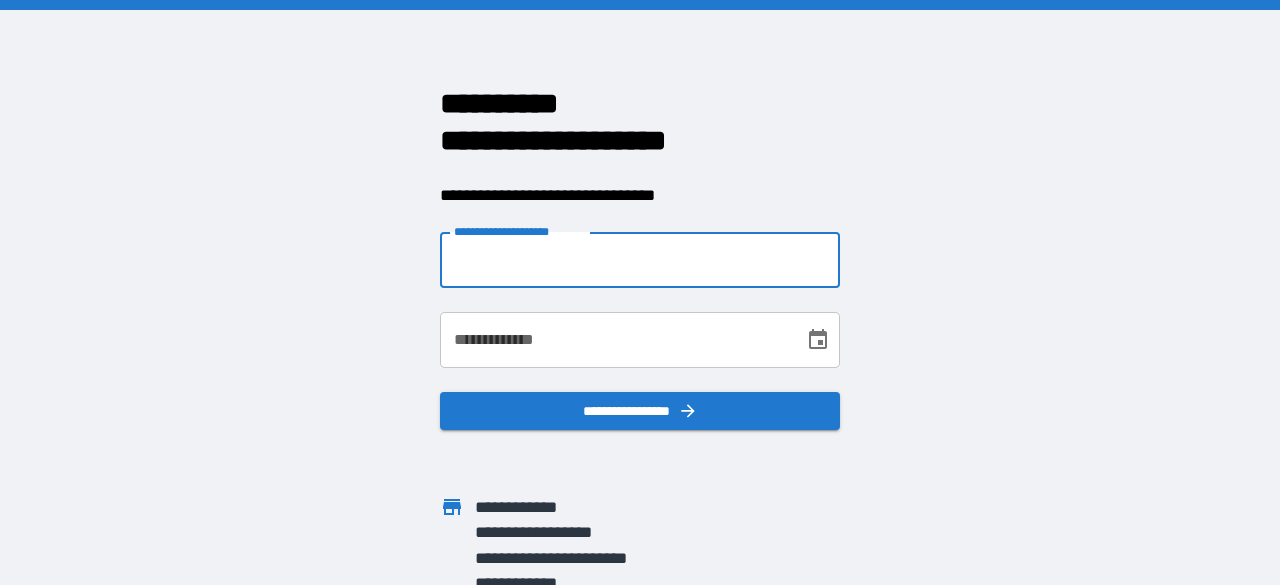 click on "**********" at bounding box center [640, 260] 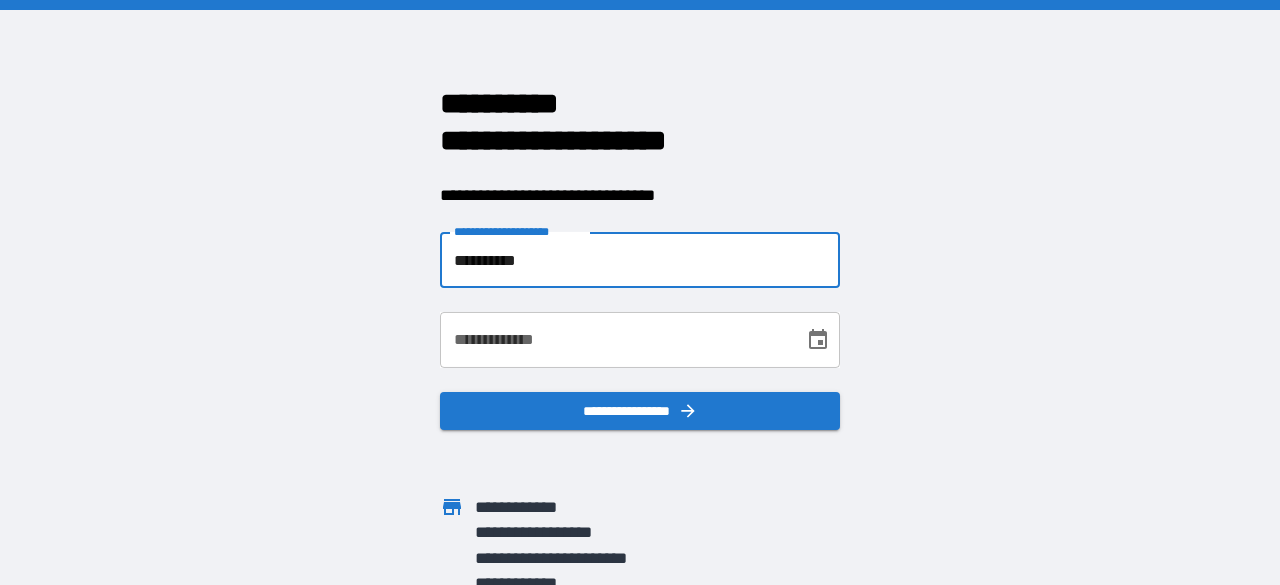 type on "**********" 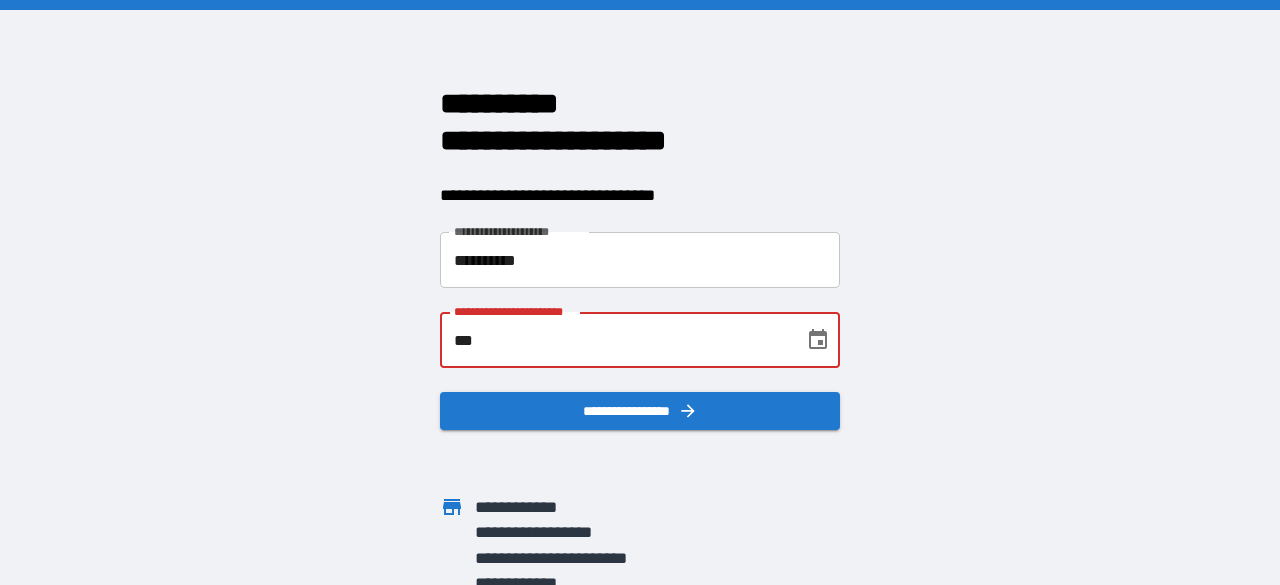 type on "*" 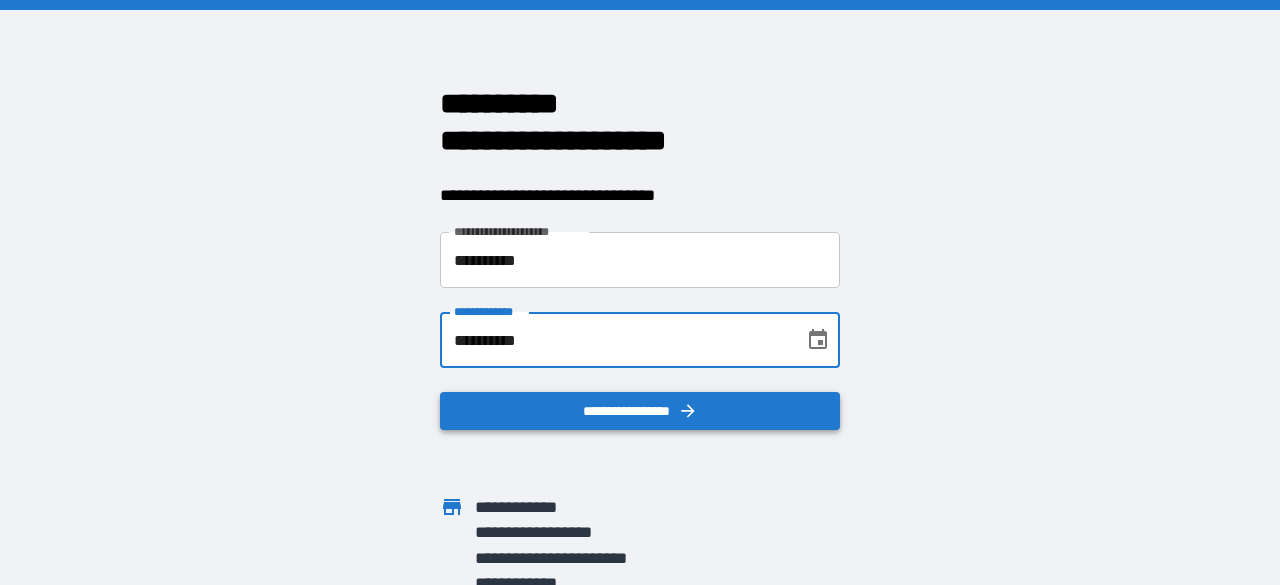 type on "**********" 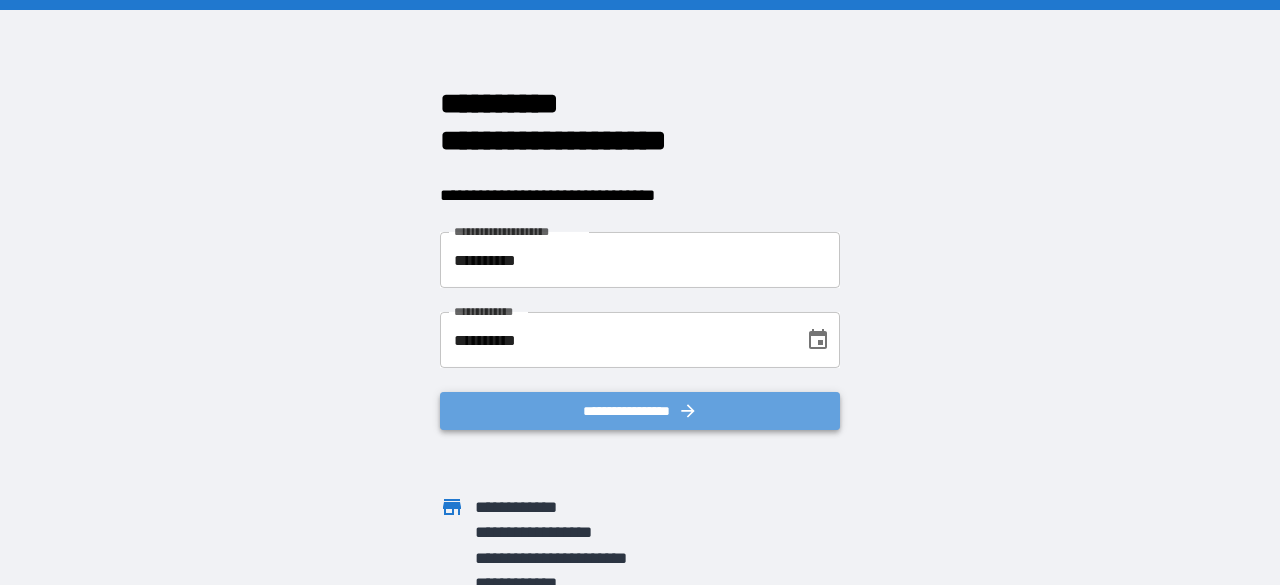 click on "**********" at bounding box center [640, 411] 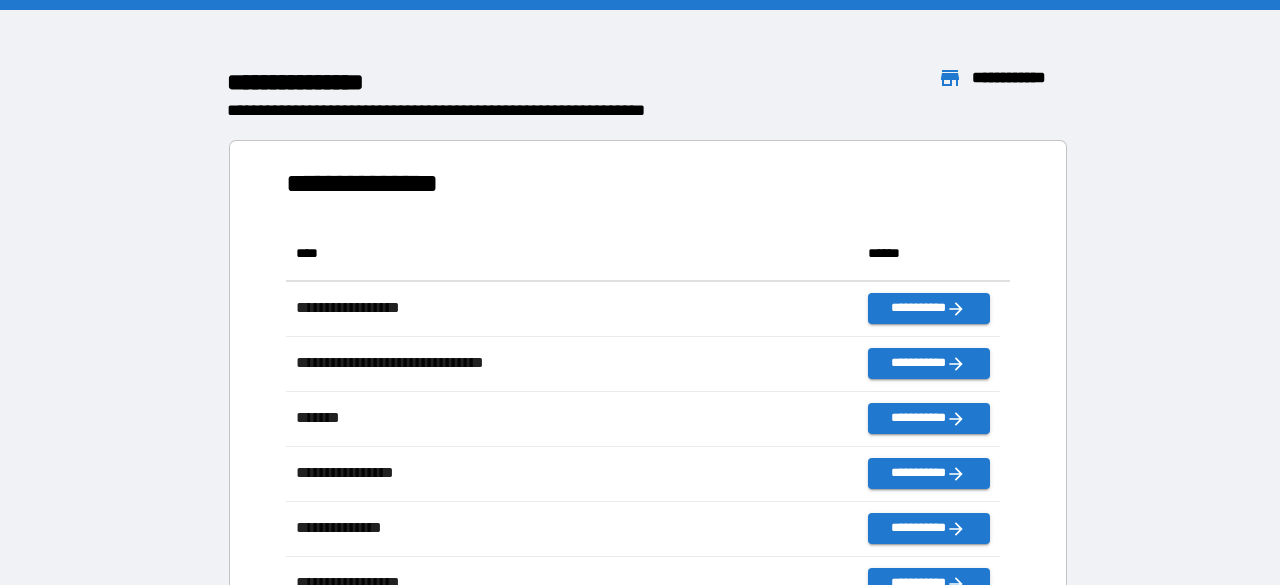 scroll, scrollTop: 16, scrollLeft: 16, axis: both 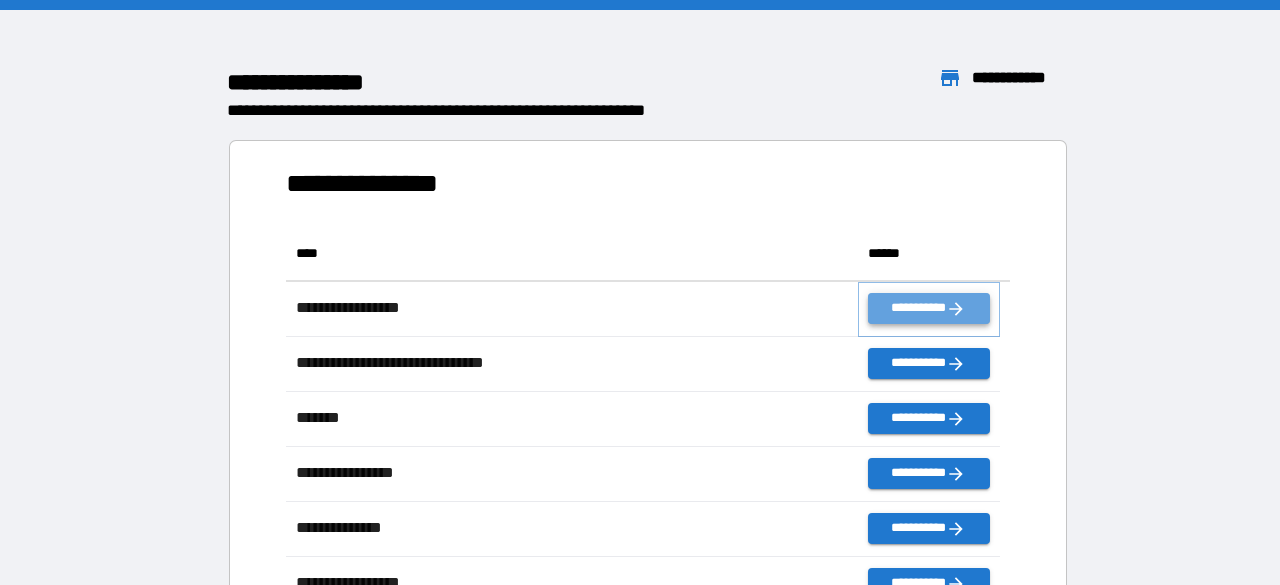 click on "**********" at bounding box center [929, 308] 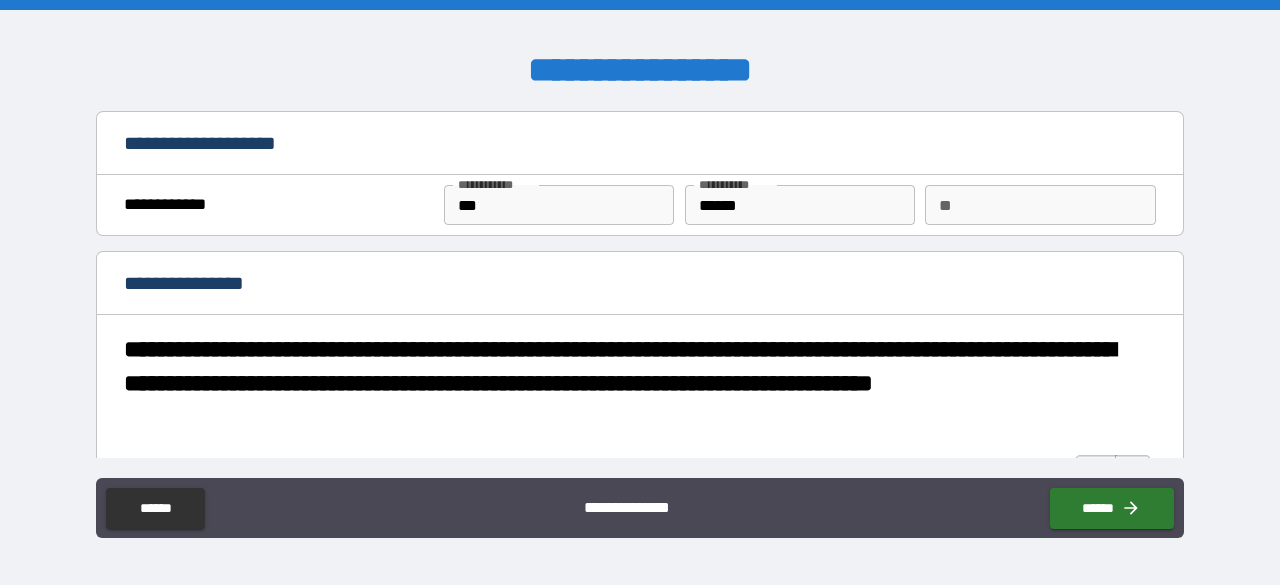 type on "*" 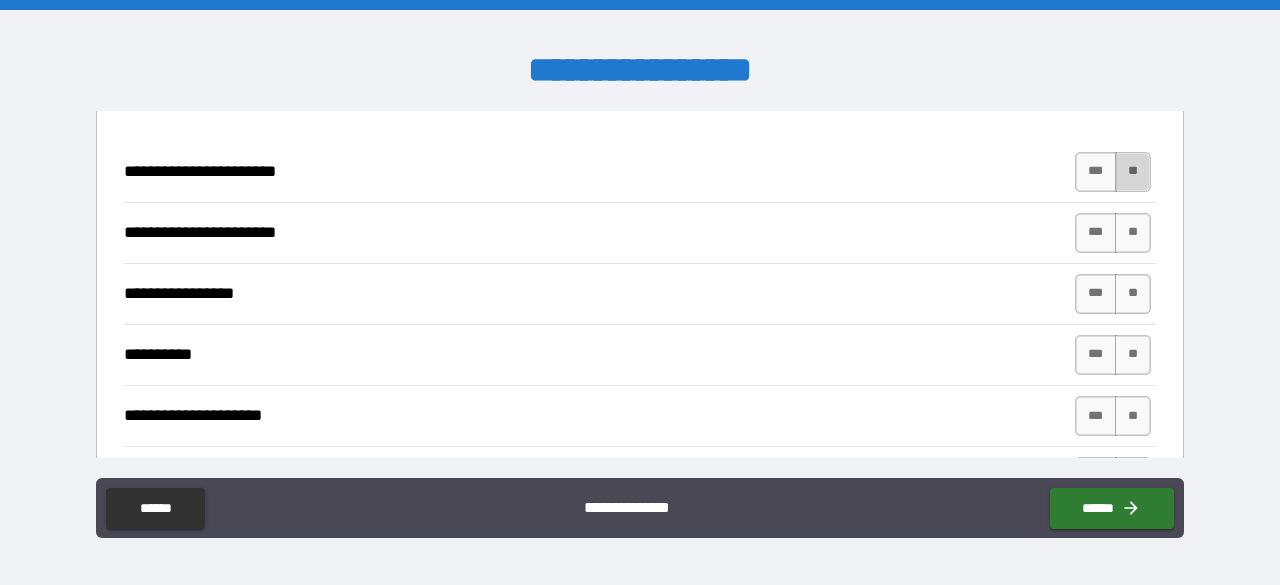 click on "**" at bounding box center (1133, 172) 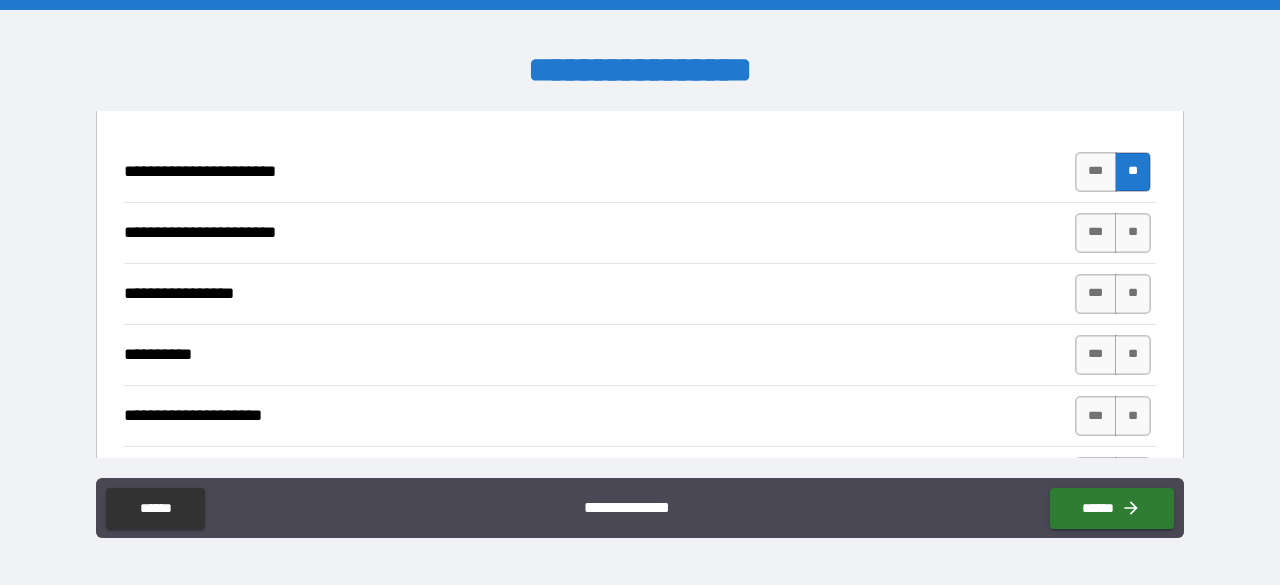type on "*" 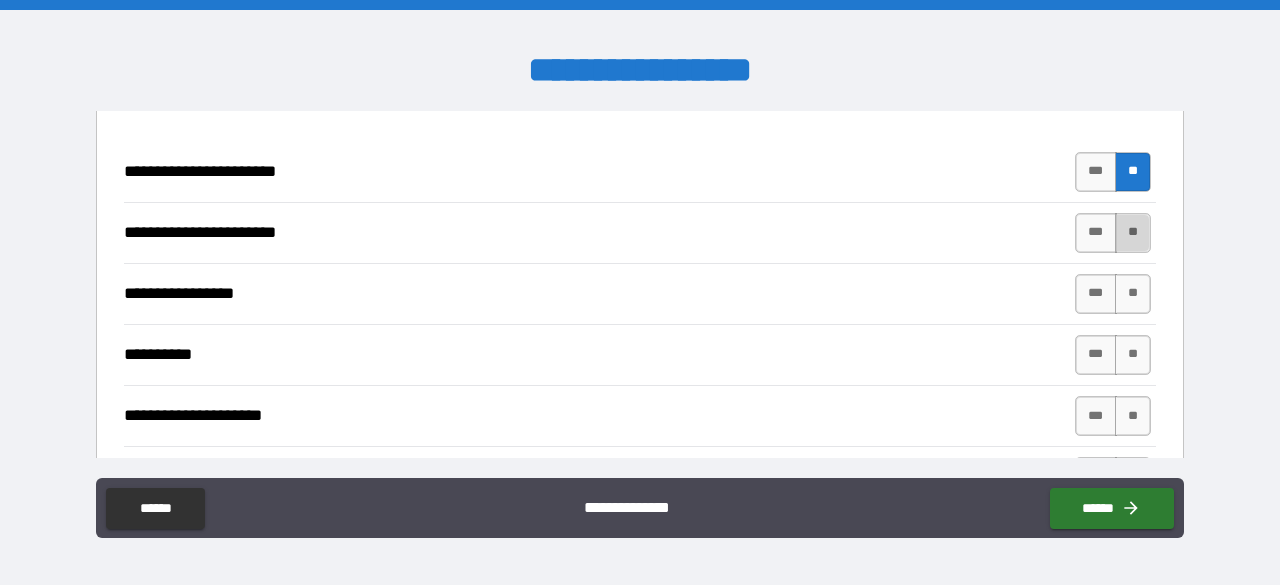 click on "**" at bounding box center (1133, 233) 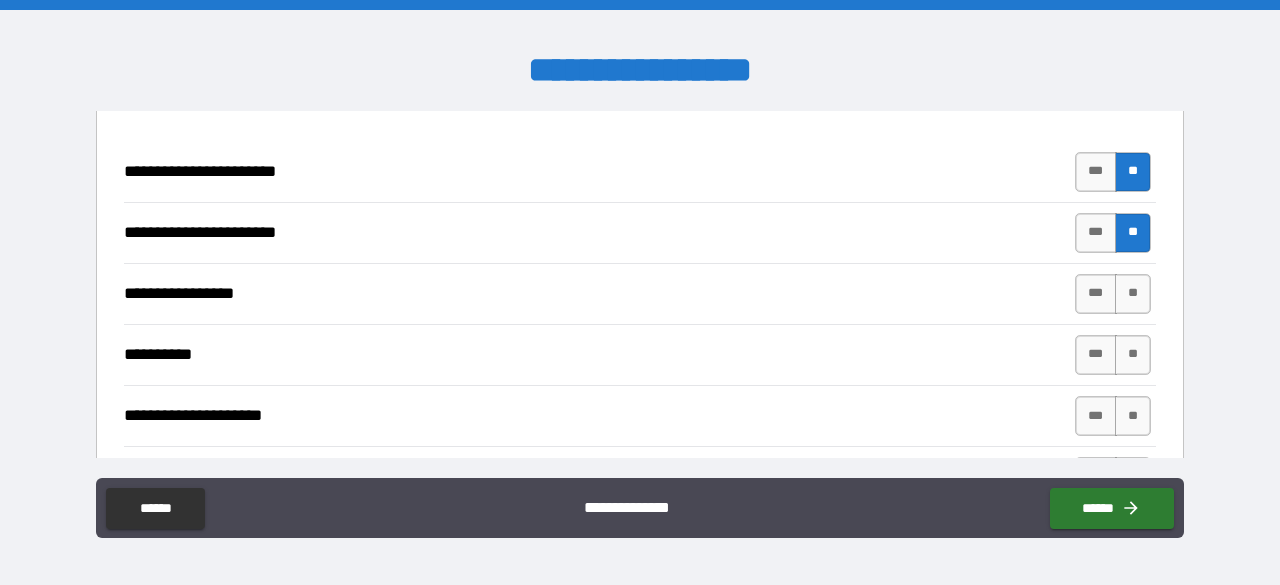 type on "*" 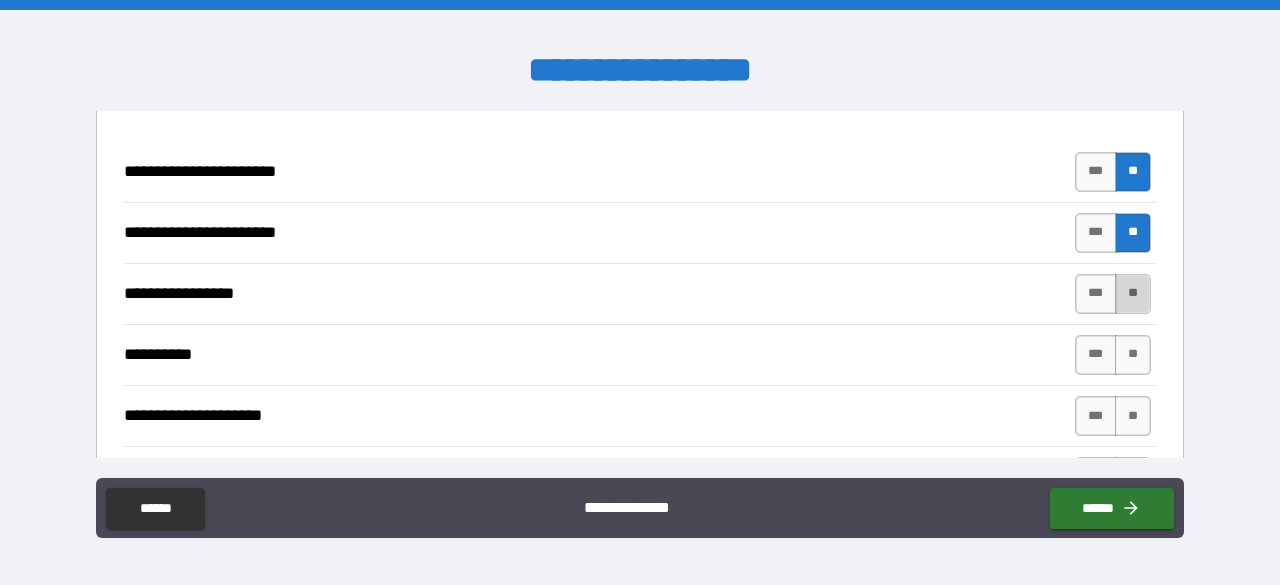 click on "**" at bounding box center [1133, 294] 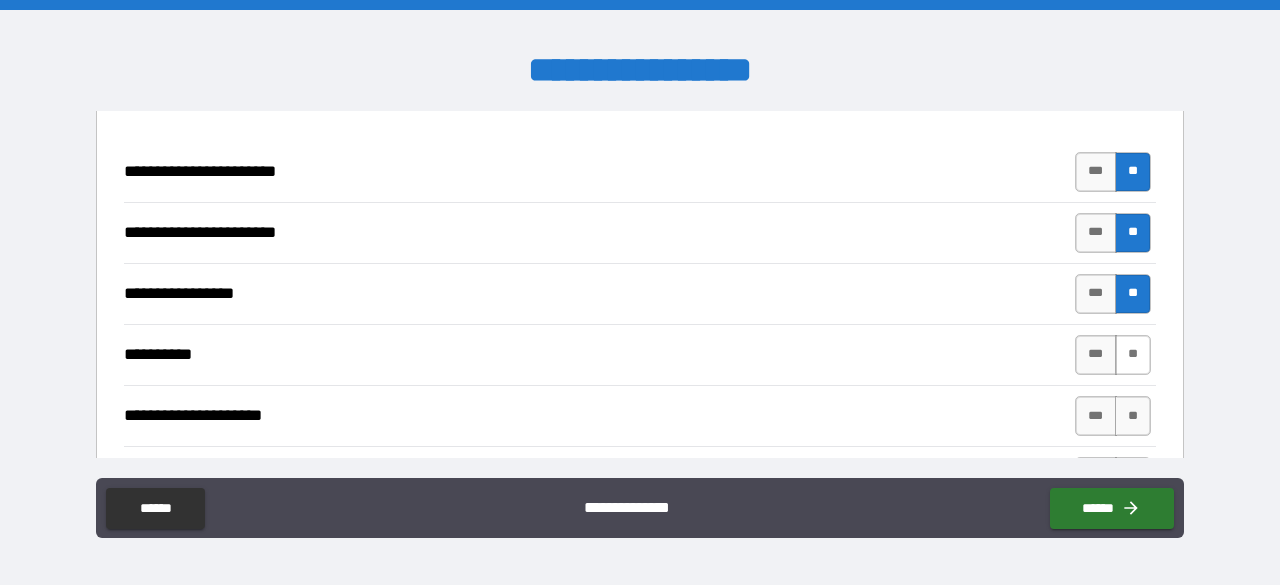 type on "*" 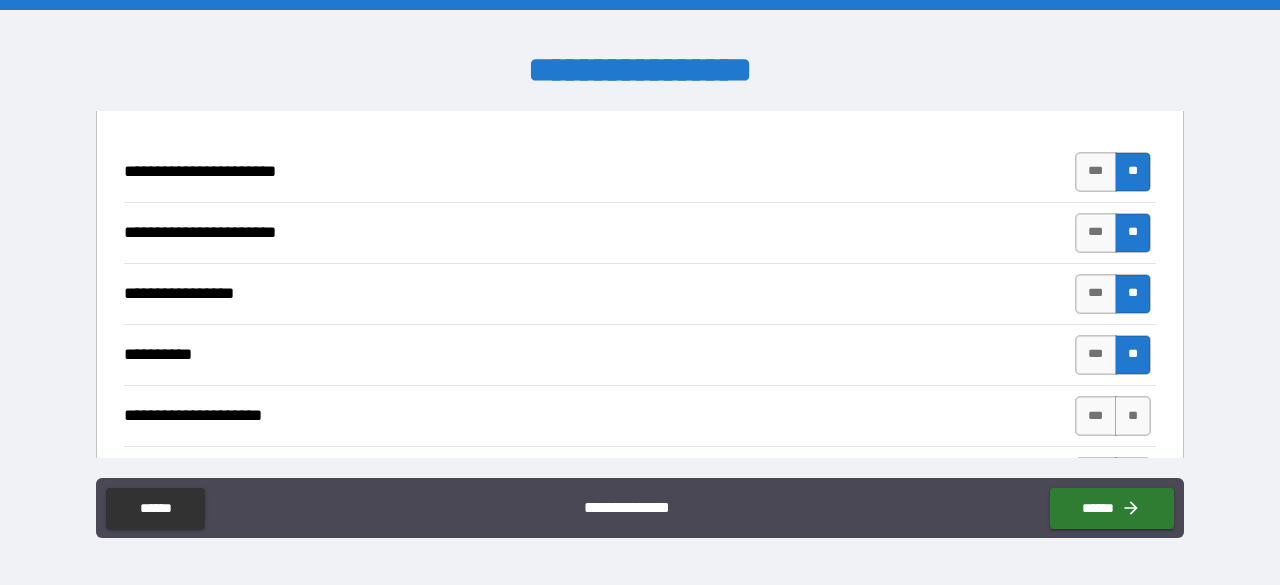 type on "*" 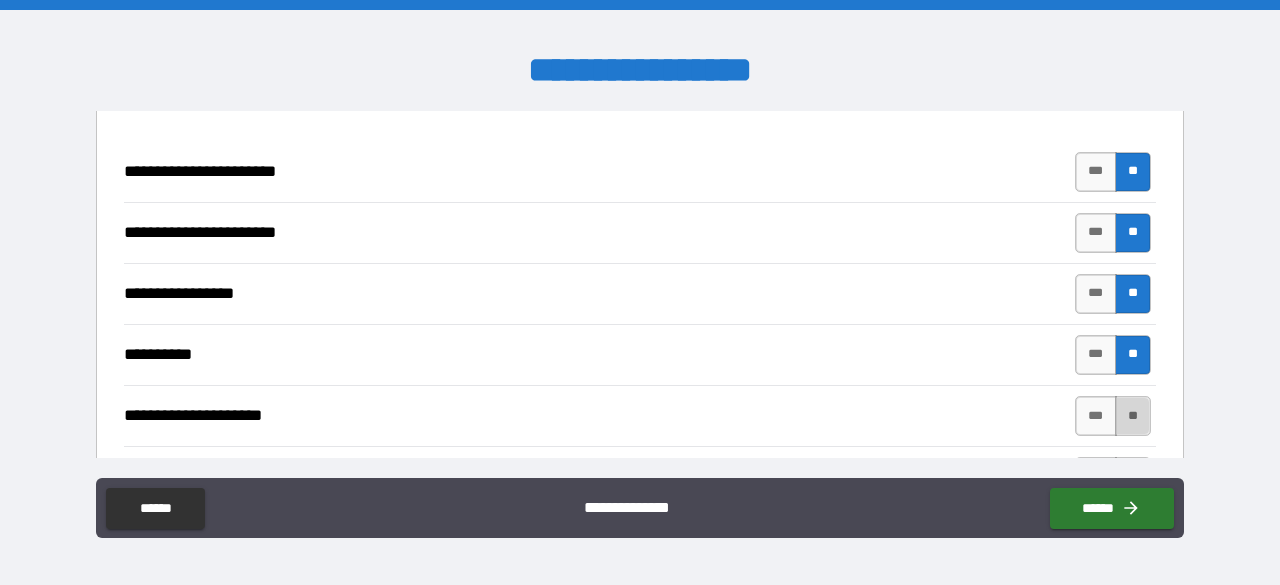 click on "**" at bounding box center [1133, 416] 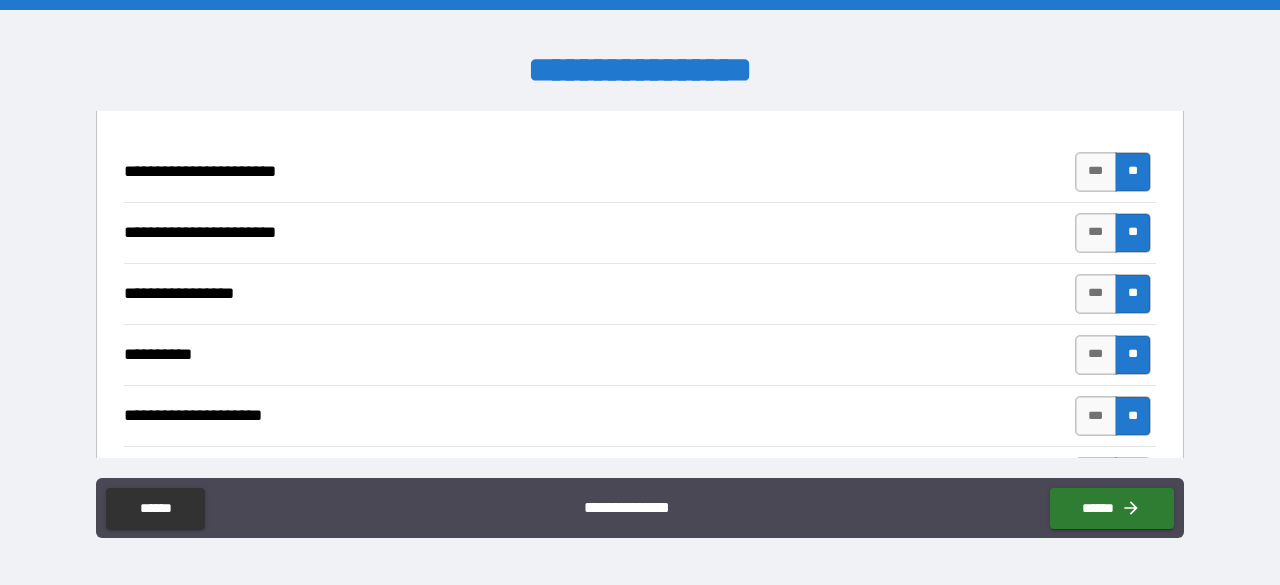 type on "*" 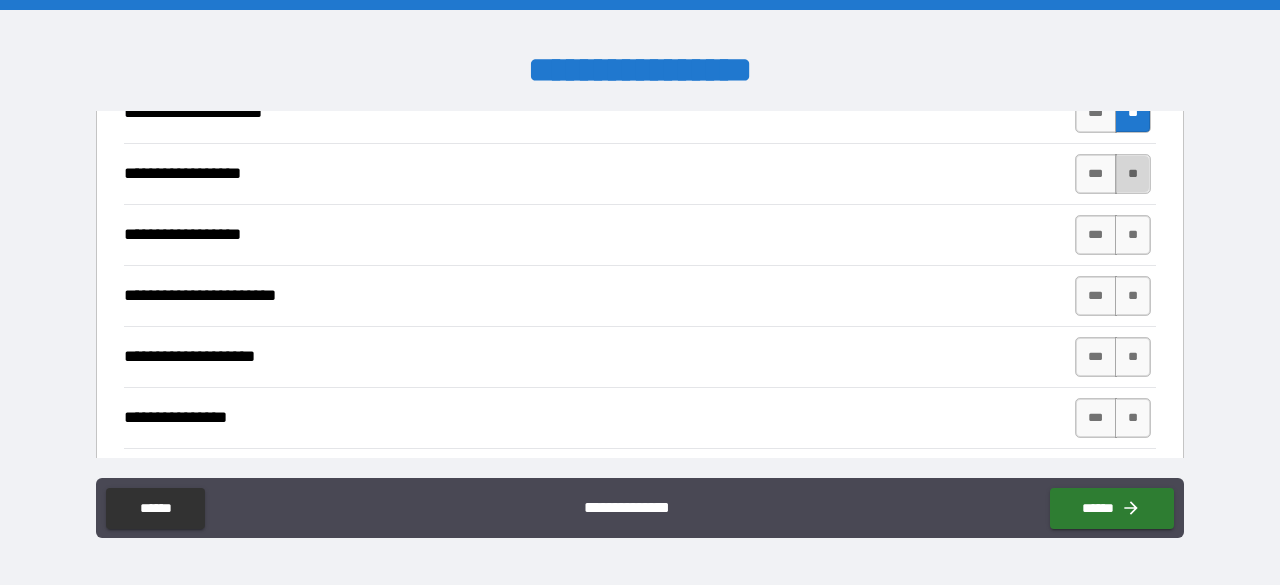 click on "**" at bounding box center [1133, 174] 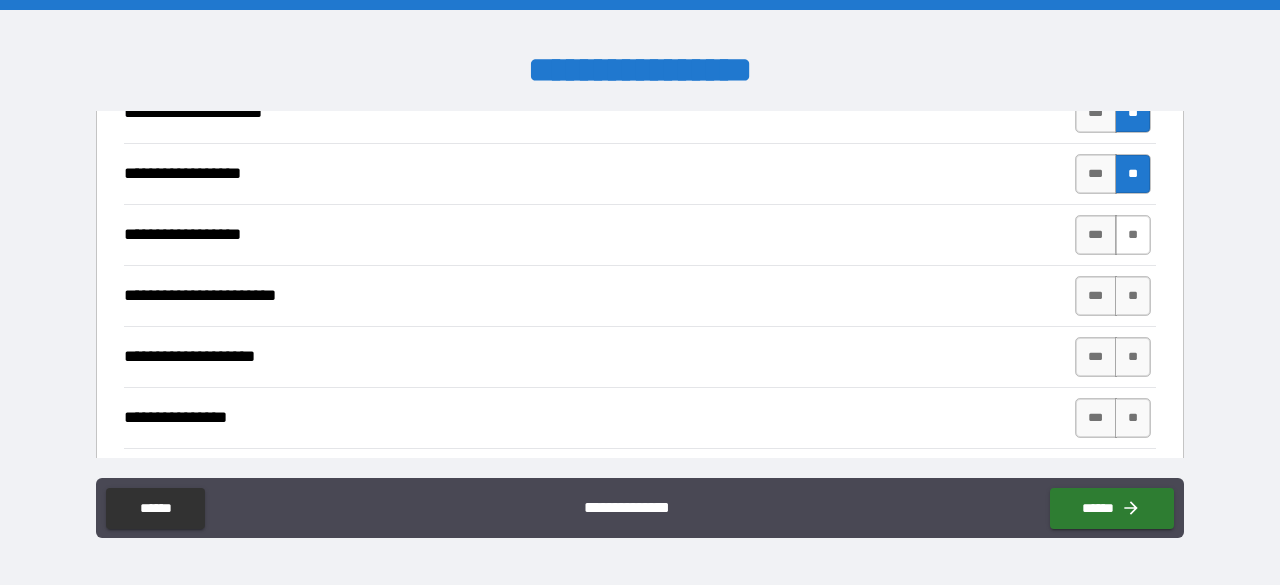 type on "*" 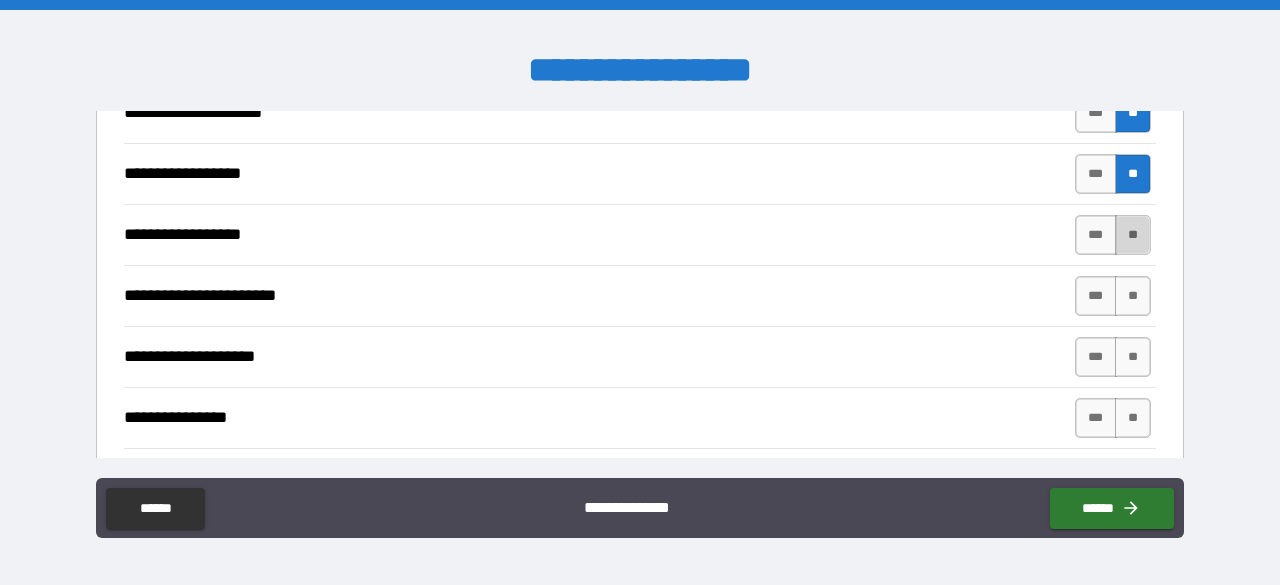 click on "**" at bounding box center [1133, 235] 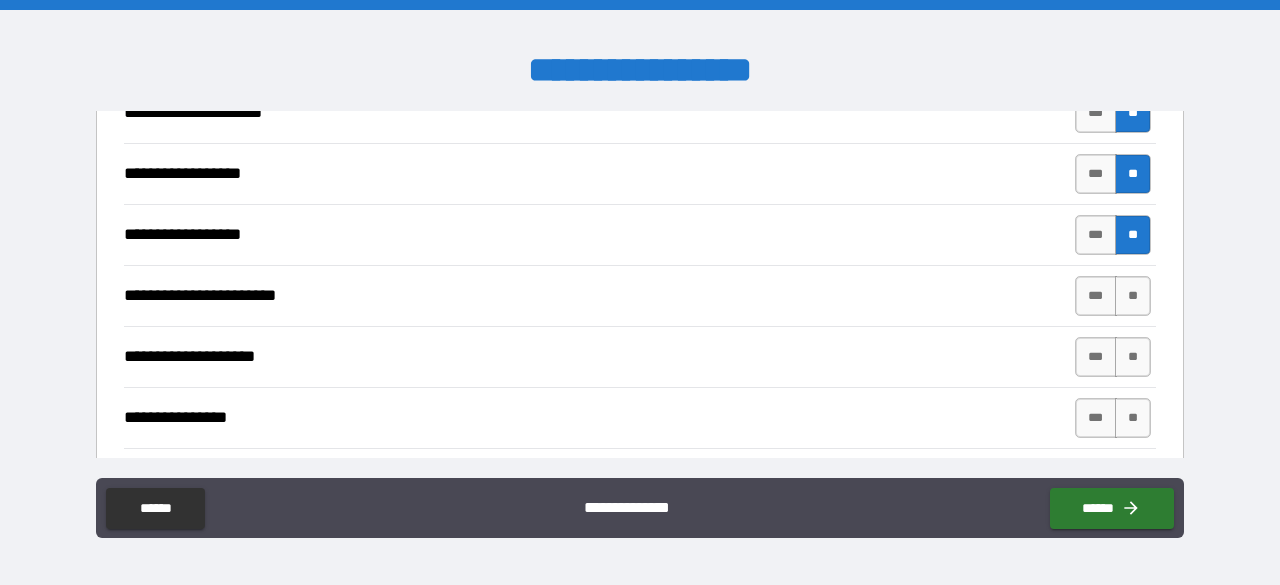 type on "*" 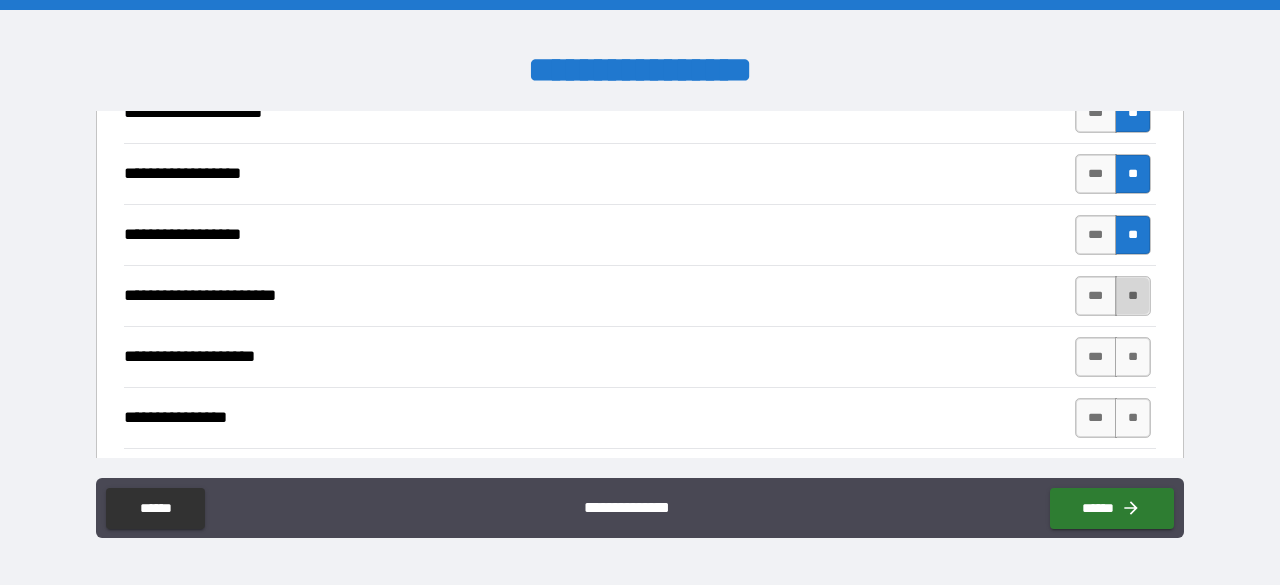 click on "**" at bounding box center (1133, 296) 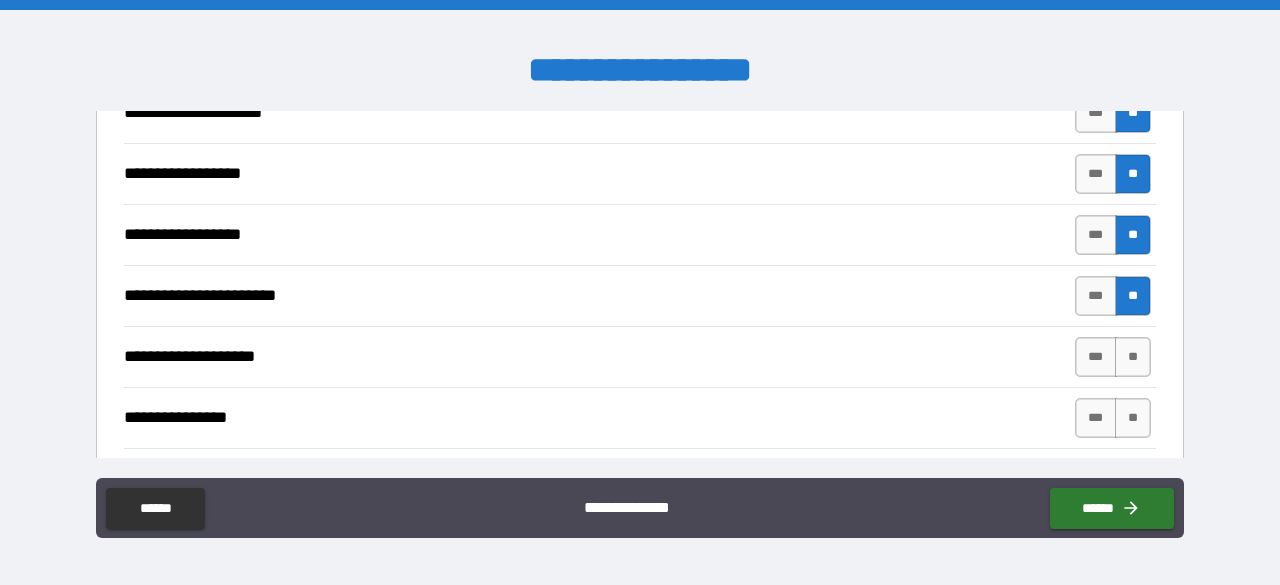 type on "*" 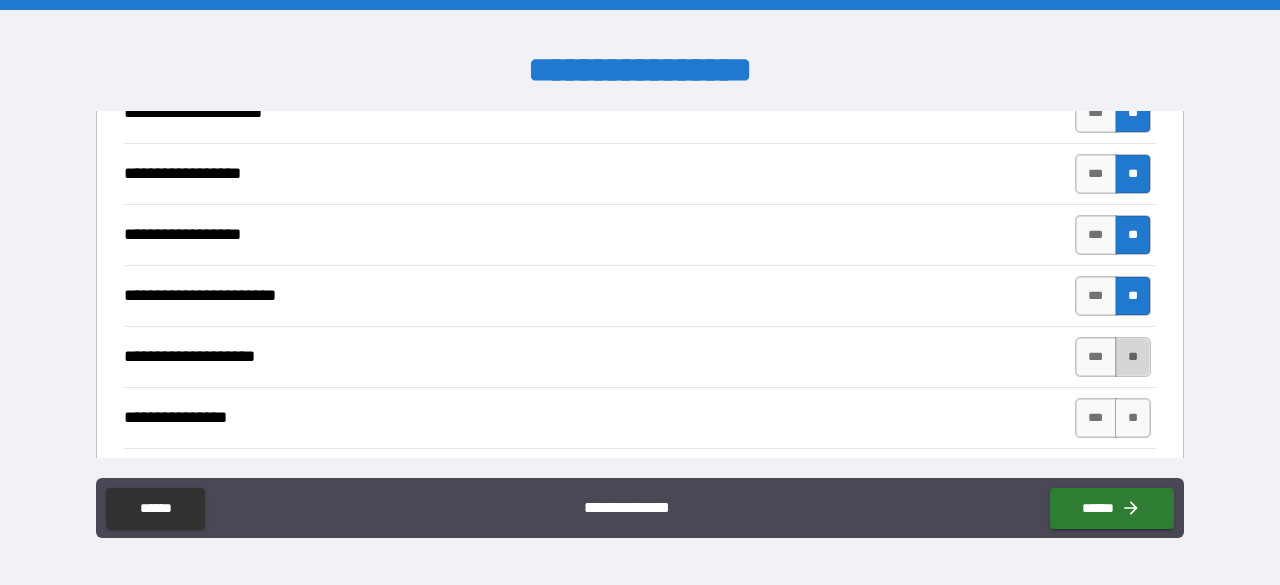 click on "**" at bounding box center [1133, 357] 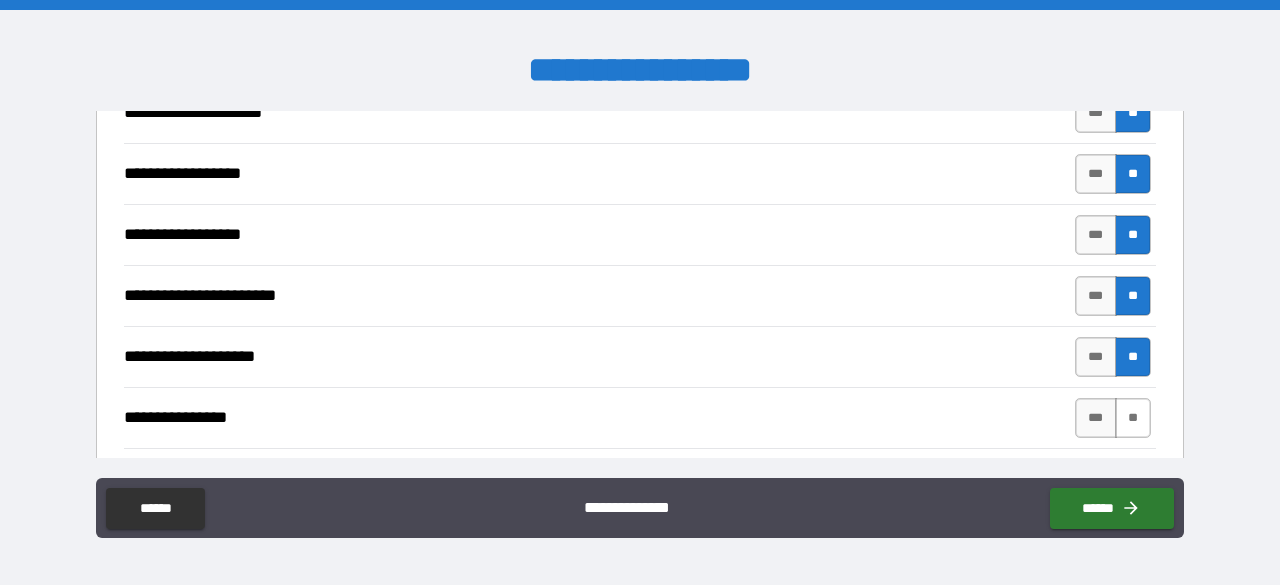 type on "*" 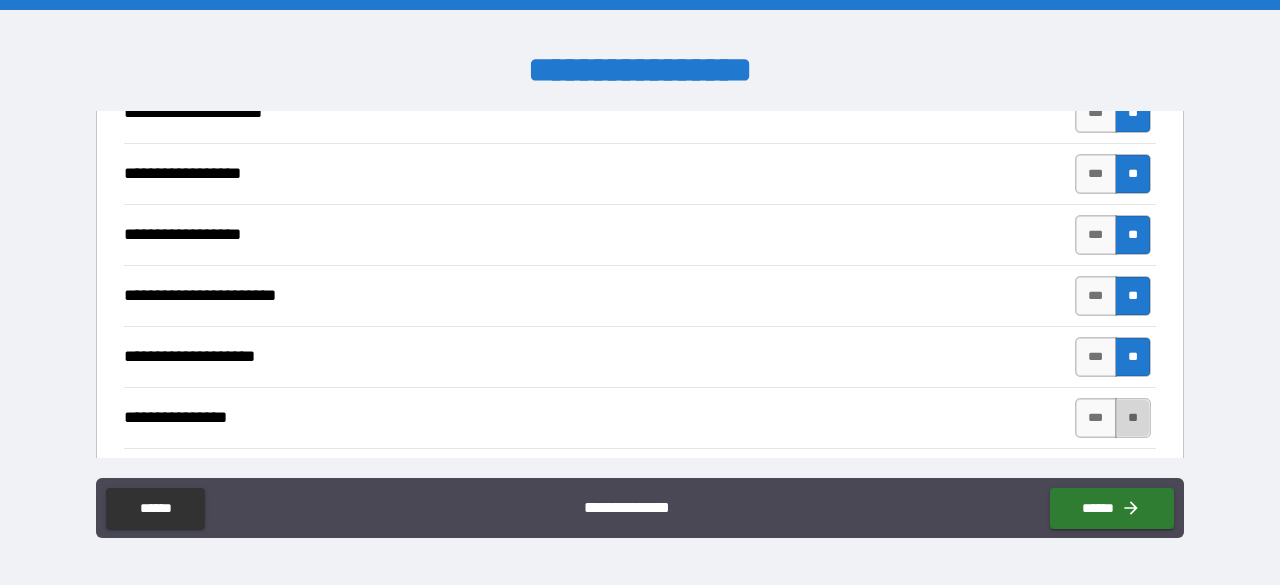 click on "**" at bounding box center (1133, 418) 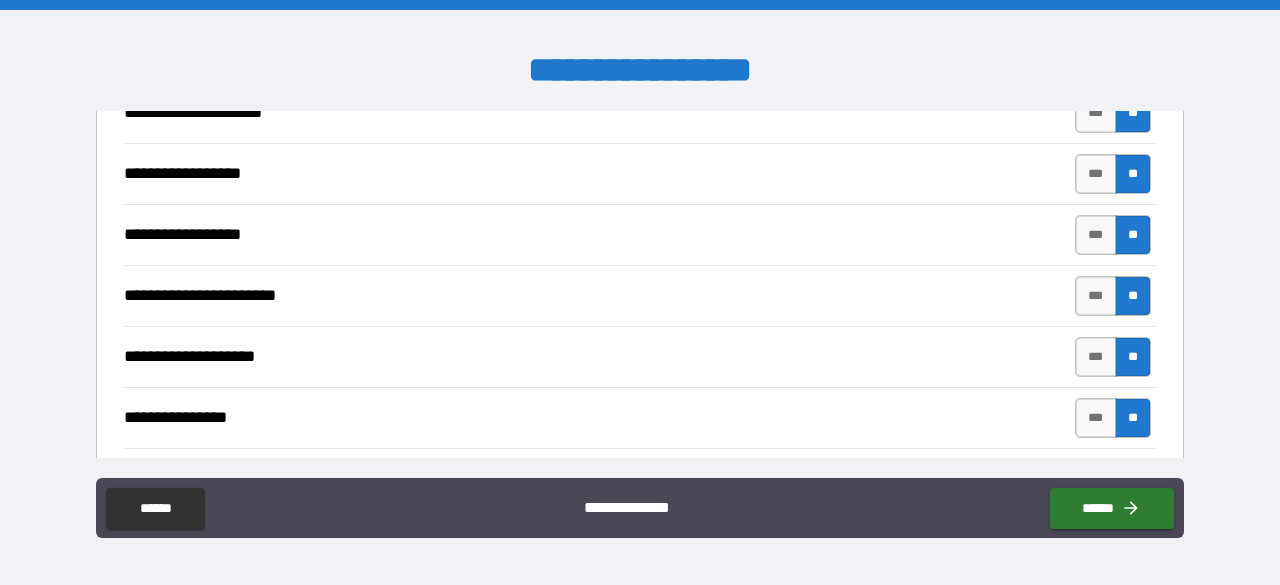 type on "*" 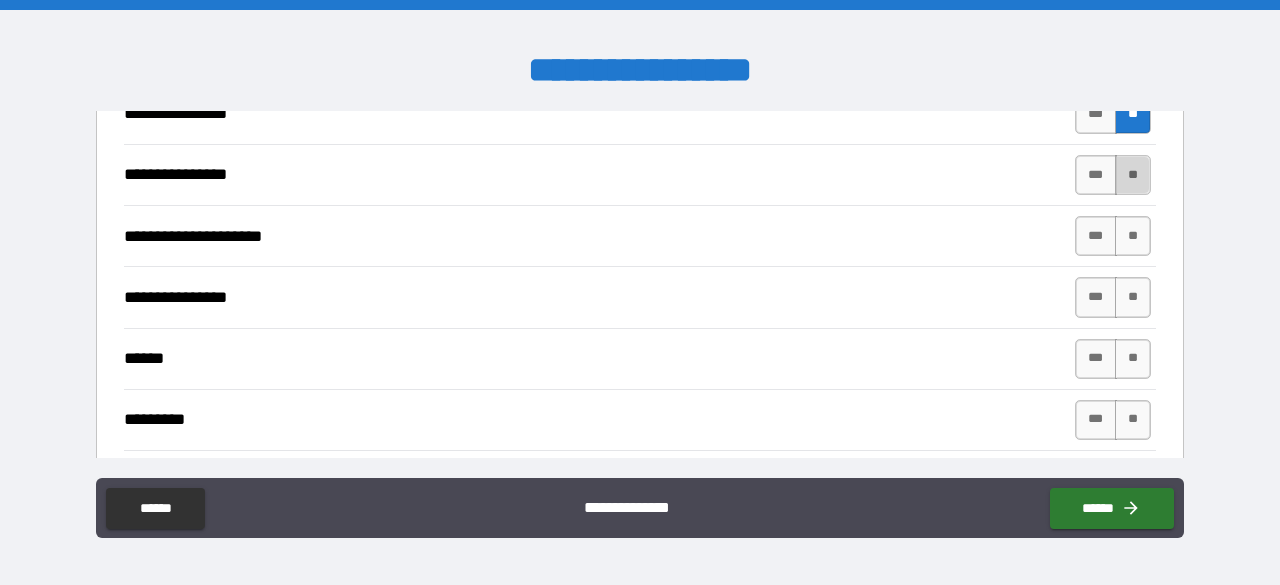 click on "**" at bounding box center [1133, 175] 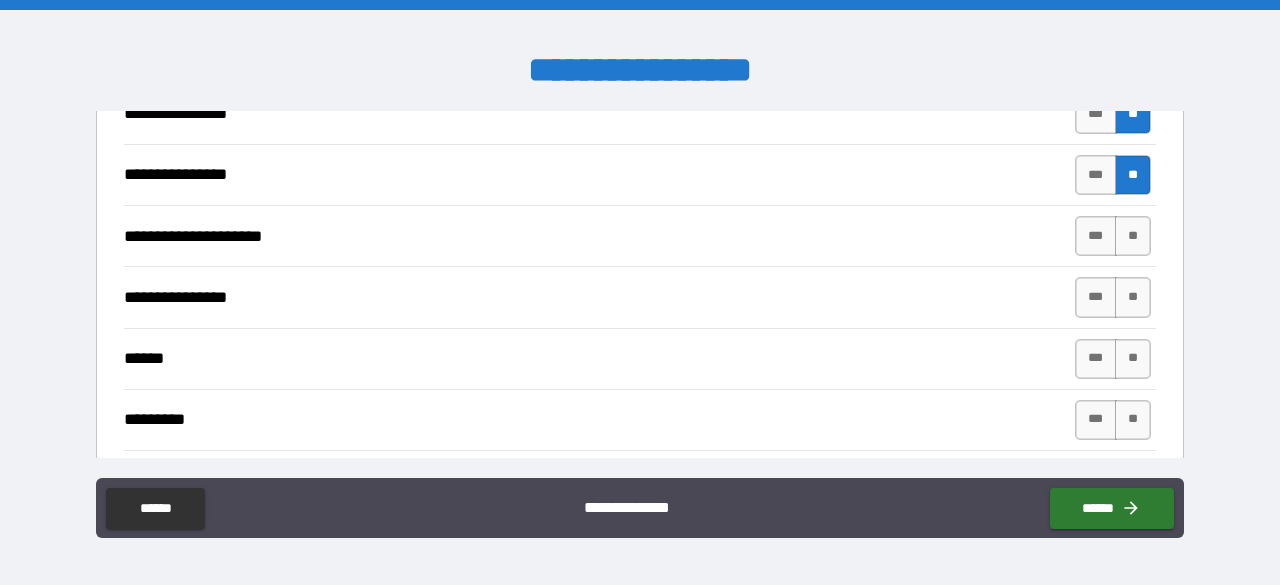 type on "*" 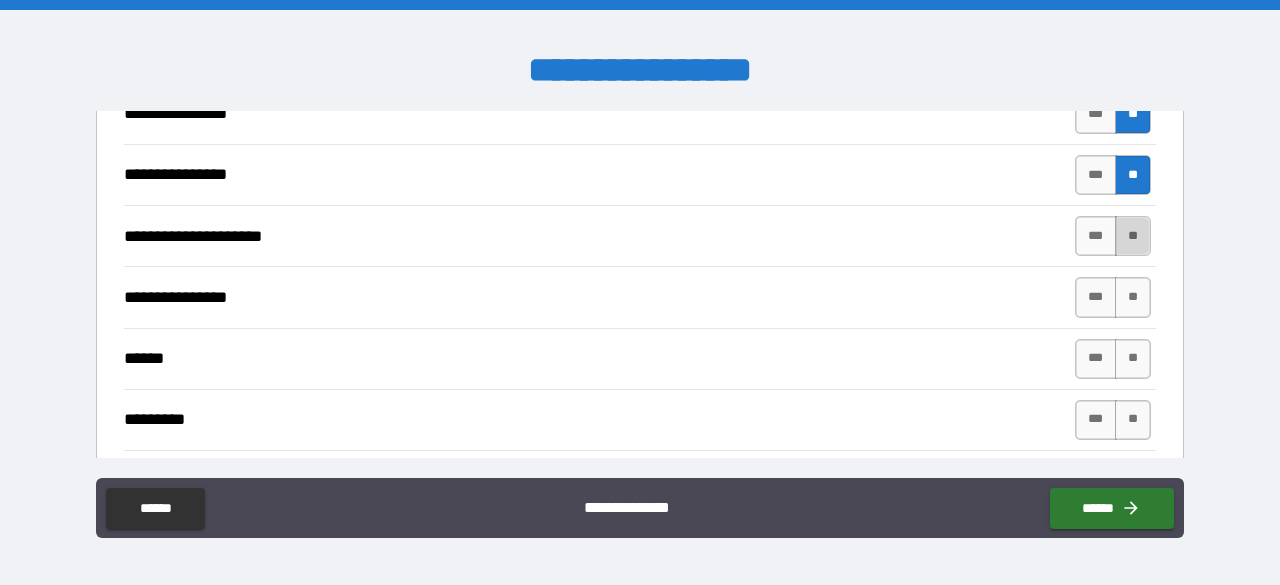 click on "**" at bounding box center [1133, 236] 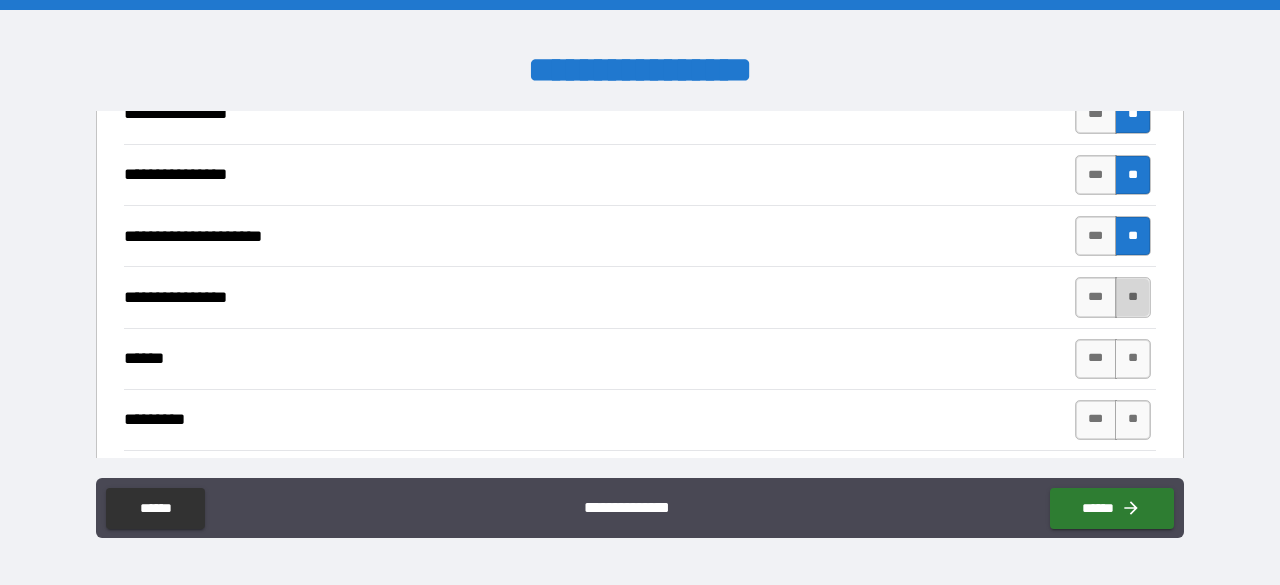 click on "**" at bounding box center (1133, 297) 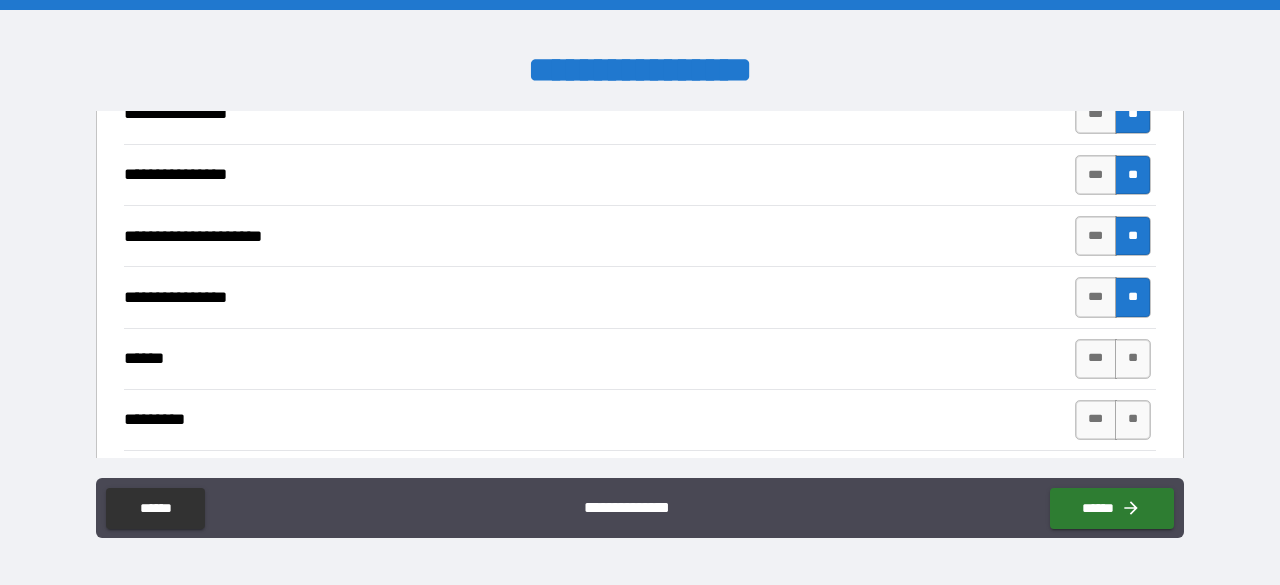 type on "*" 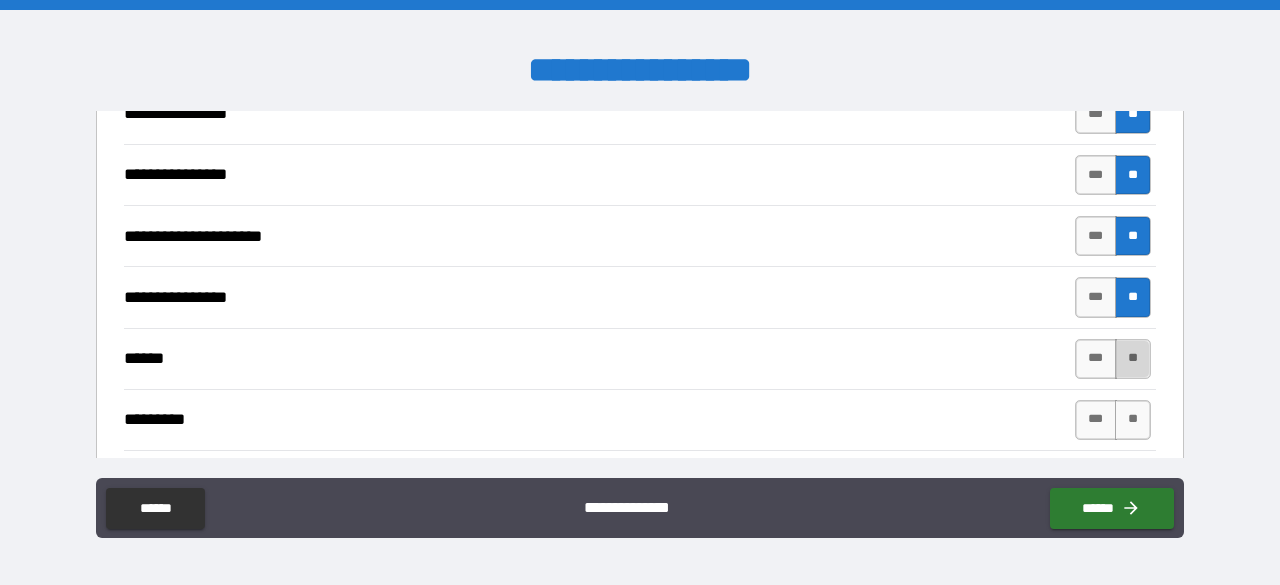 click on "**" at bounding box center [1133, 359] 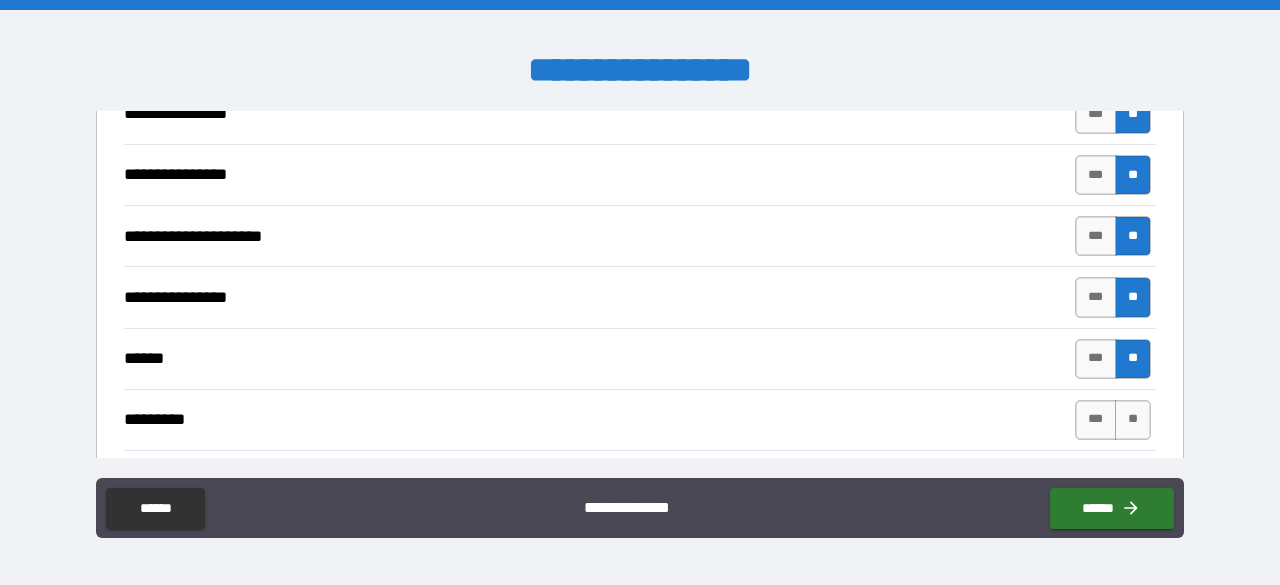 type on "*" 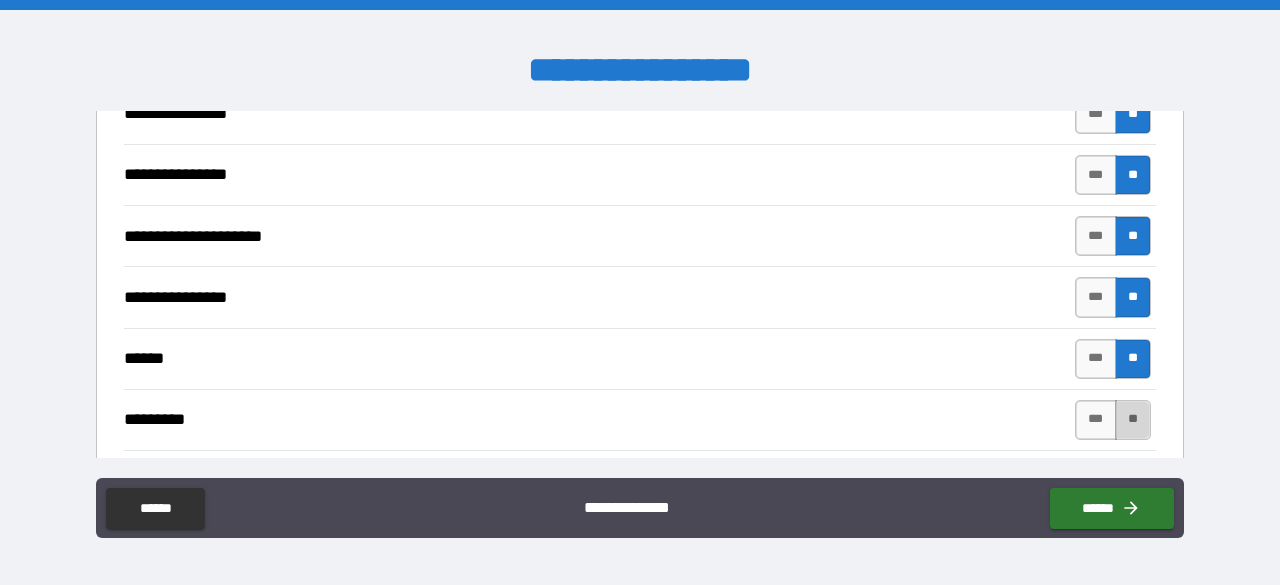 click on "**" at bounding box center (1133, 420) 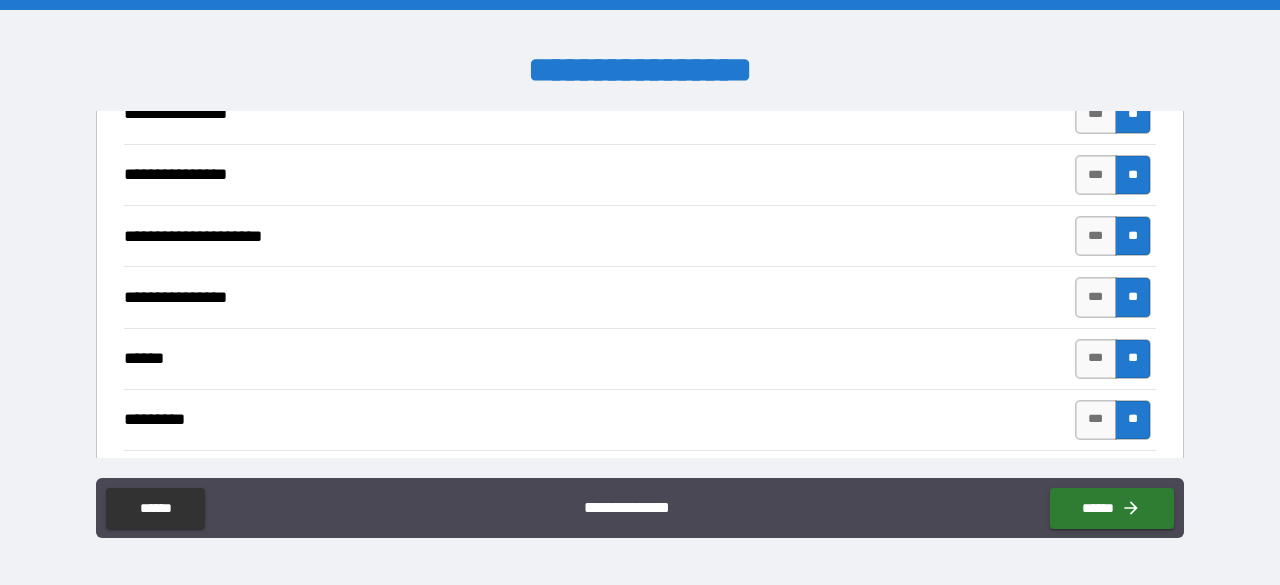 type on "*" 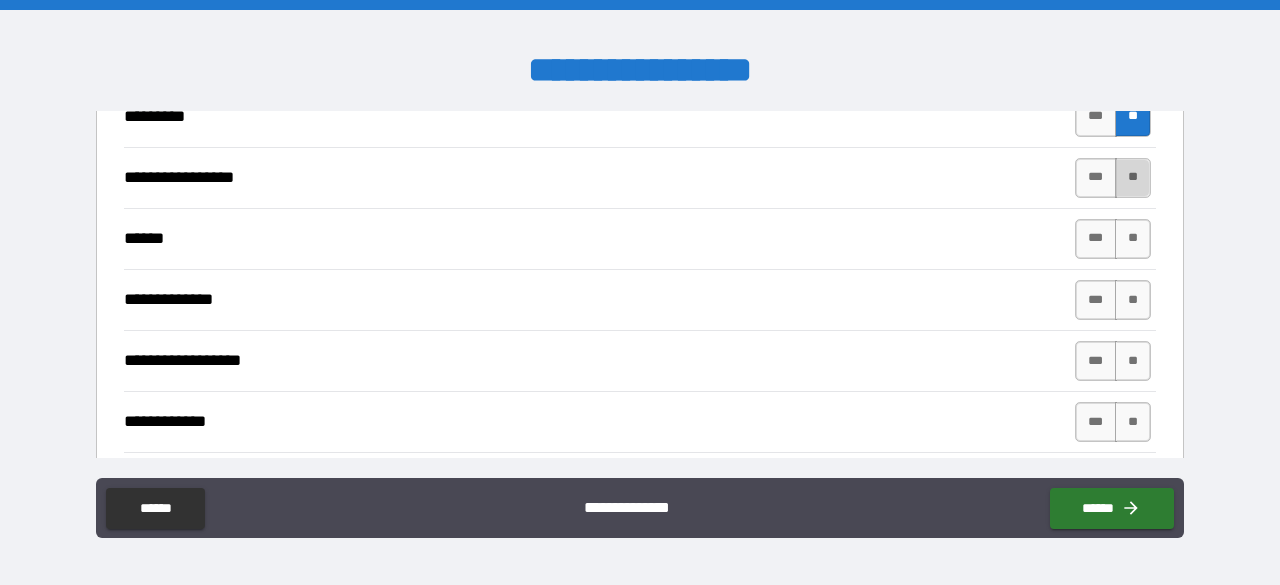 click on "**" at bounding box center [1133, 178] 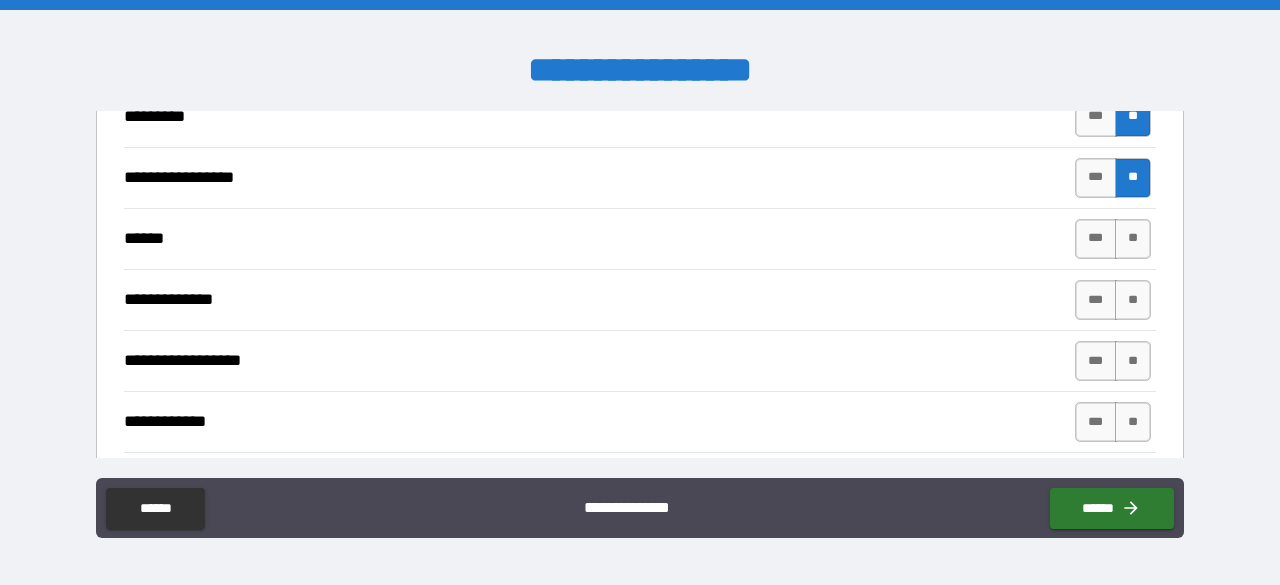 type on "*" 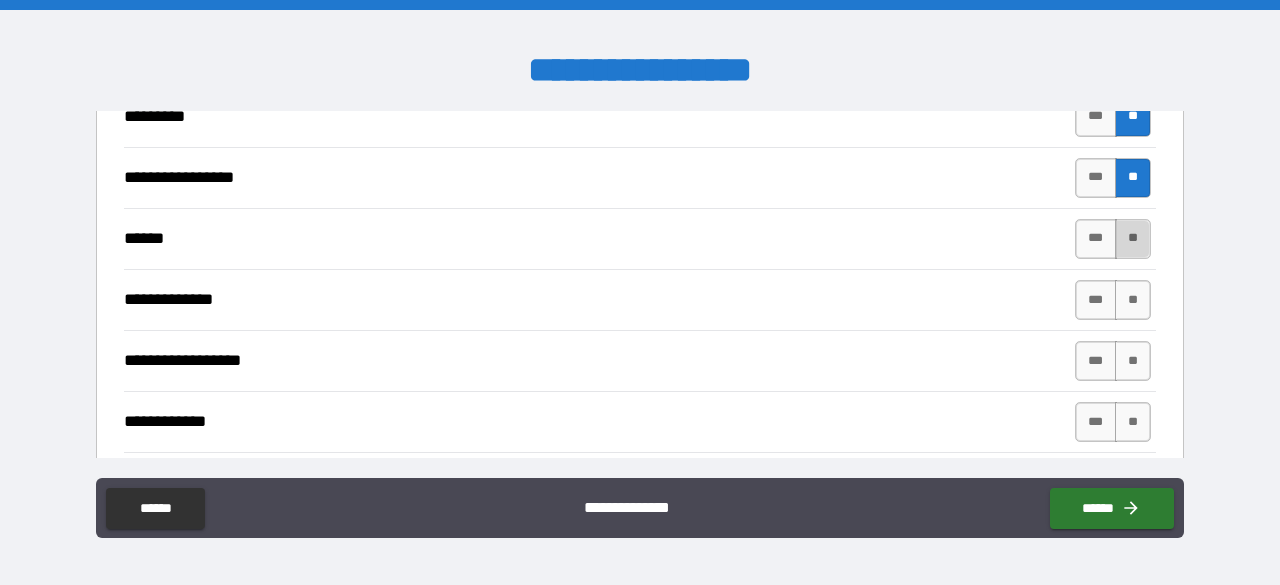 click on "**" at bounding box center [1133, 239] 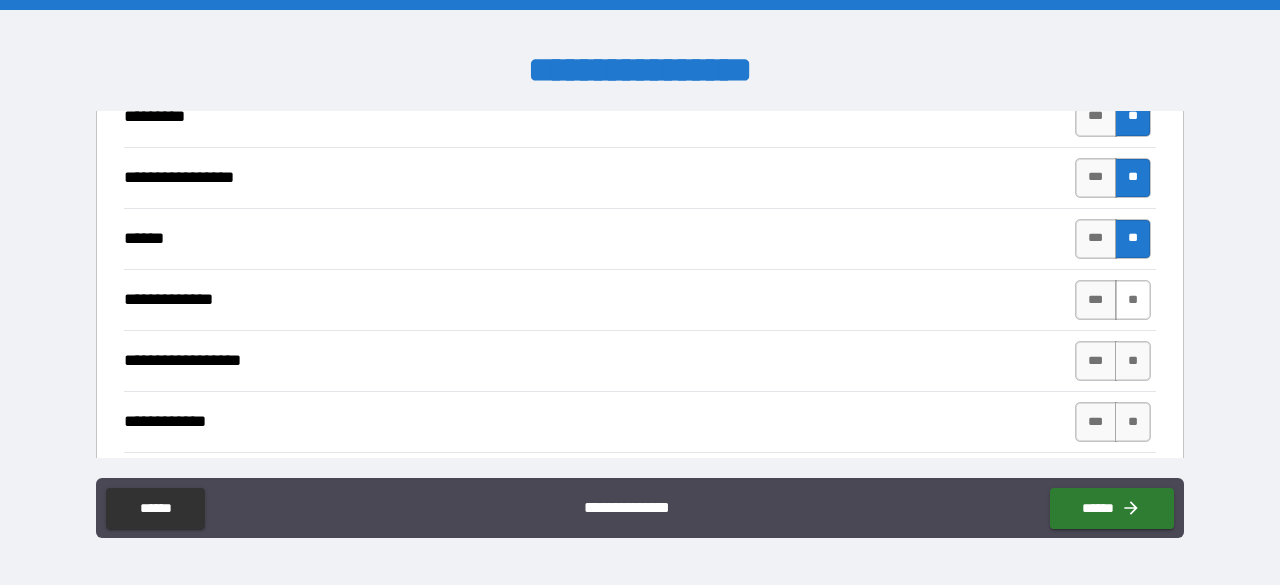 type on "*" 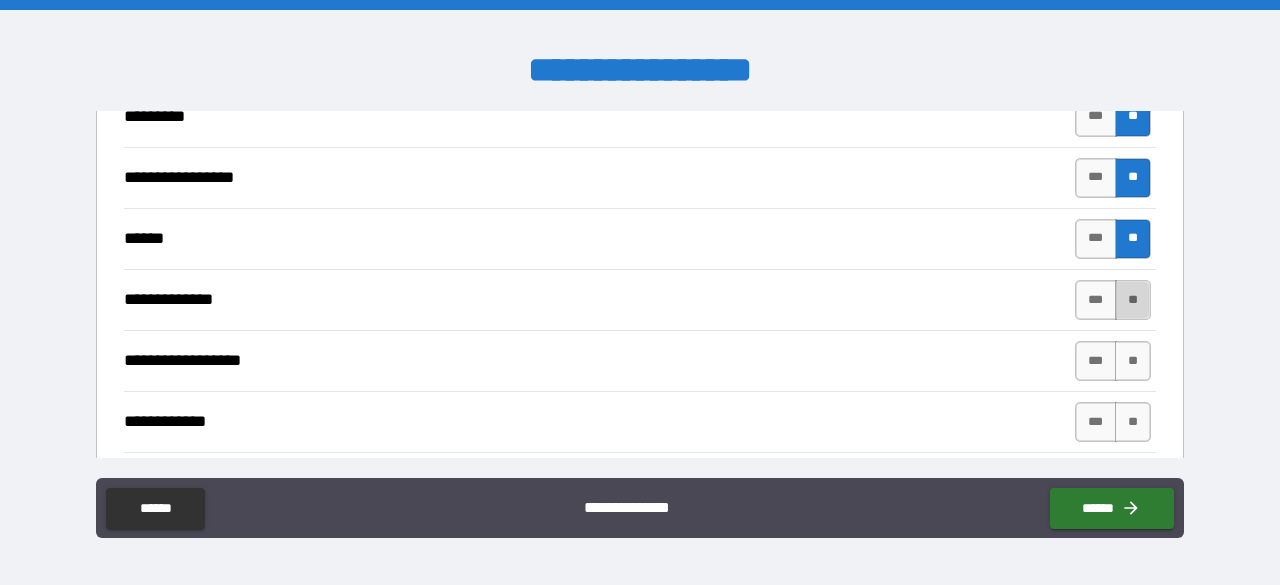 click on "**" at bounding box center (1133, 300) 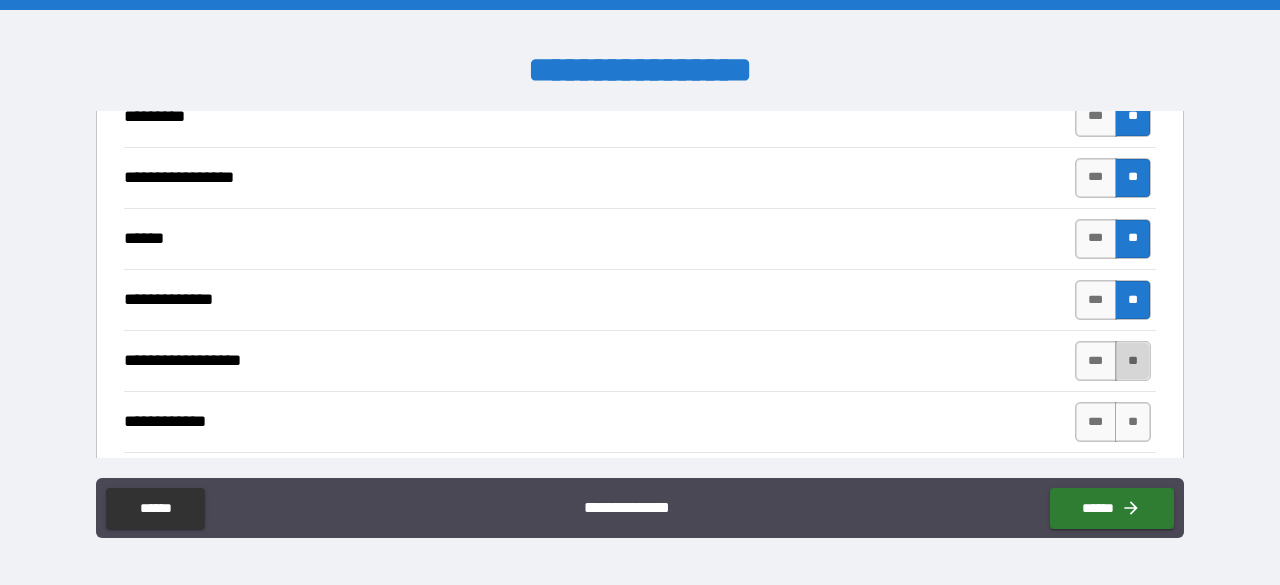 click on "**" at bounding box center (1133, 361) 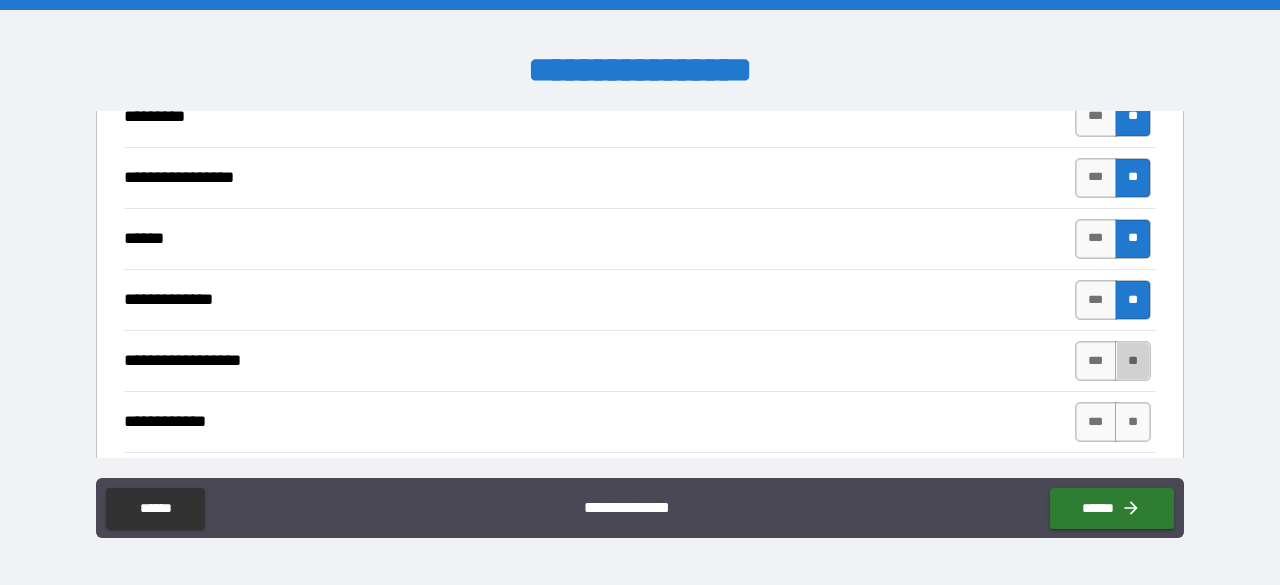 type on "*" 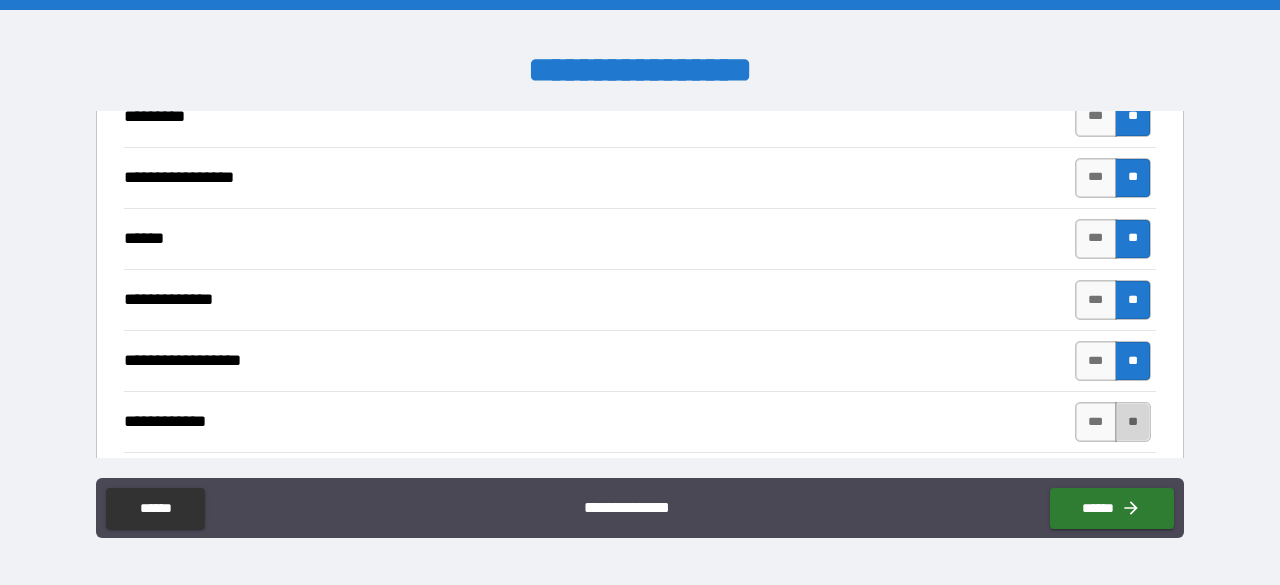 click on "**" at bounding box center (1133, 422) 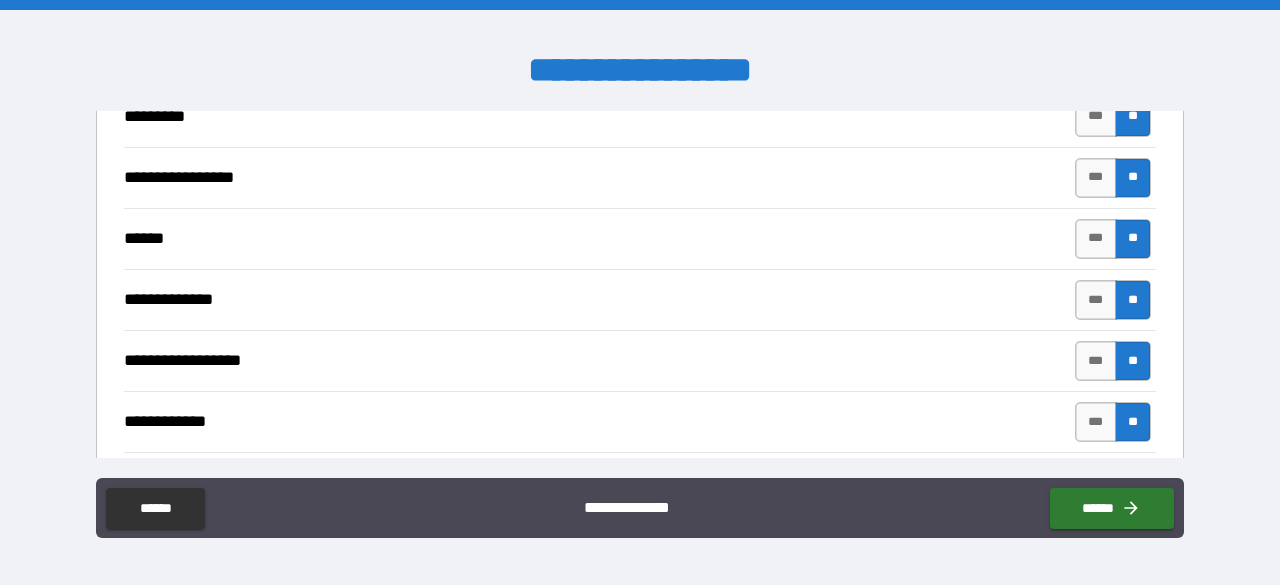 scroll, scrollTop: 1516, scrollLeft: 0, axis: vertical 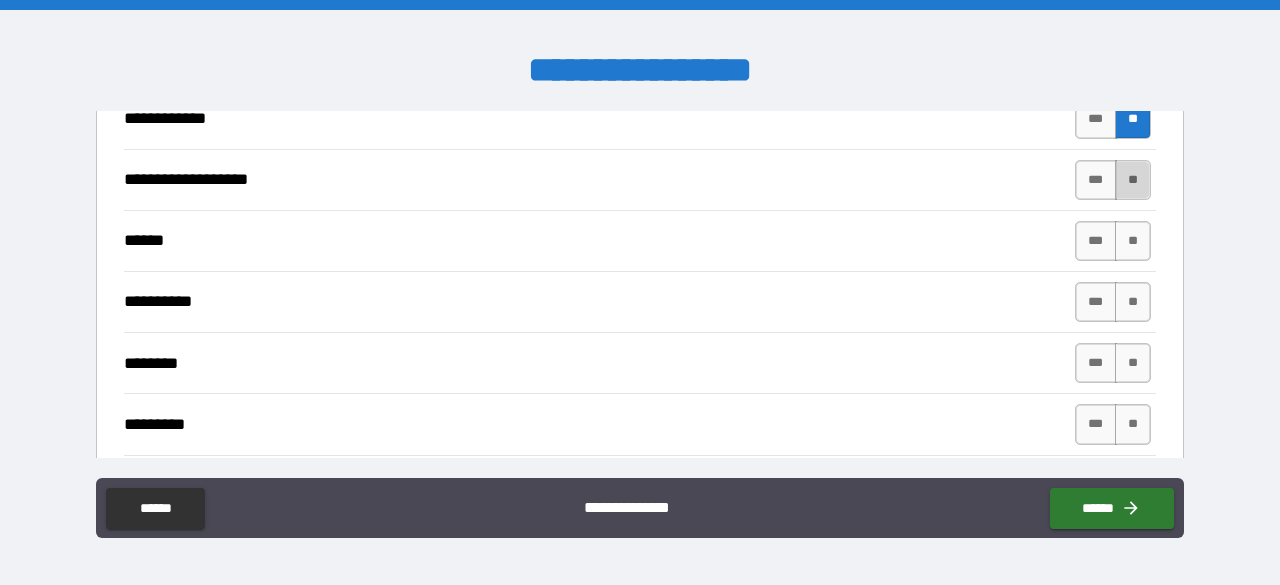 click on "**" at bounding box center (1133, 180) 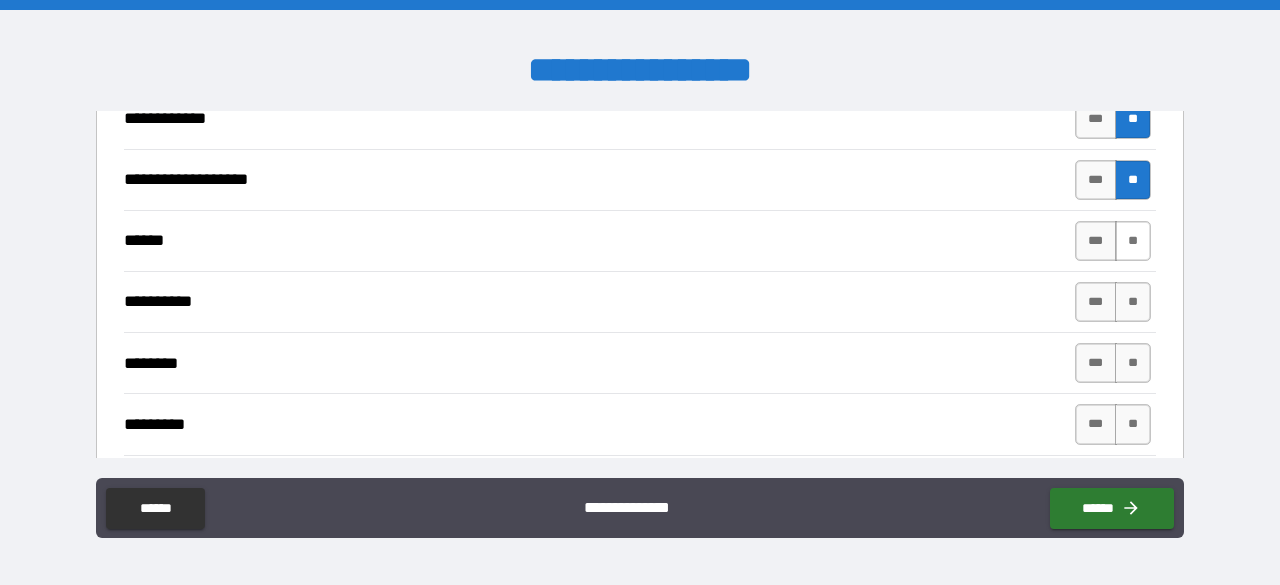 click on "**" at bounding box center (1133, 241) 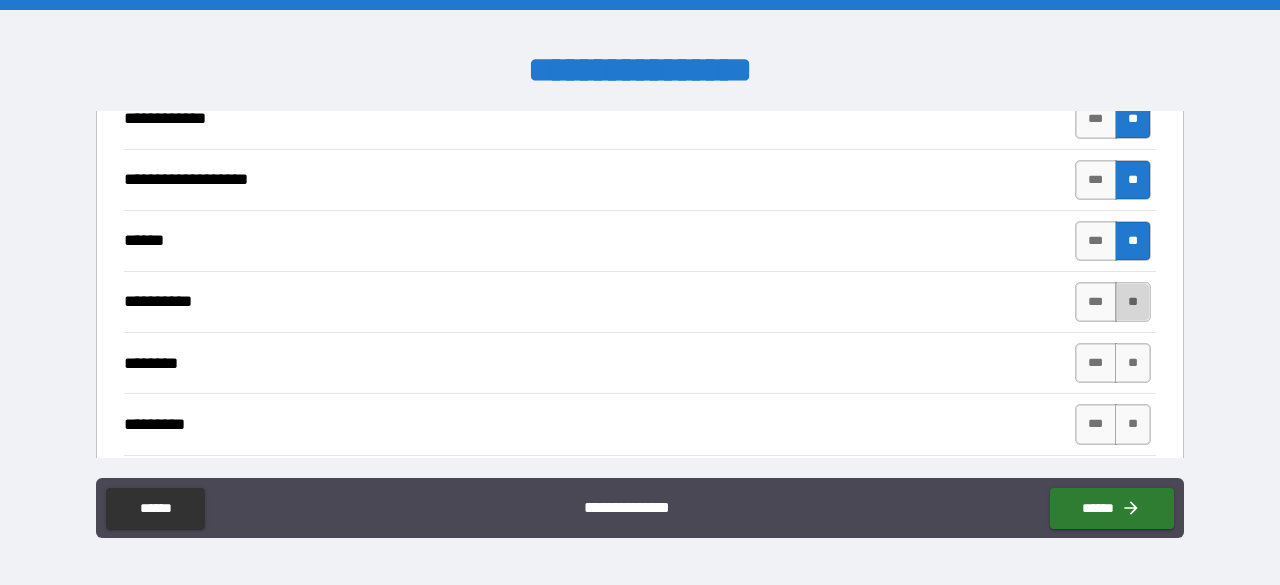 click on "**" at bounding box center [1133, 302] 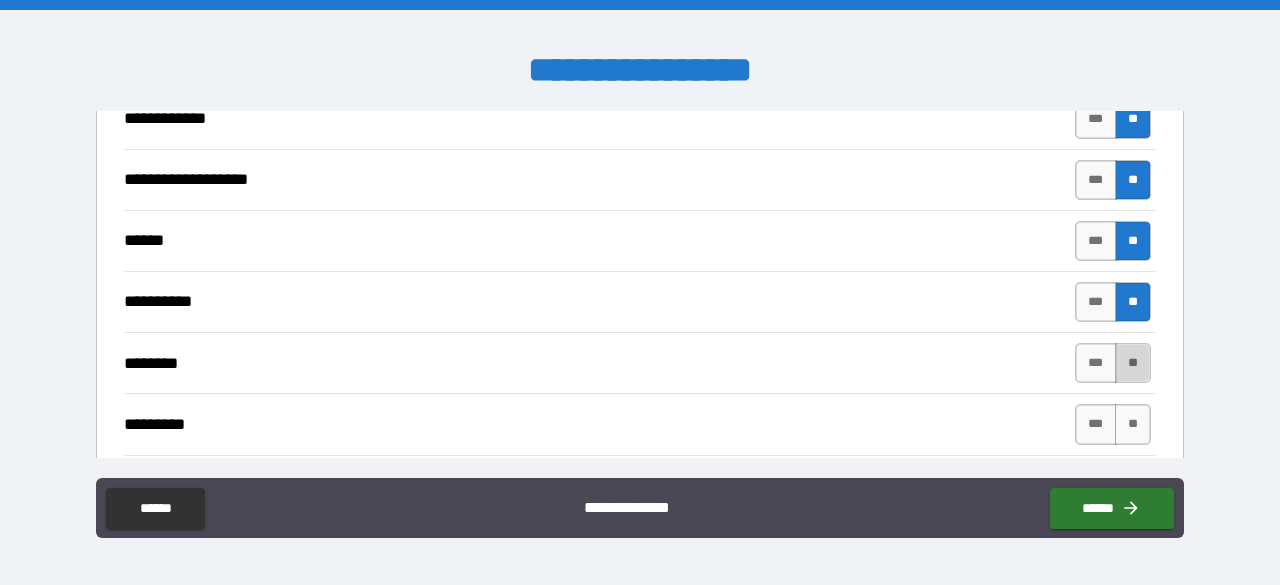 click on "**" at bounding box center [1133, 363] 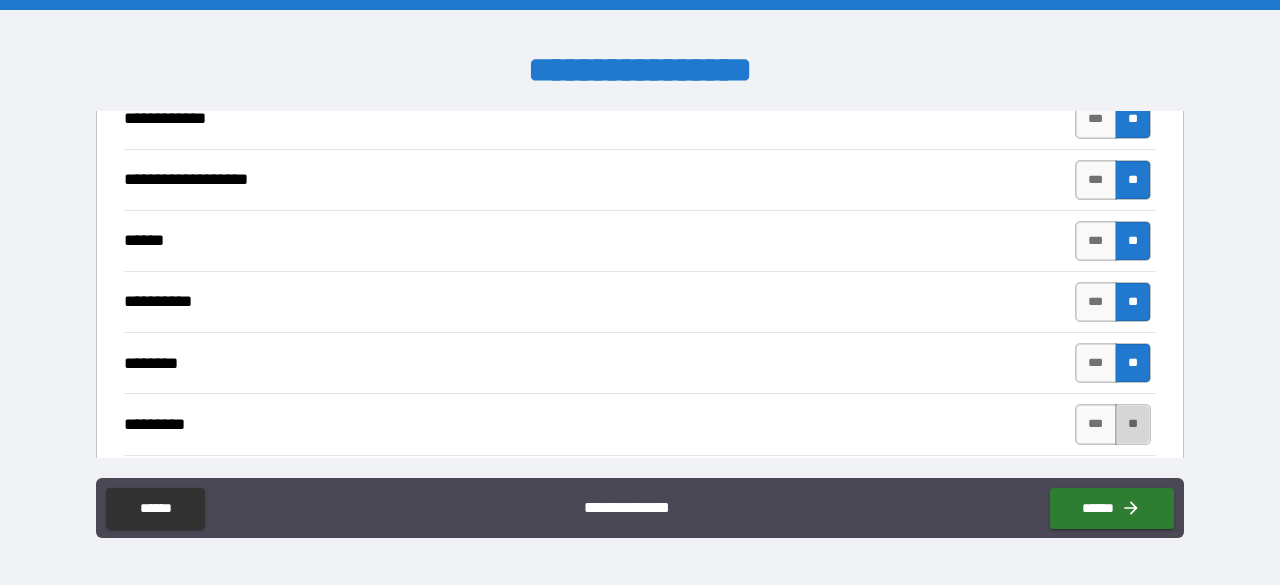 click on "**" at bounding box center [1133, 424] 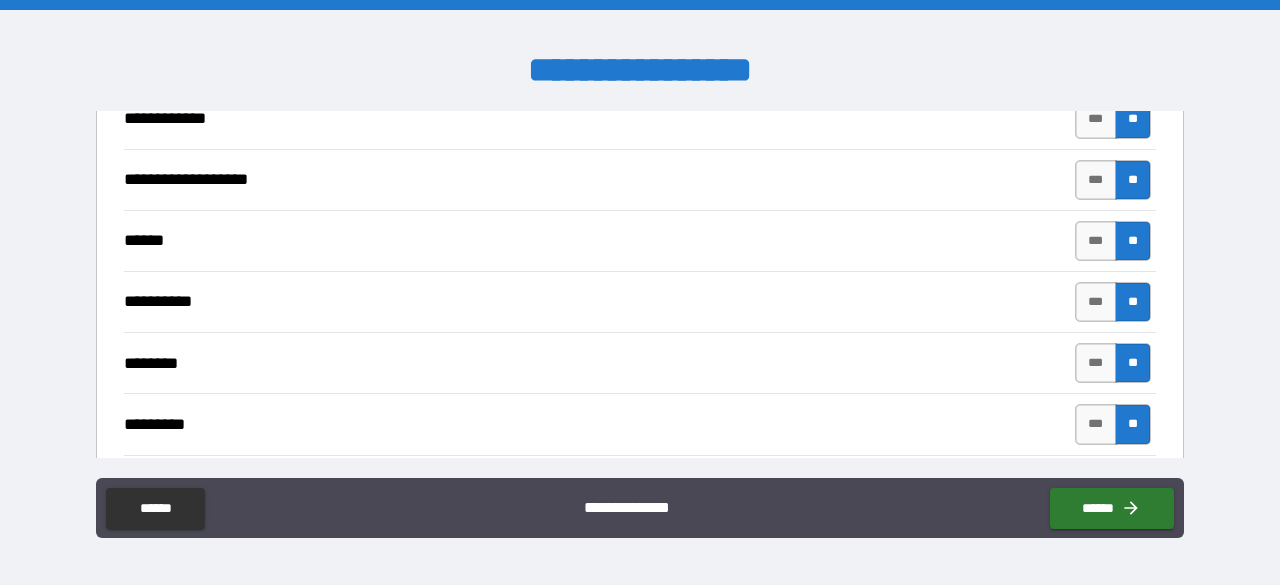 scroll, scrollTop: 1820, scrollLeft: 0, axis: vertical 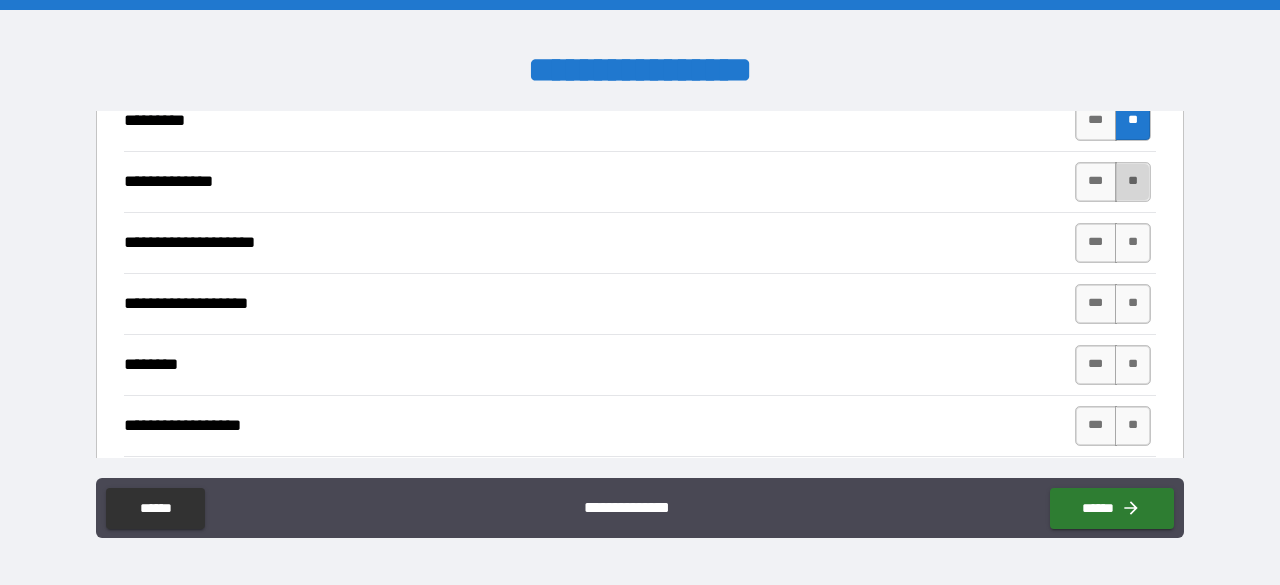 click on "**" at bounding box center [1133, 182] 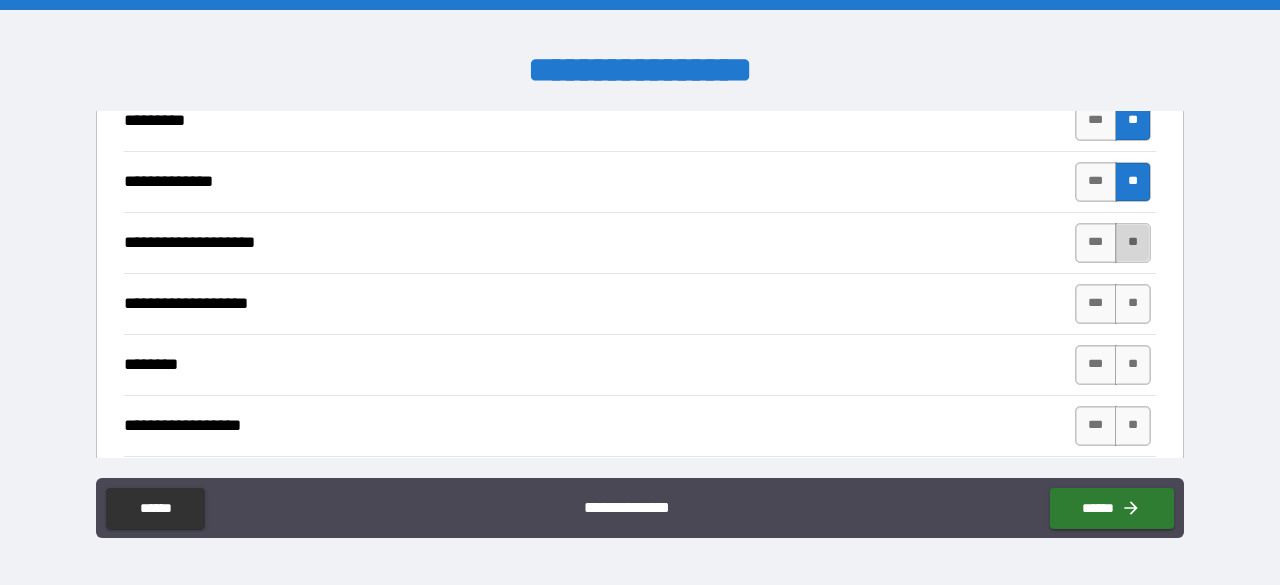 click on "**" at bounding box center (1133, 243) 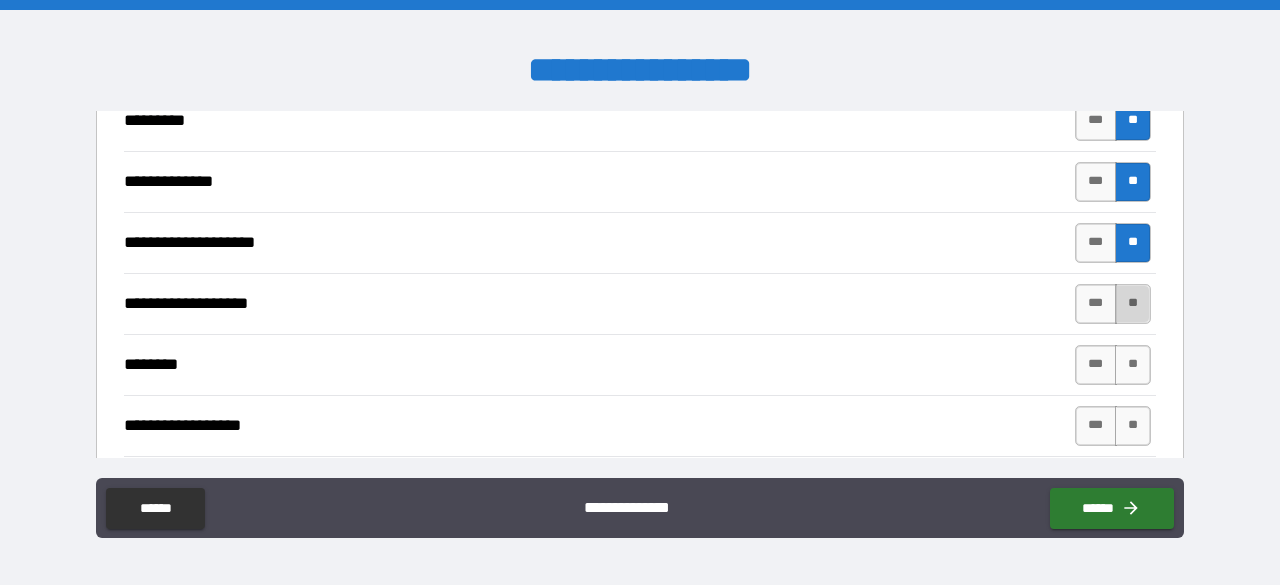 click on "**" at bounding box center (1133, 304) 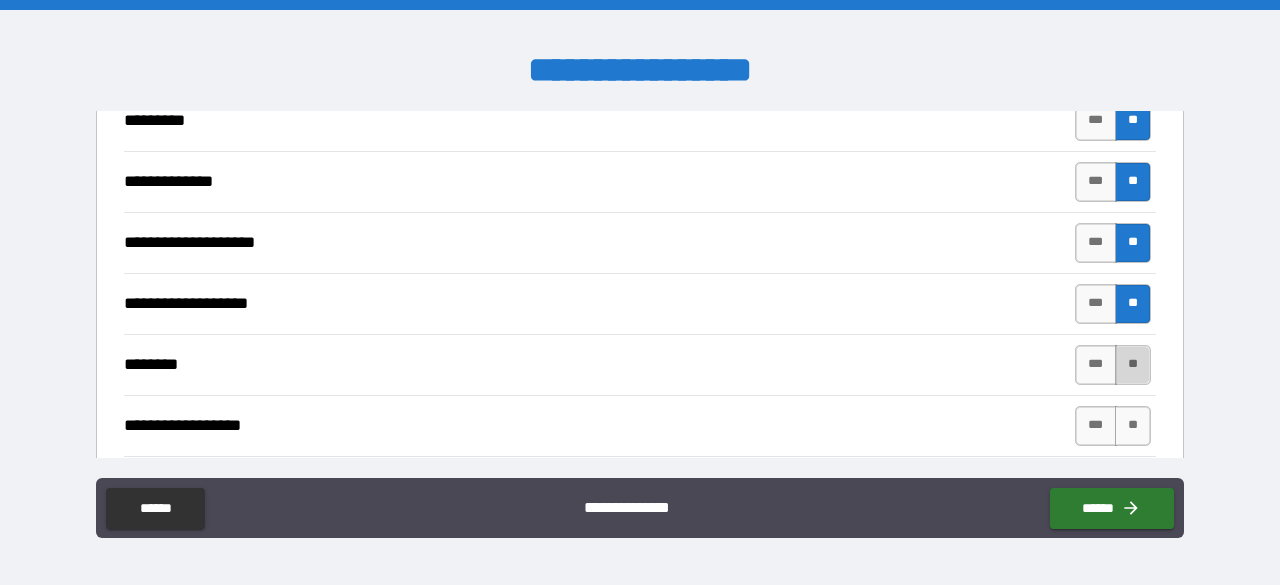 click on "**" at bounding box center (1133, 365) 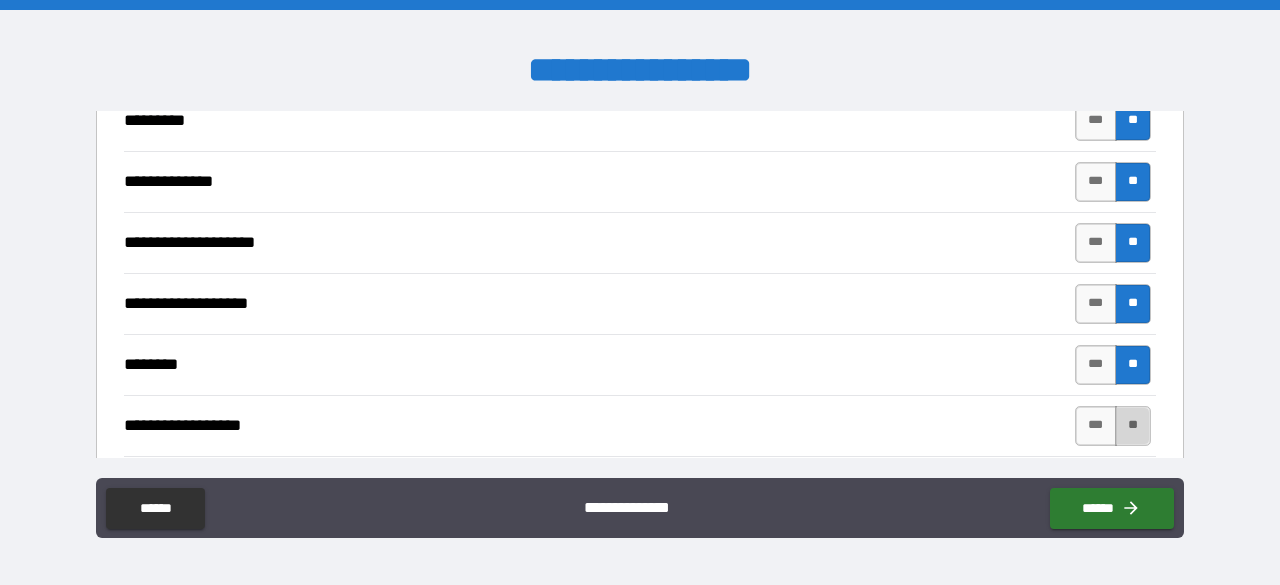 click on "**" at bounding box center [1133, 426] 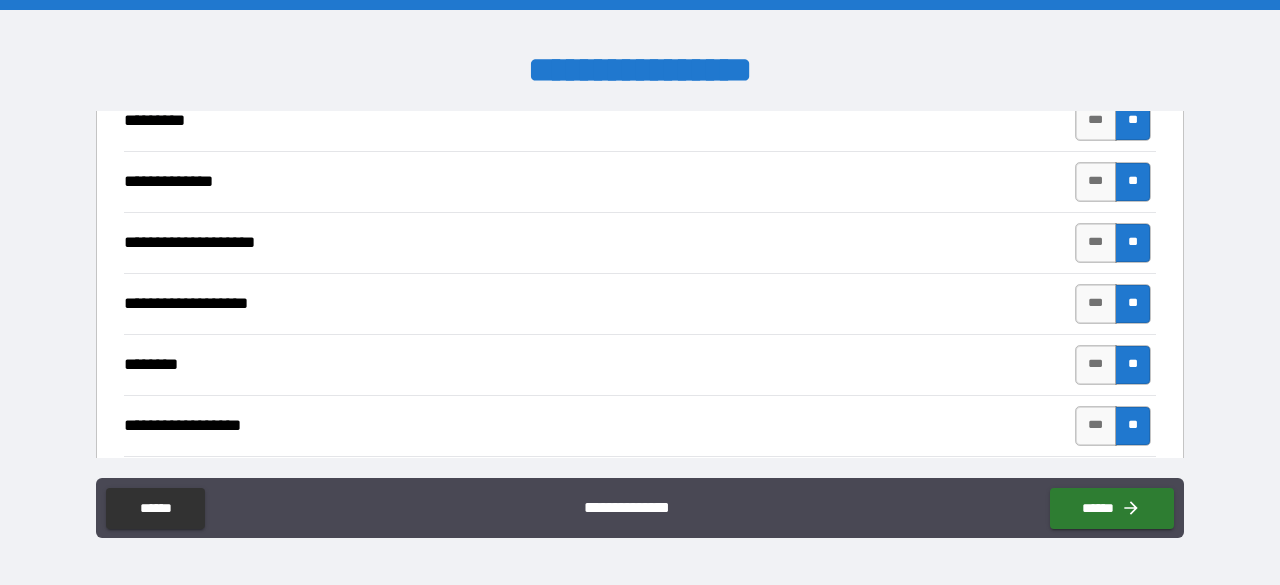 scroll, scrollTop: 2123, scrollLeft: 0, axis: vertical 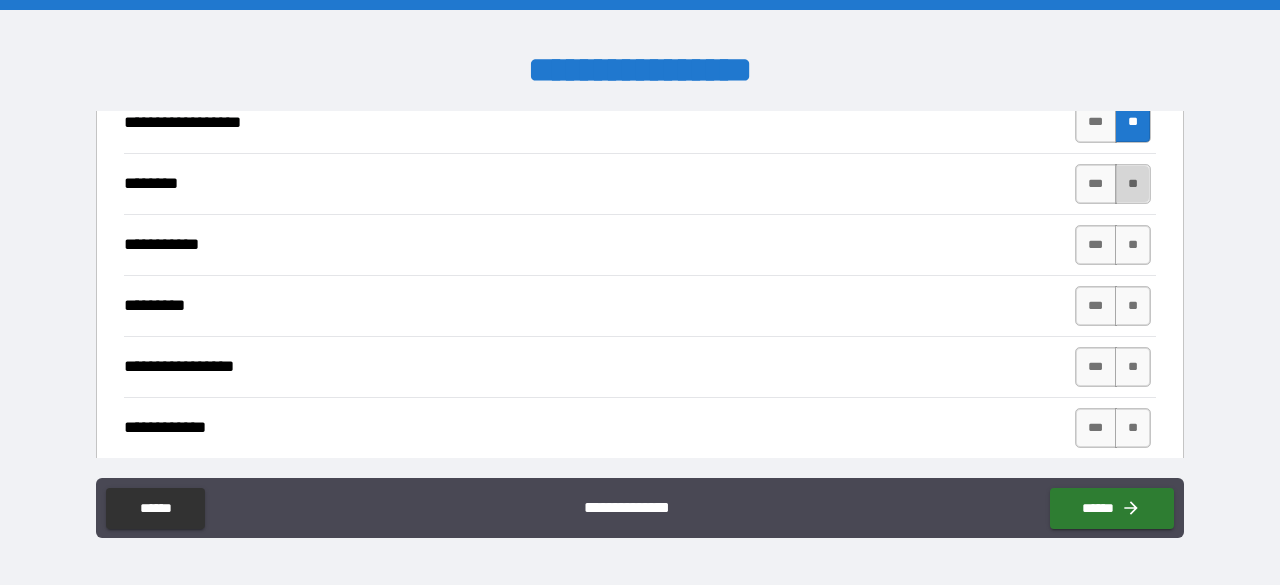 click on "**" at bounding box center [1133, 184] 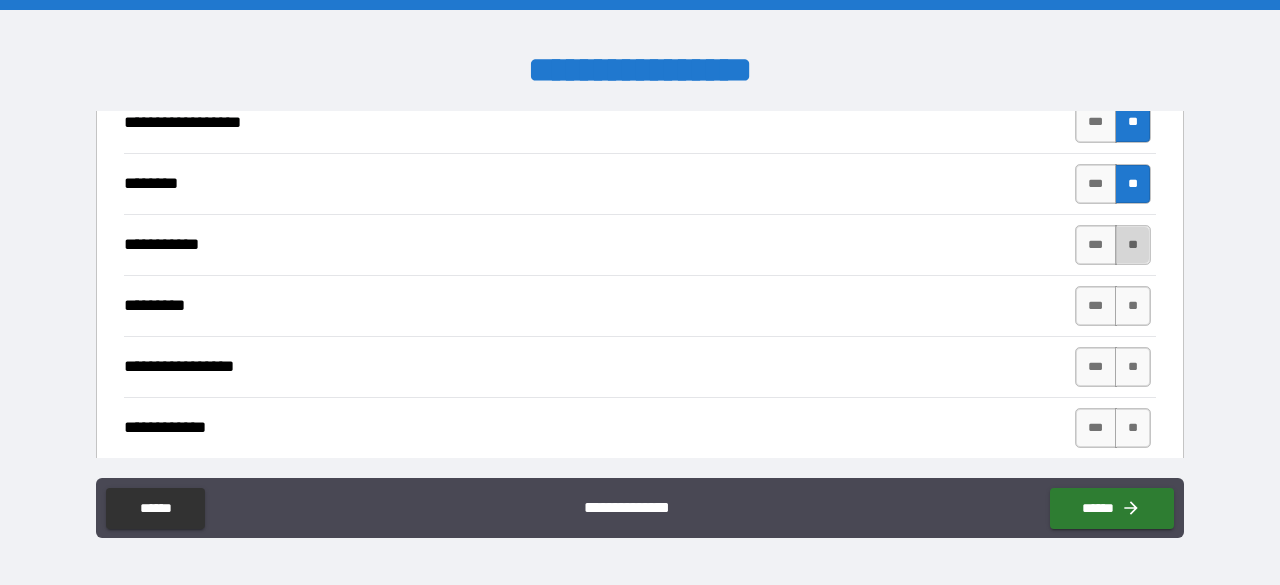 click on "**" at bounding box center (1133, 245) 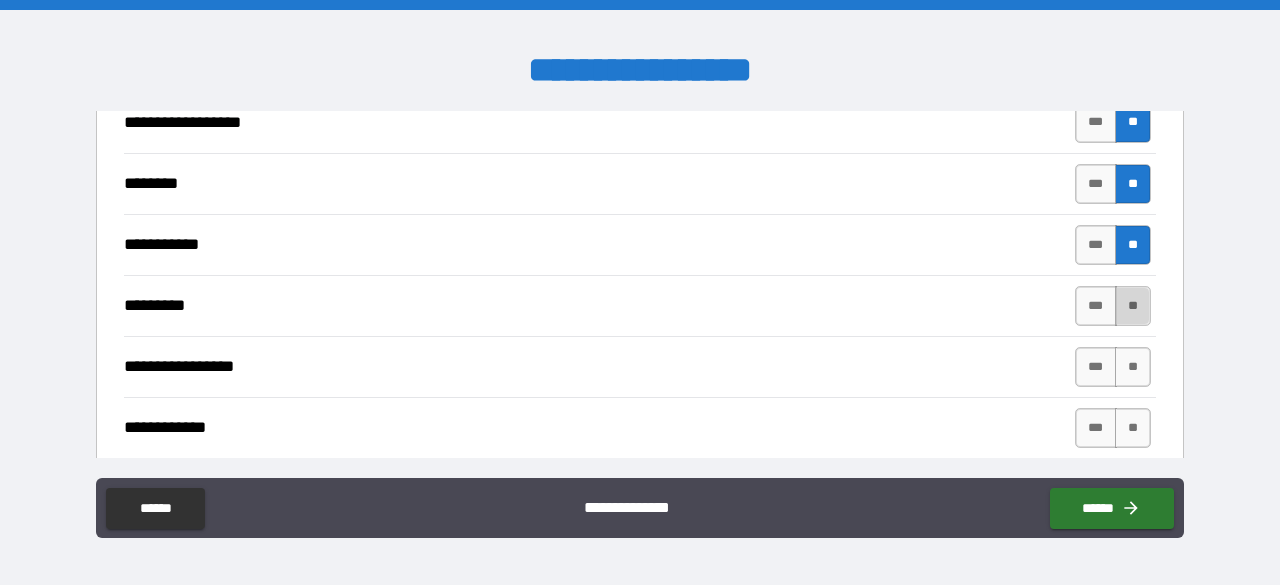 click on "**" at bounding box center (1133, 306) 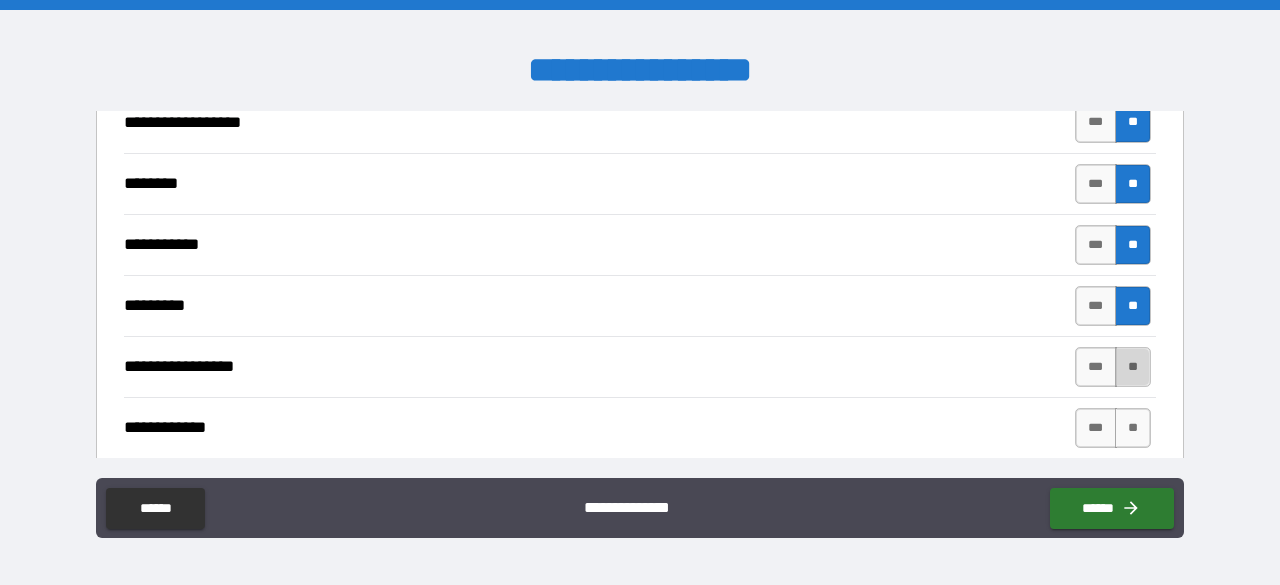 click on "**" at bounding box center (1133, 367) 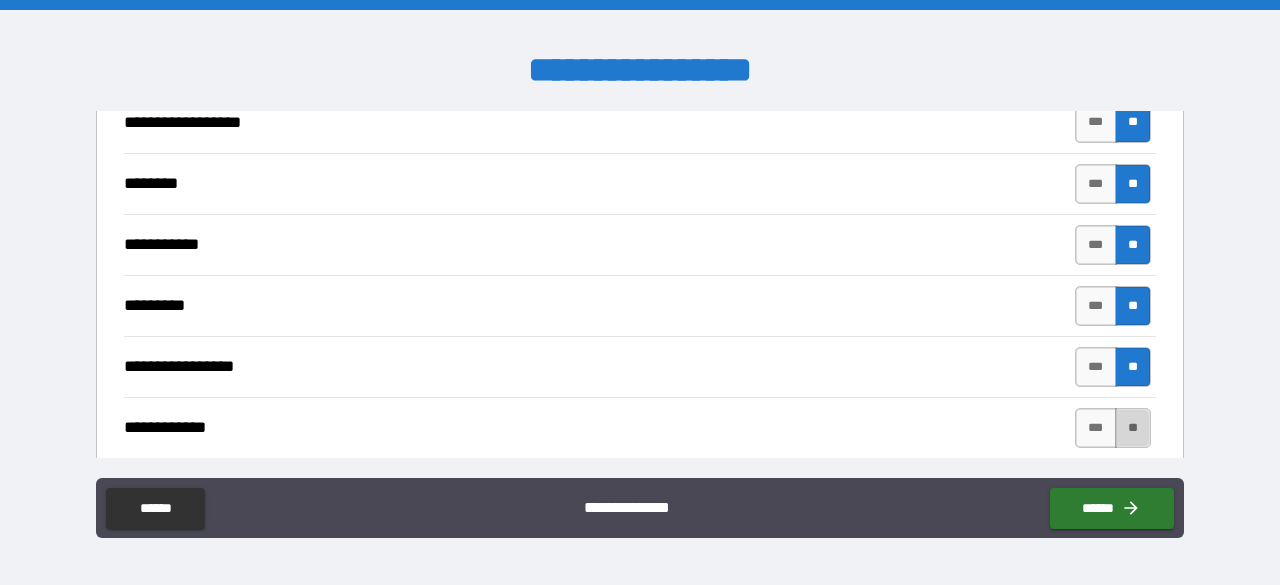 click on "**" at bounding box center [1133, 428] 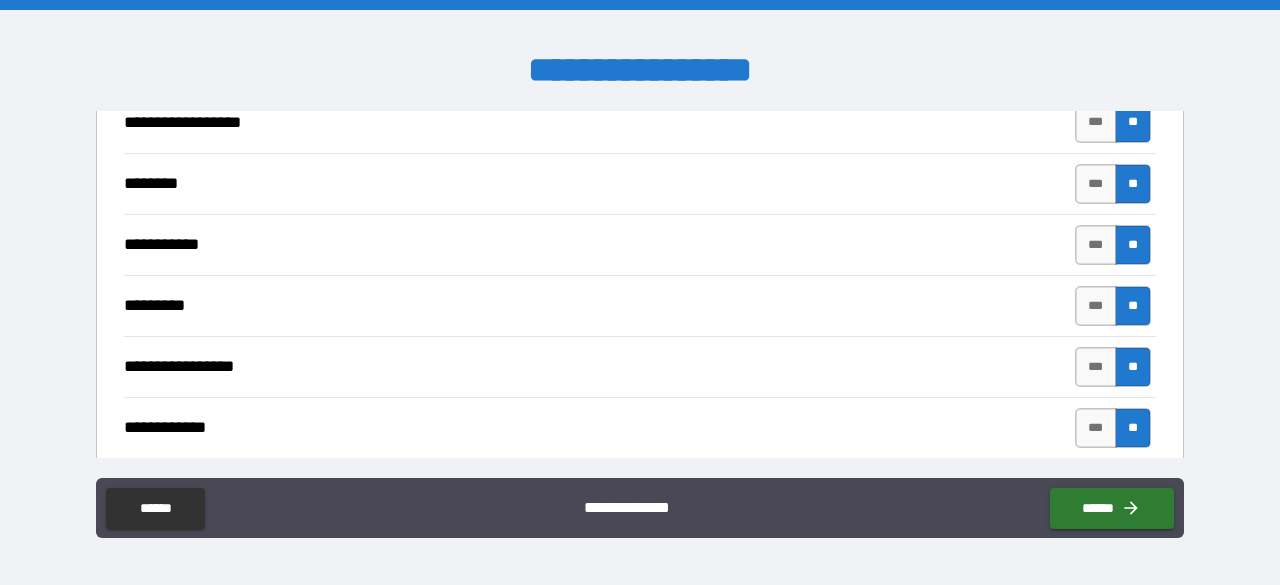 scroll, scrollTop: 2426, scrollLeft: 0, axis: vertical 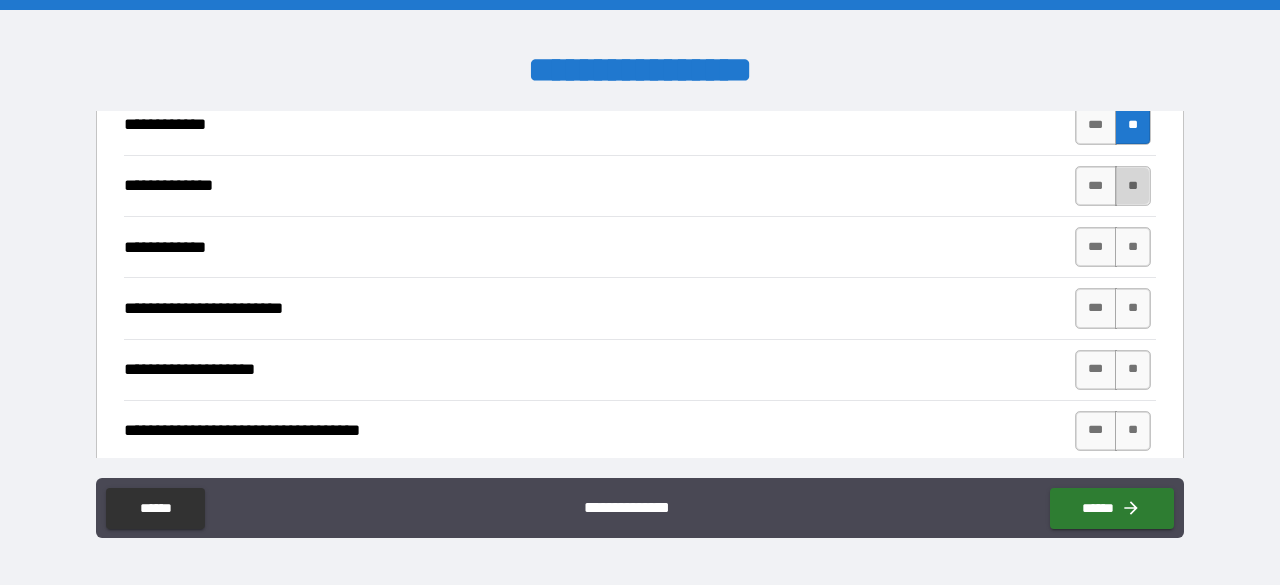 click on "**" at bounding box center (1133, 186) 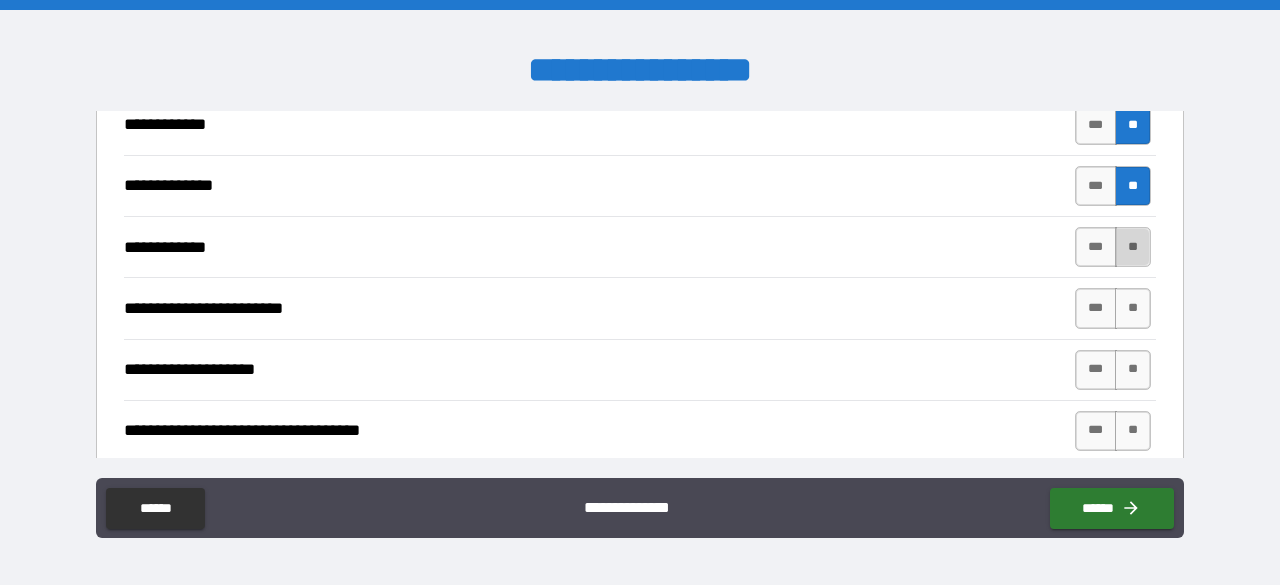 click on "**" at bounding box center (1133, 247) 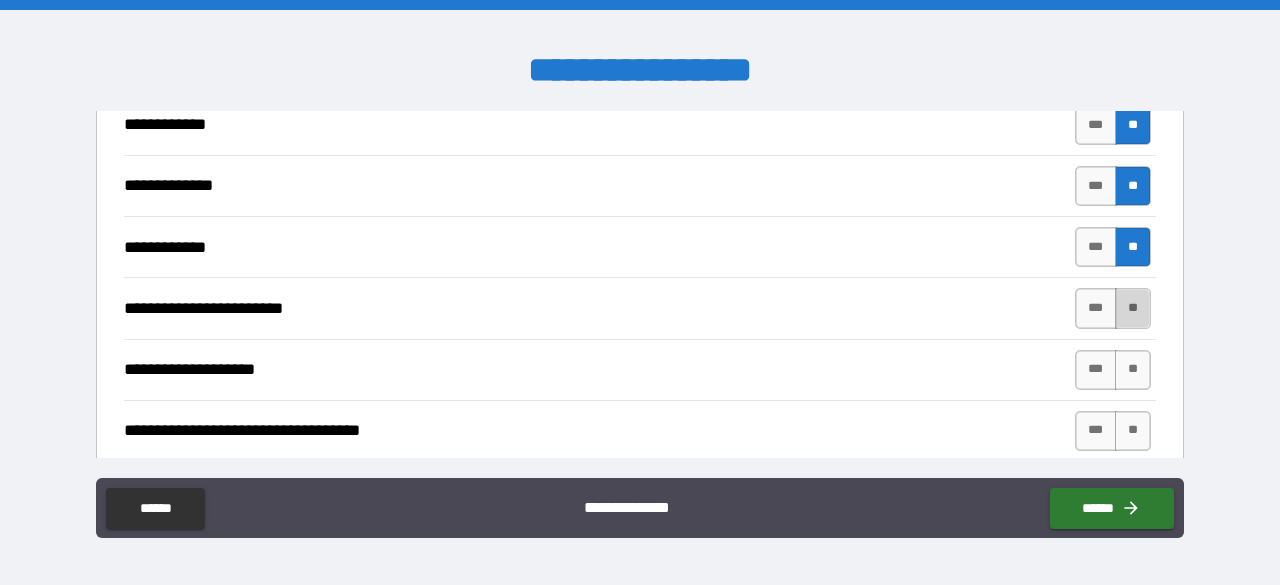 click on "**" at bounding box center [1133, 308] 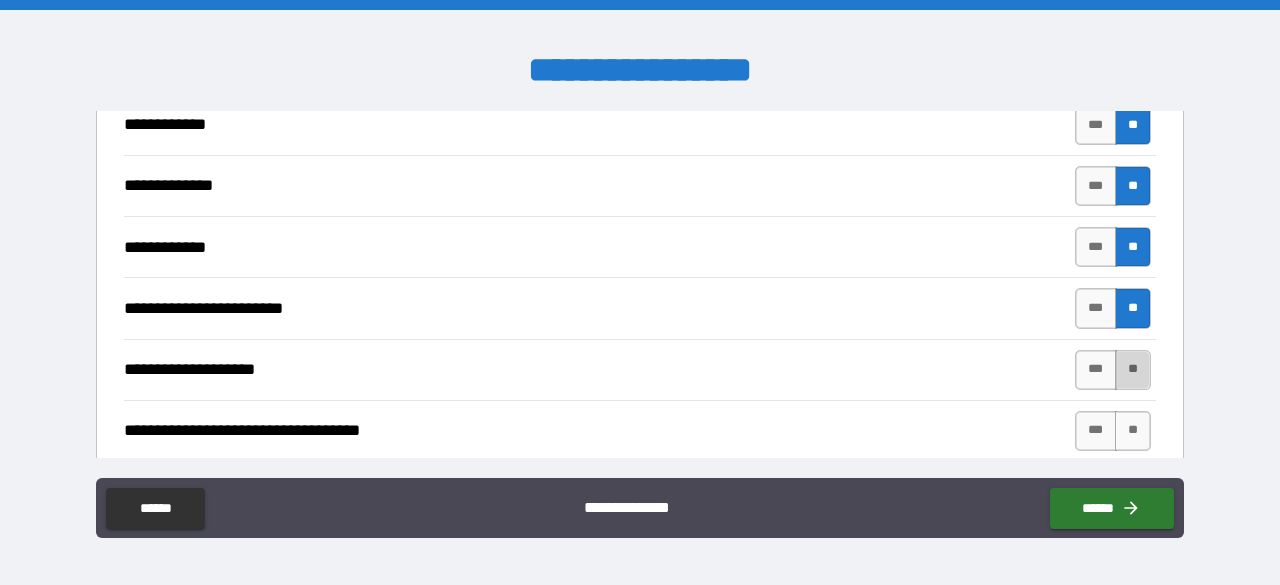click on "**" at bounding box center [1133, 370] 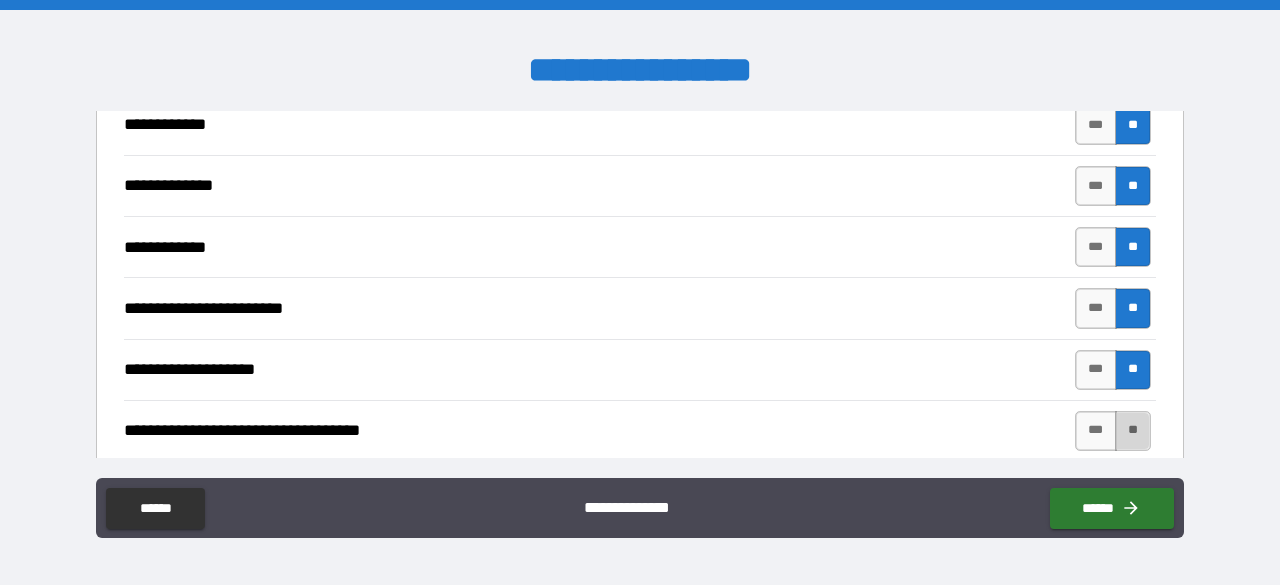 click on "**" at bounding box center [1133, 431] 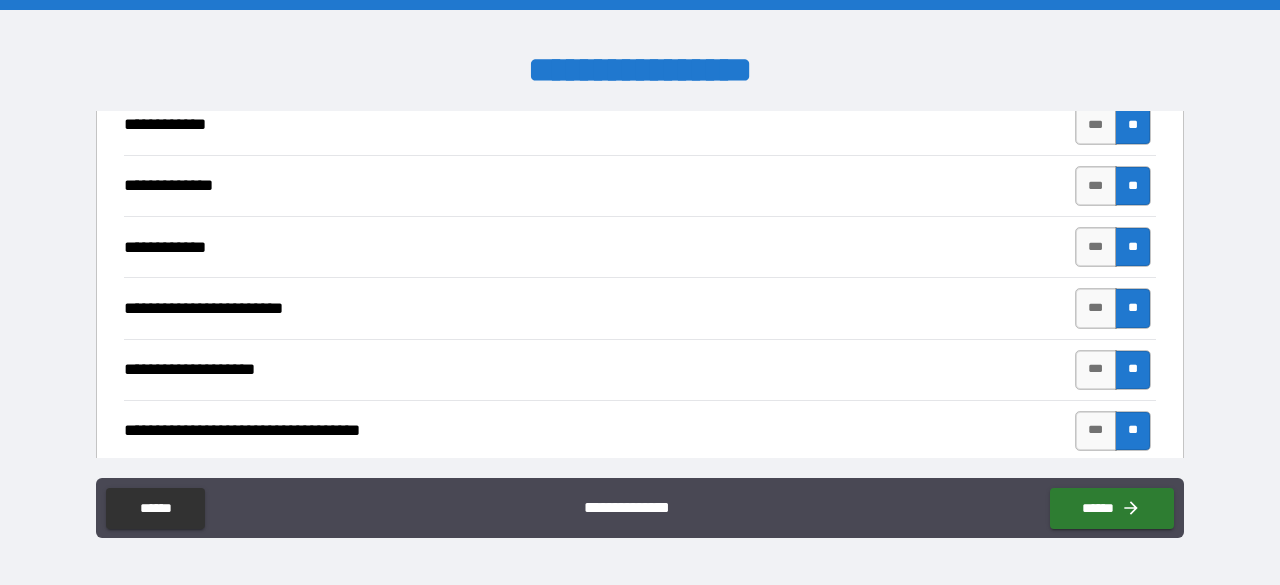 scroll, scrollTop: 2730, scrollLeft: 0, axis: vertical 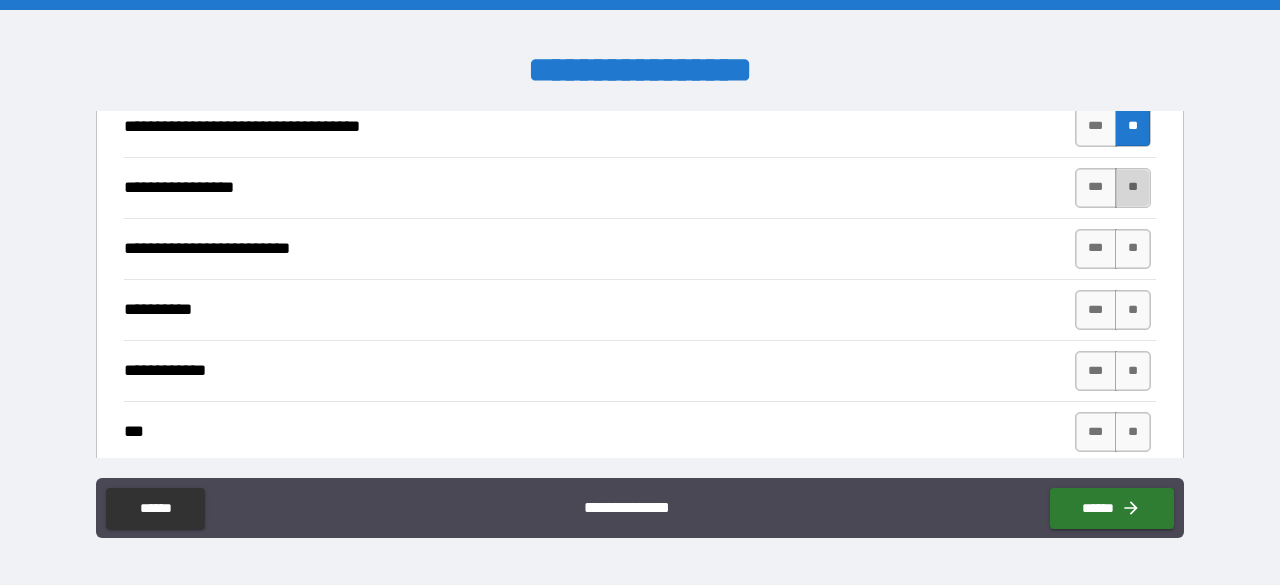 click on "**" at bounding box center (1133, 188) 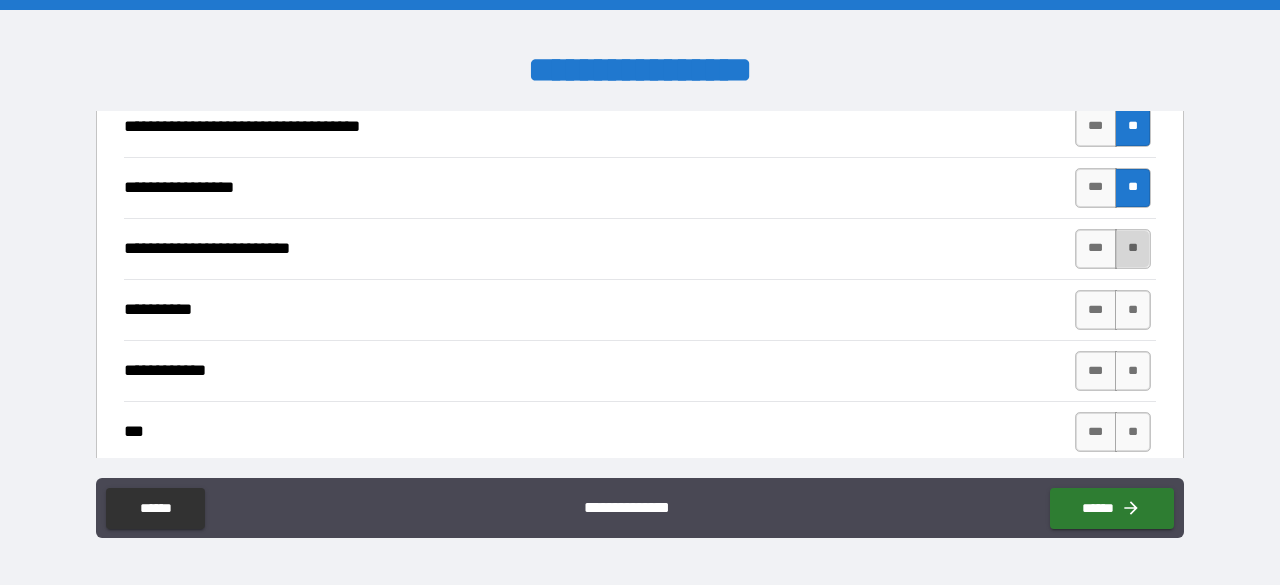 click on "**" at bounding box center (1133, 249) 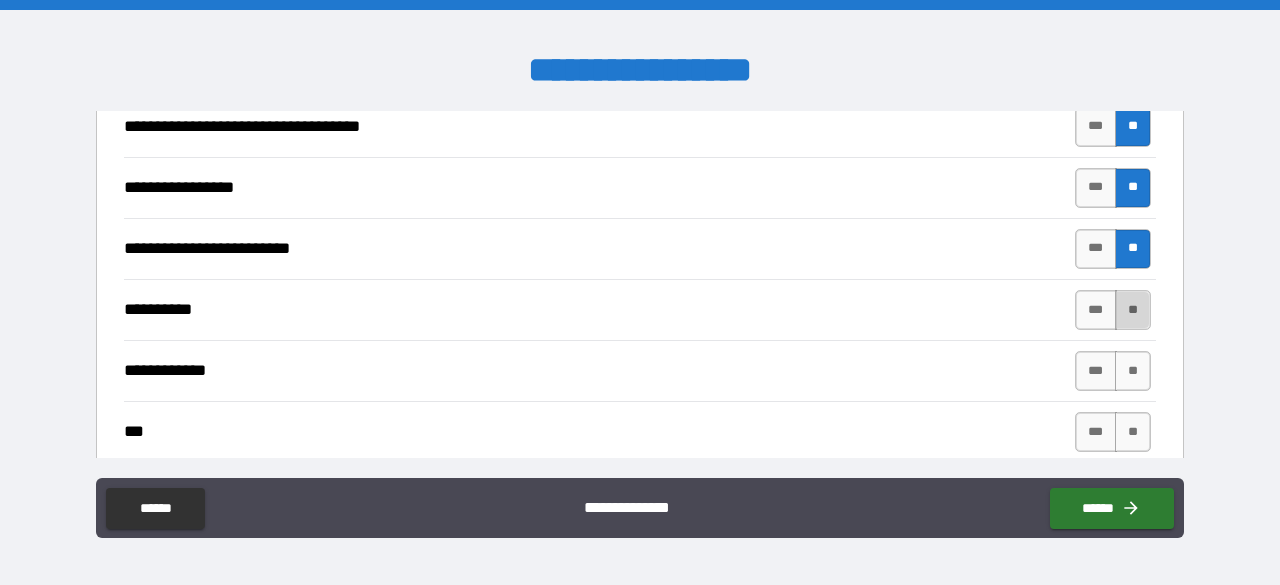 click on "**" at bounding box center (1133, 310) 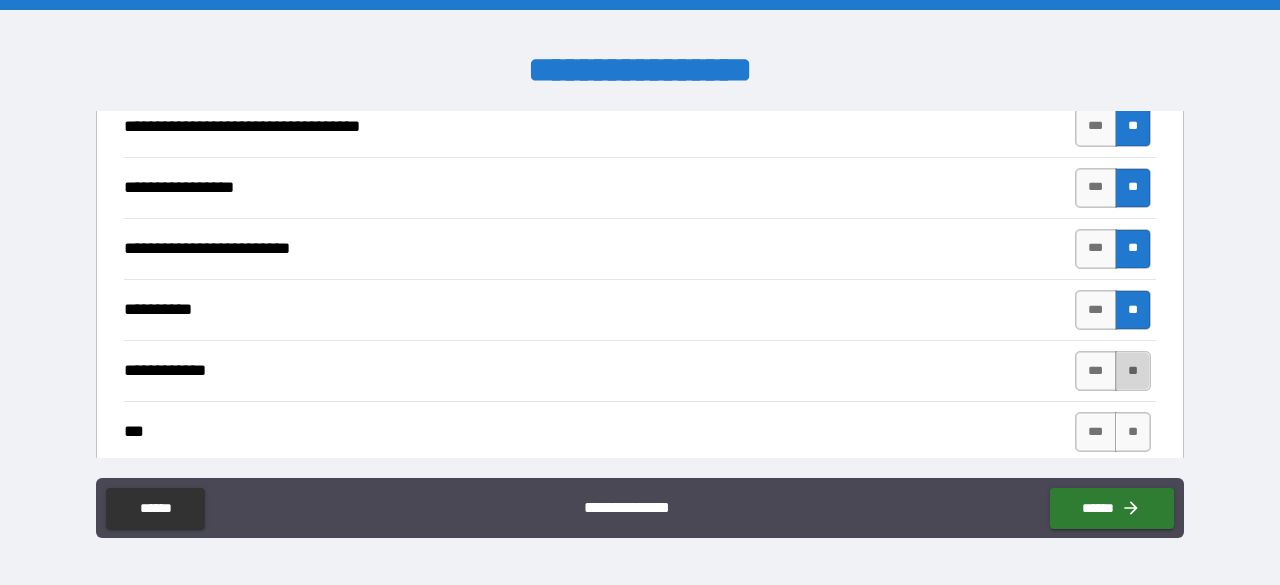 click on "**" at bounding box center (1133, 371) 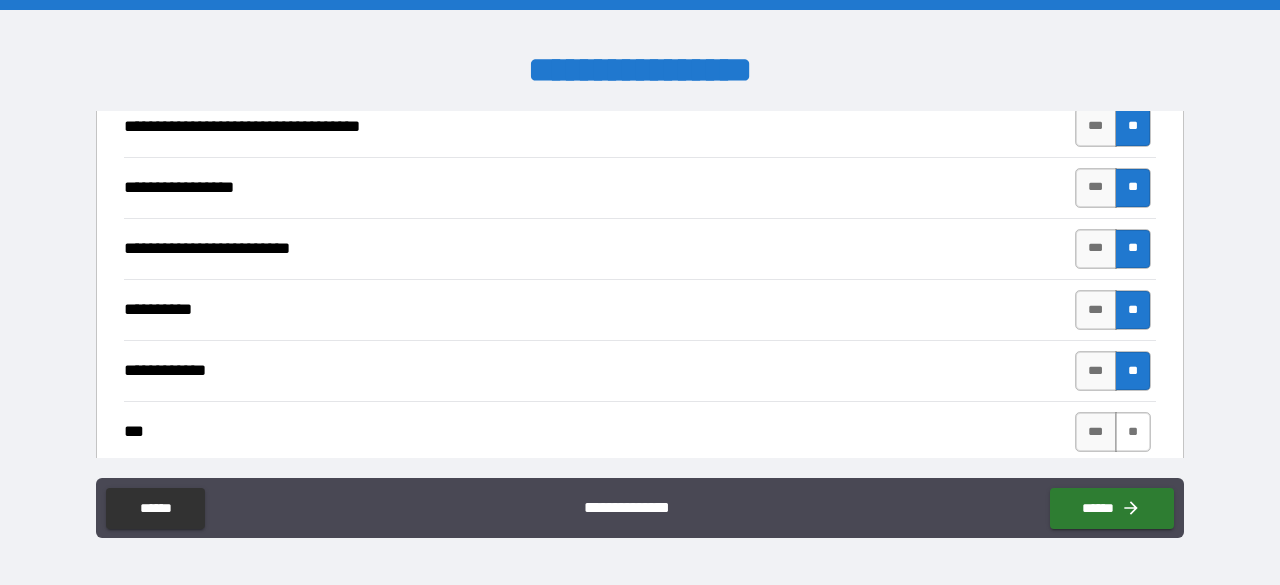 click on "**" at bounding box center (1133, 432) 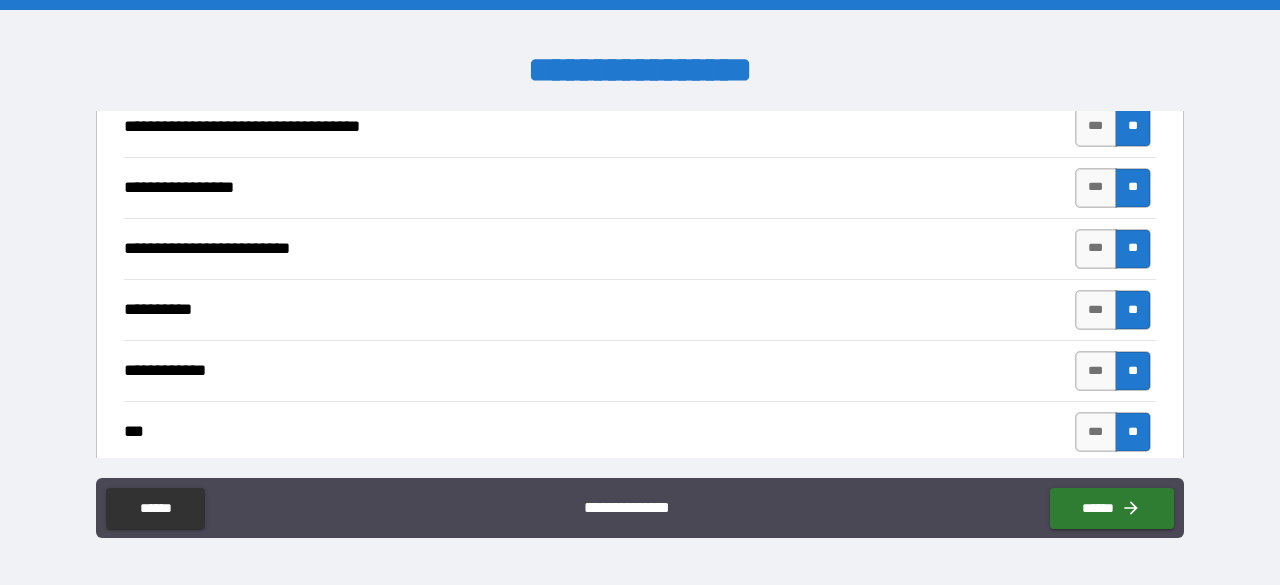 scroll, scrollTop: 3033, scrollLeft: 0, axis: vertical 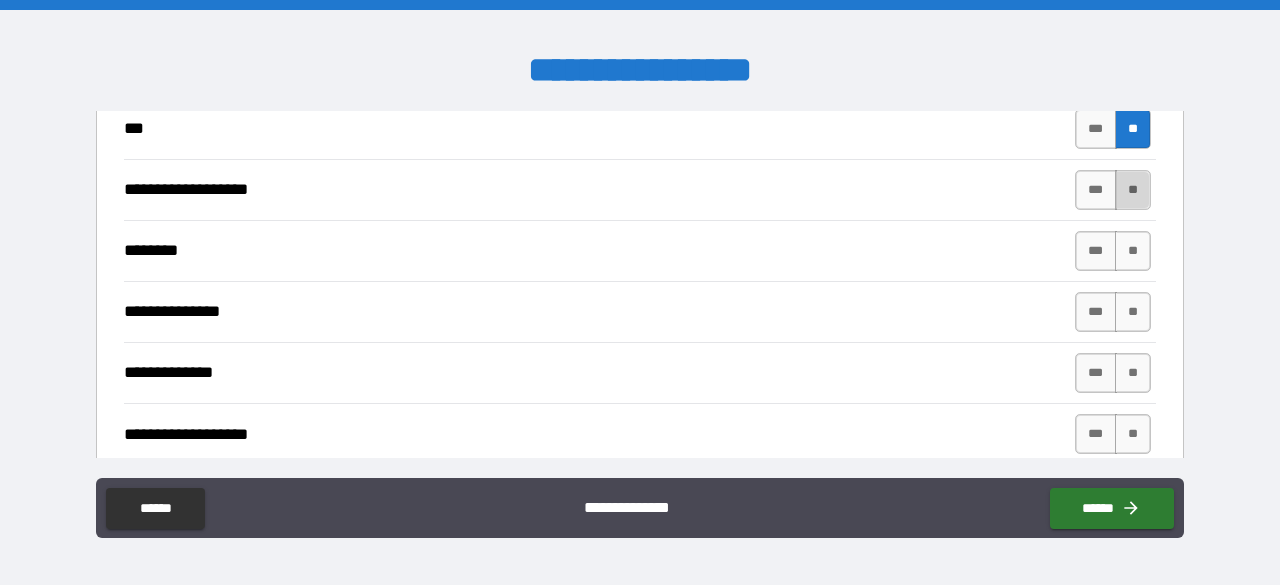 click on "**" at bounding box center [1133, 190] 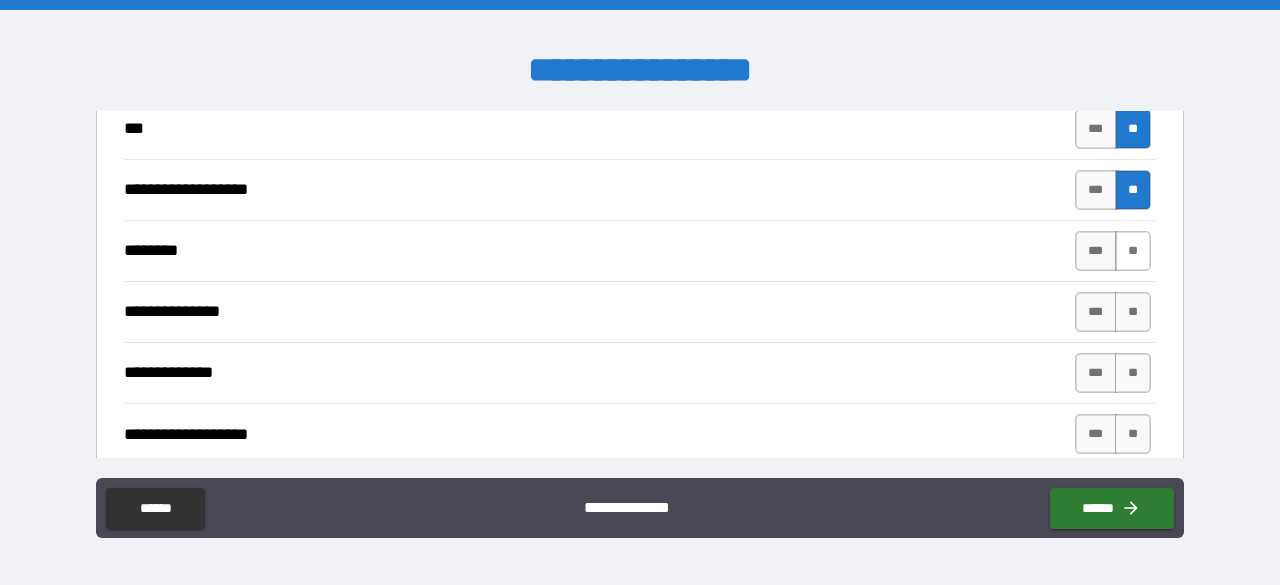 click on "**" at bounding box center [1133, 251] 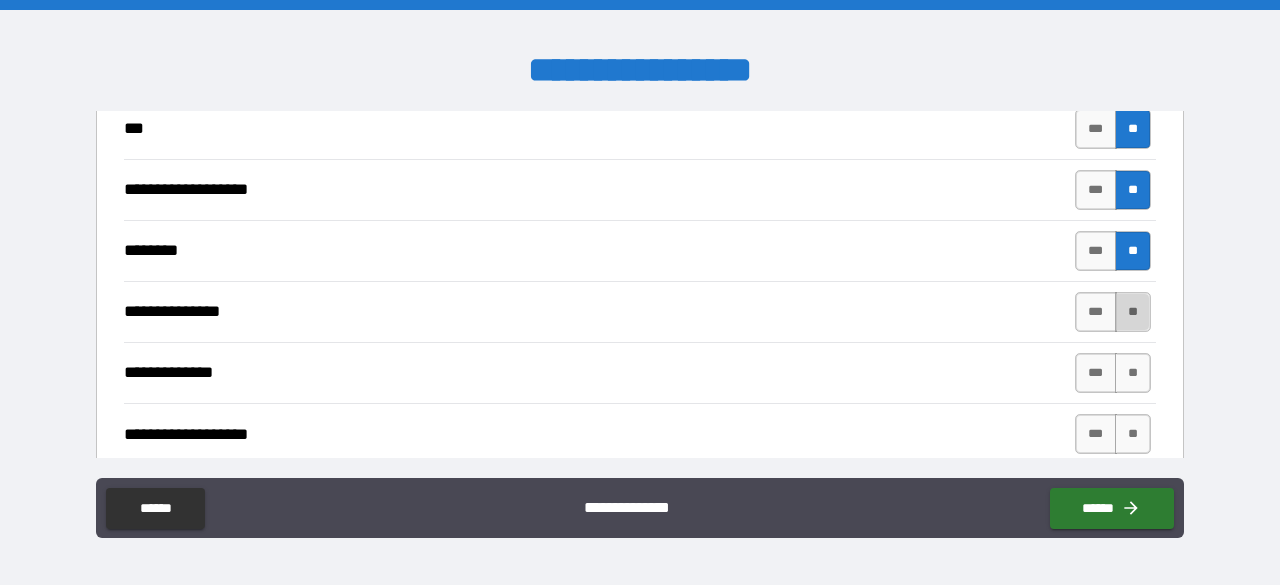 click on "**" at bounding box center (1133, 312) 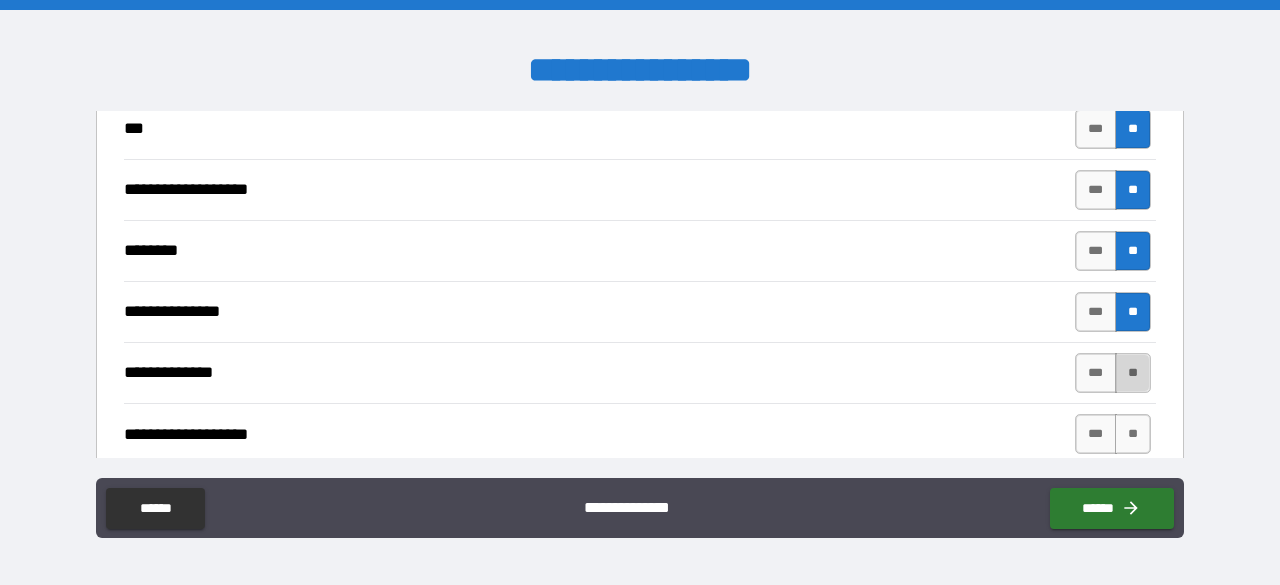 click on "**" at bounding box center [1133, 373] 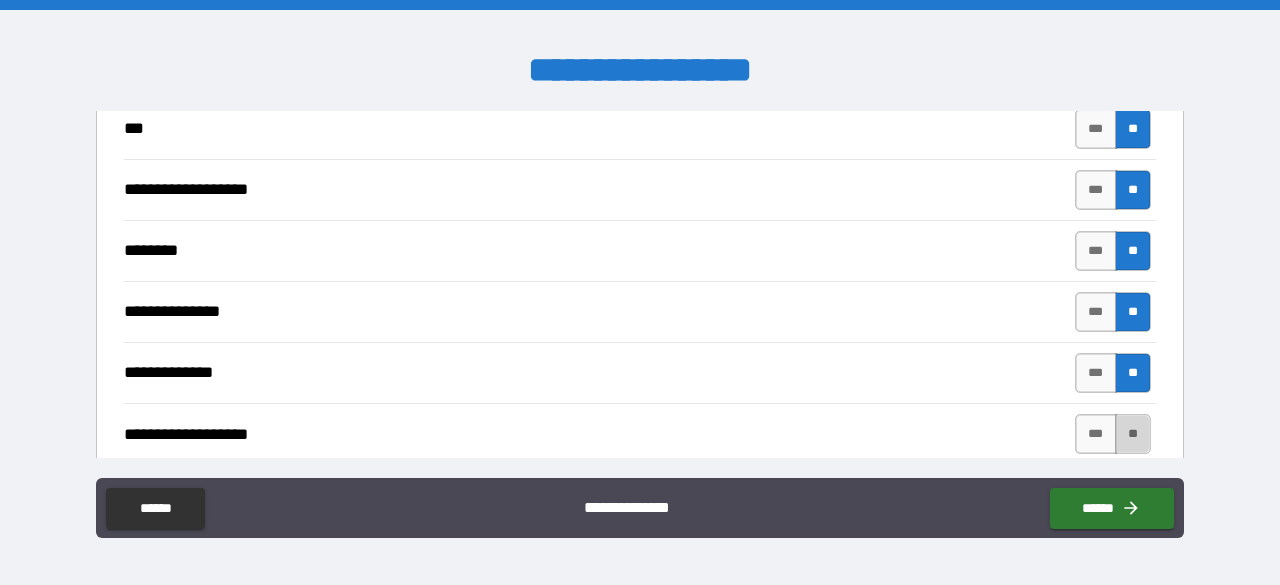 click on "**" at bounding box center [1133, 434] 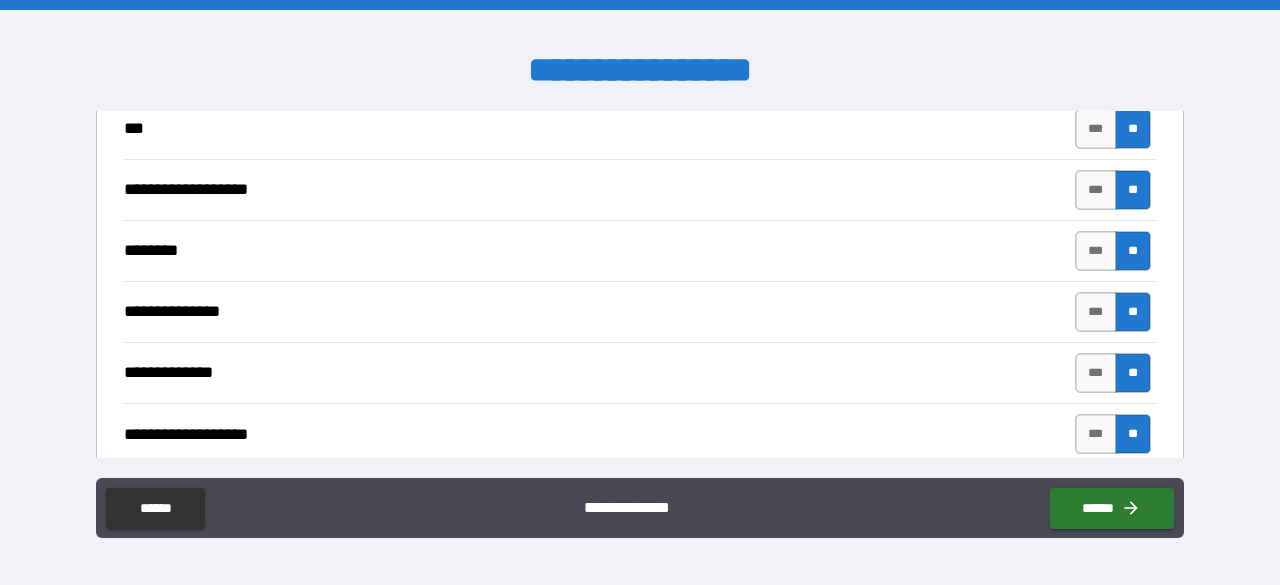 scroll, scrollTop: 3336, scrollLeft: 0, axis: vertical 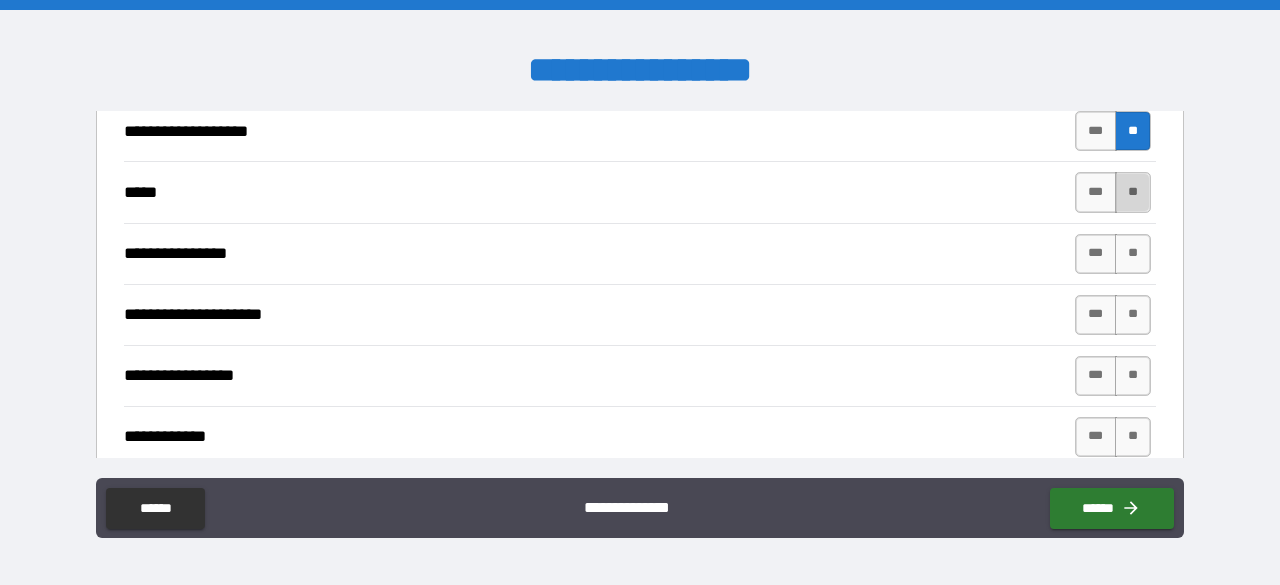 click on "**" at bounding box center [1133, 192] 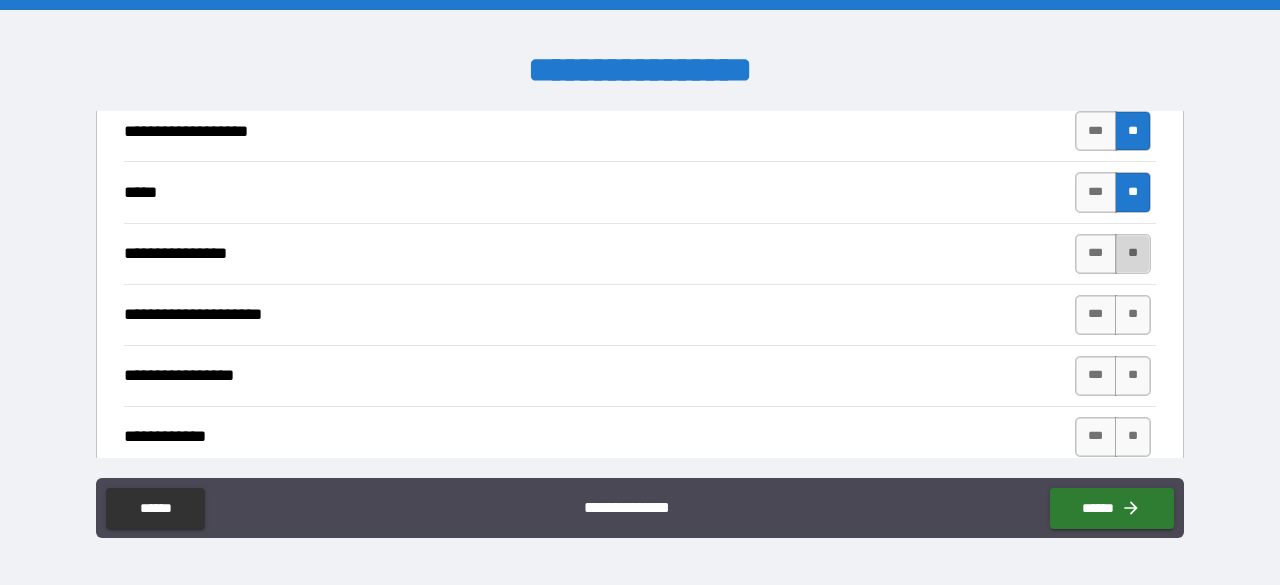 click on "**" at bounding box center (1133, 254) 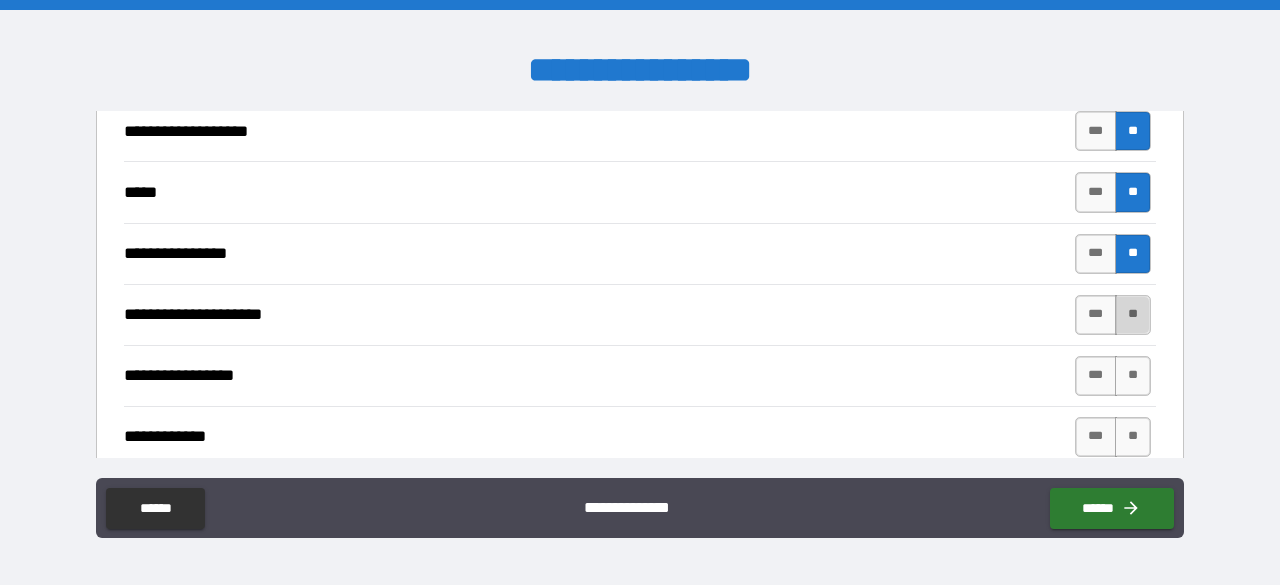 click on "**" at bounding box center (1133, 315) 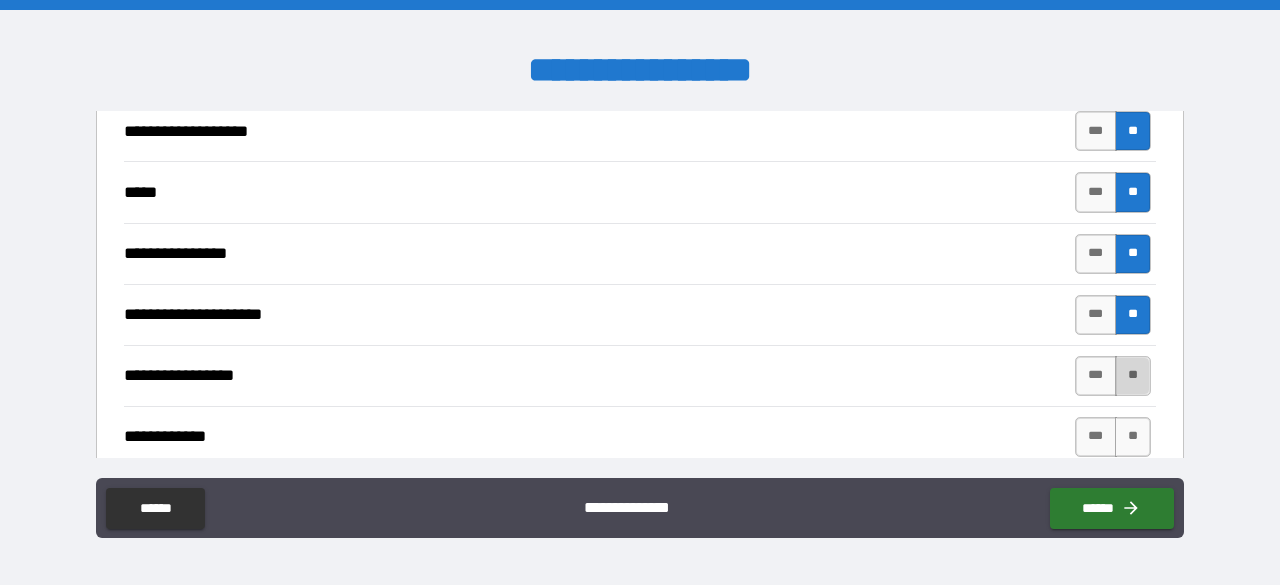 click on "**" at bounding box center (1133, 376) 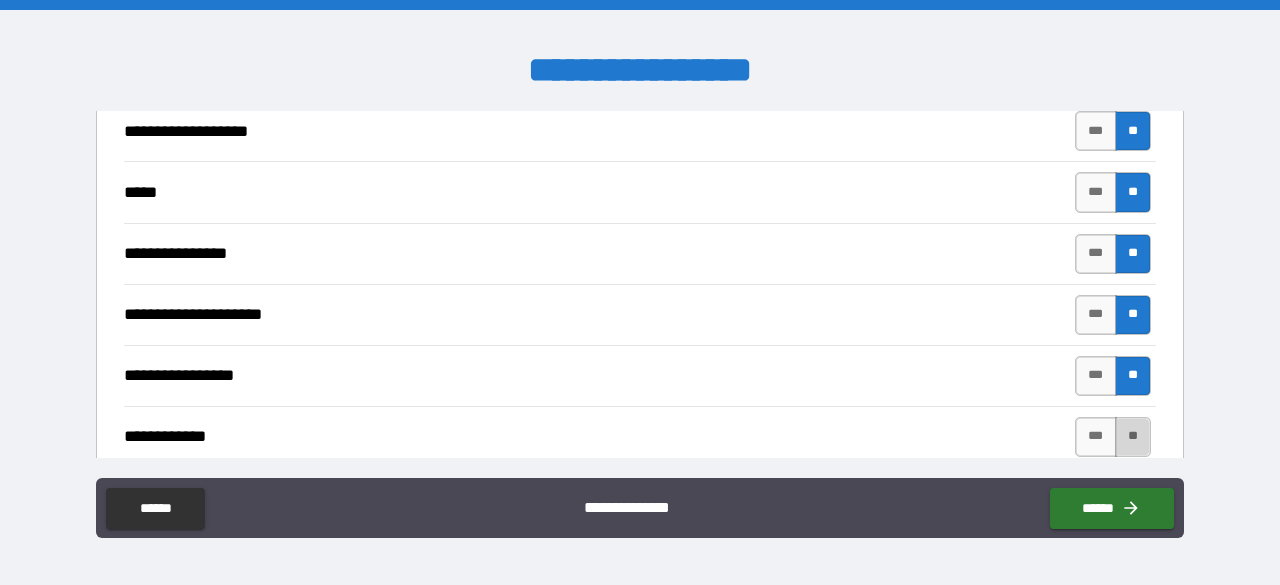 click on "**" at bounding box center (1133, 437) 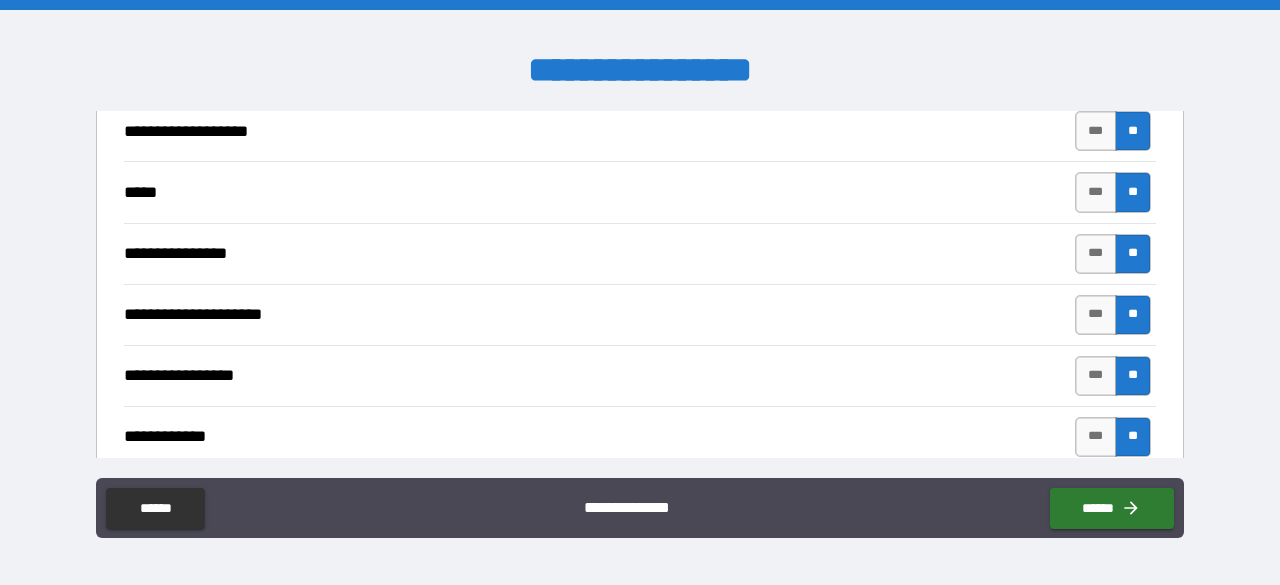 scroll, scrollTop: 3640, scrollLeft: 0, axis: vertical 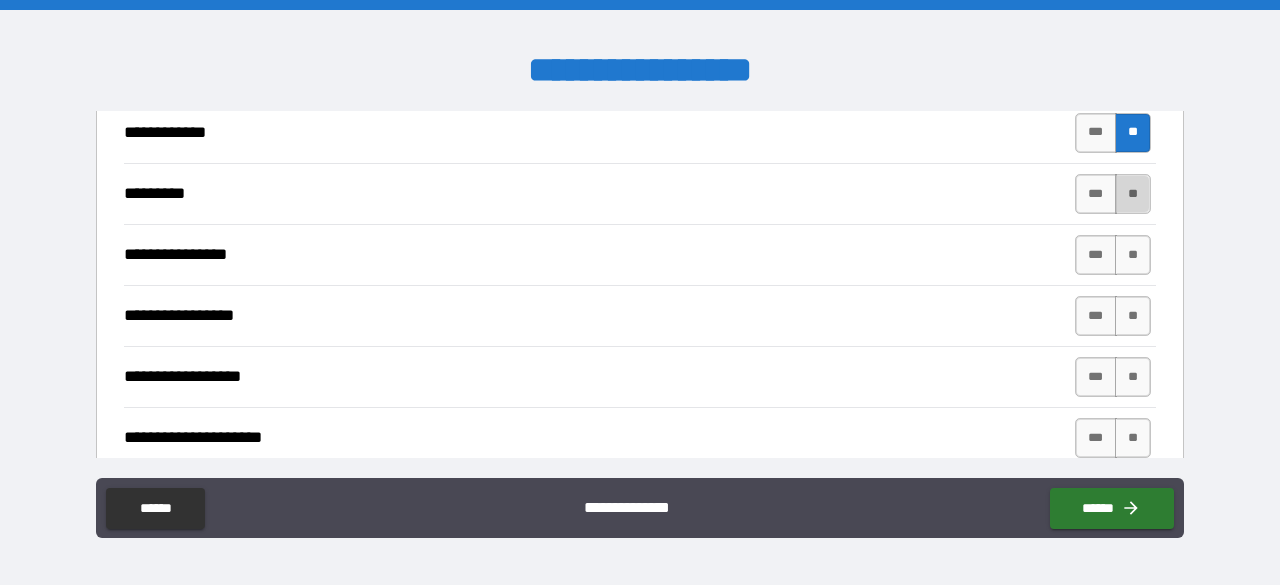 click on "**" at bounding box center [1133, 194] 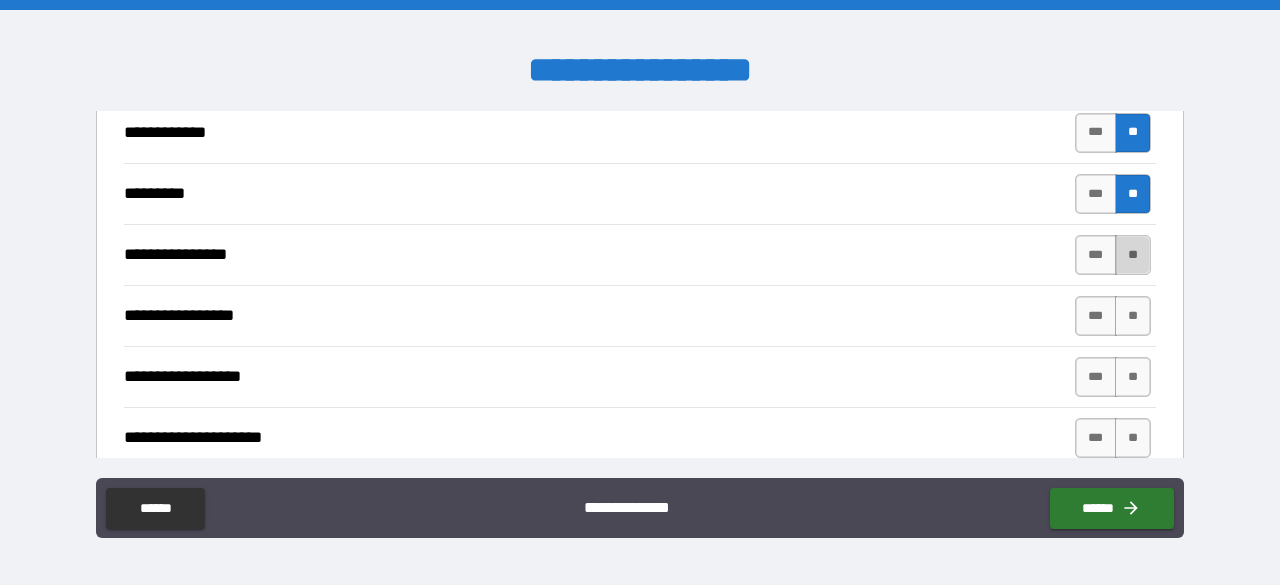 click on "**" at bounding box center (1133, 255) 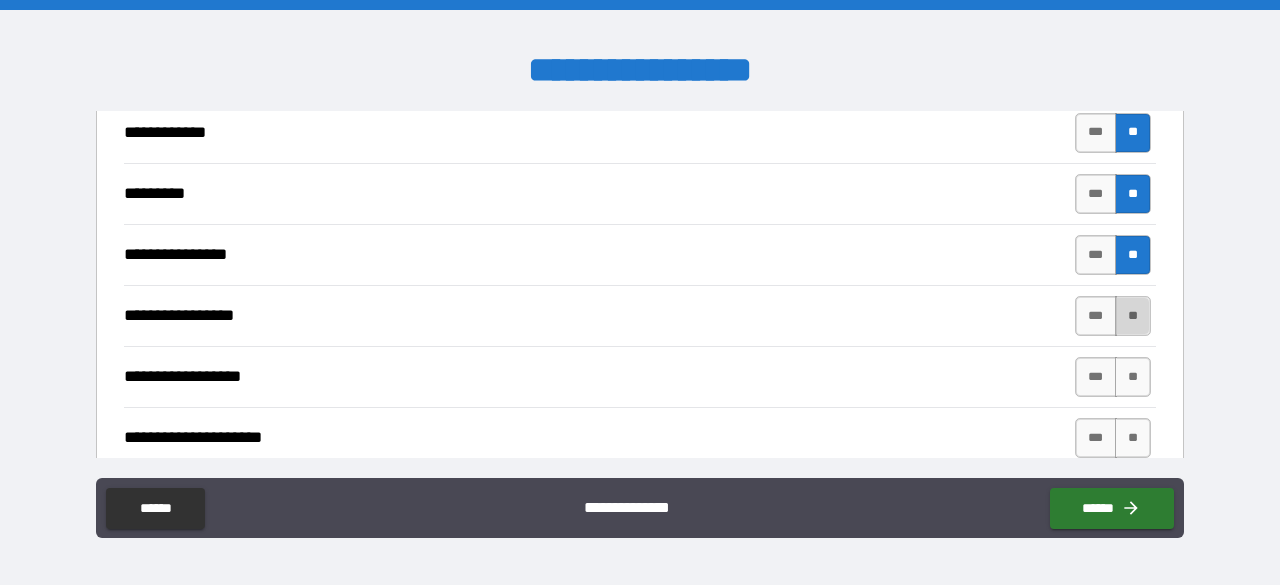 click on "**" at bounding box center (1133, 316) 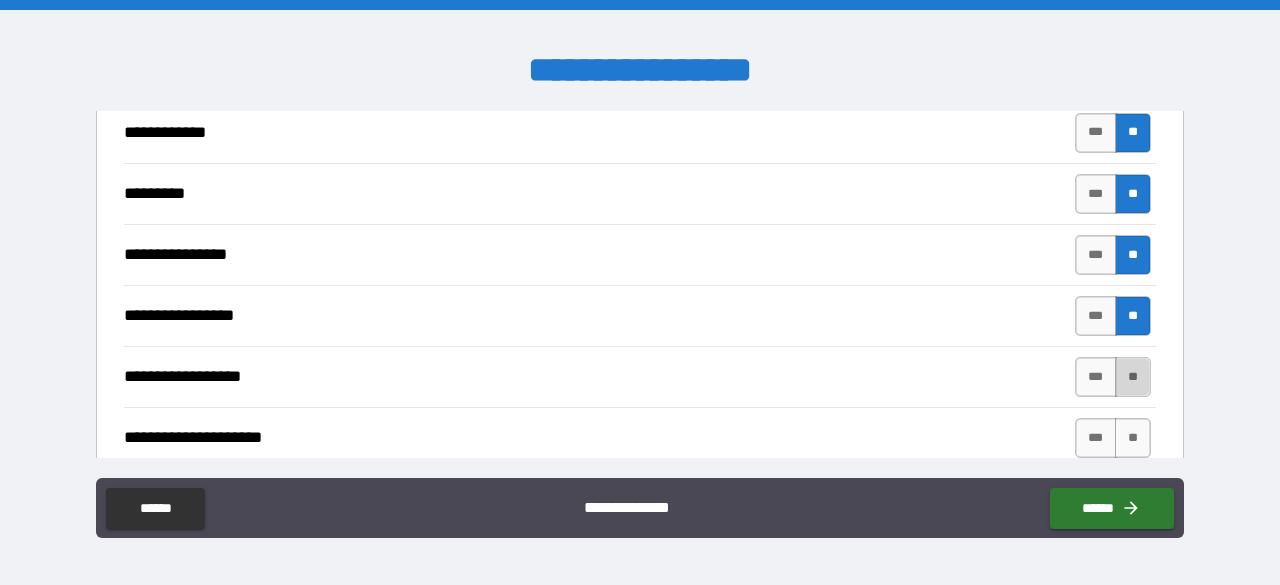 click on "**" at bounding box center [1133, 377] 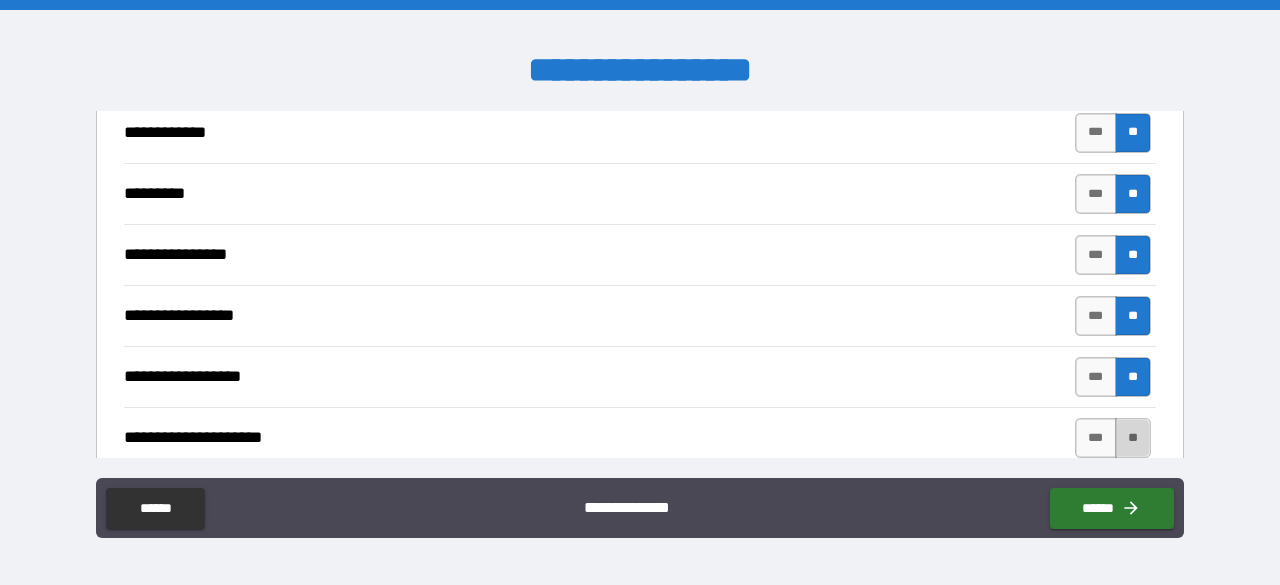 click on "**" at bounding box center (1133, 438) 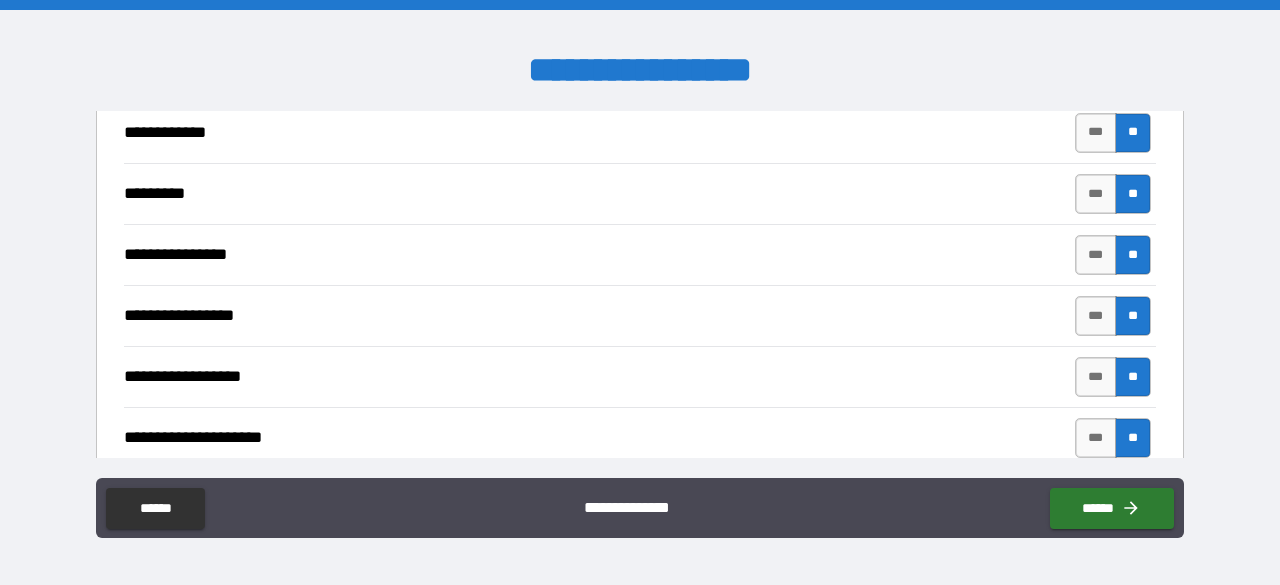 scroll, scrollTop: 3943, scrollLeft: 0, axis: vertical 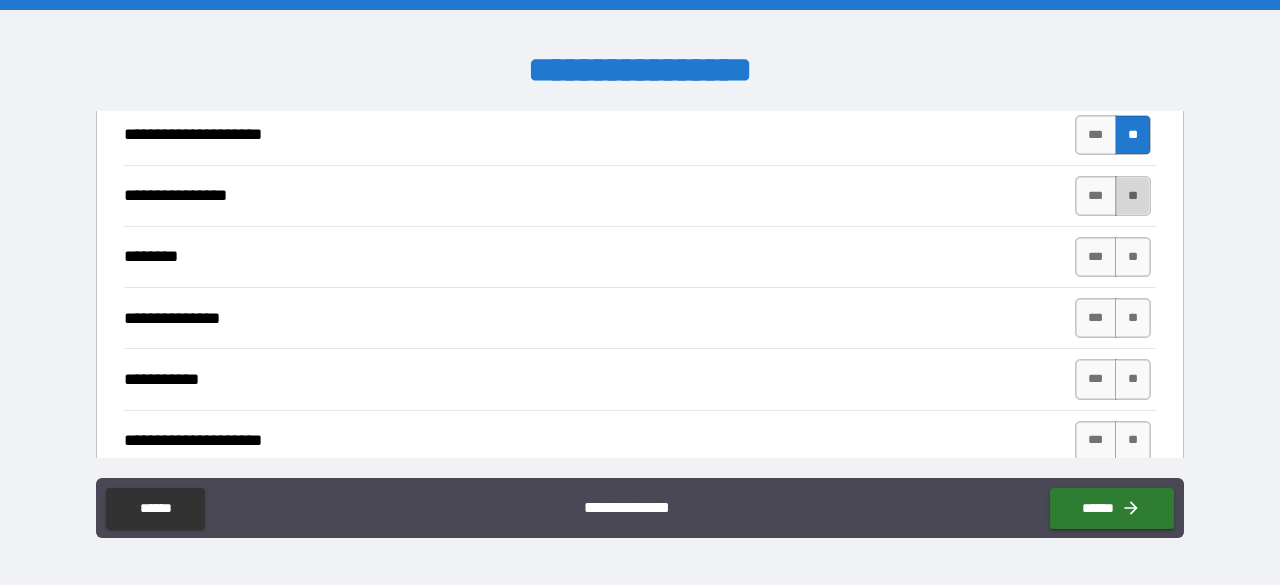 click on "**" at bounding box center (1133, 196) 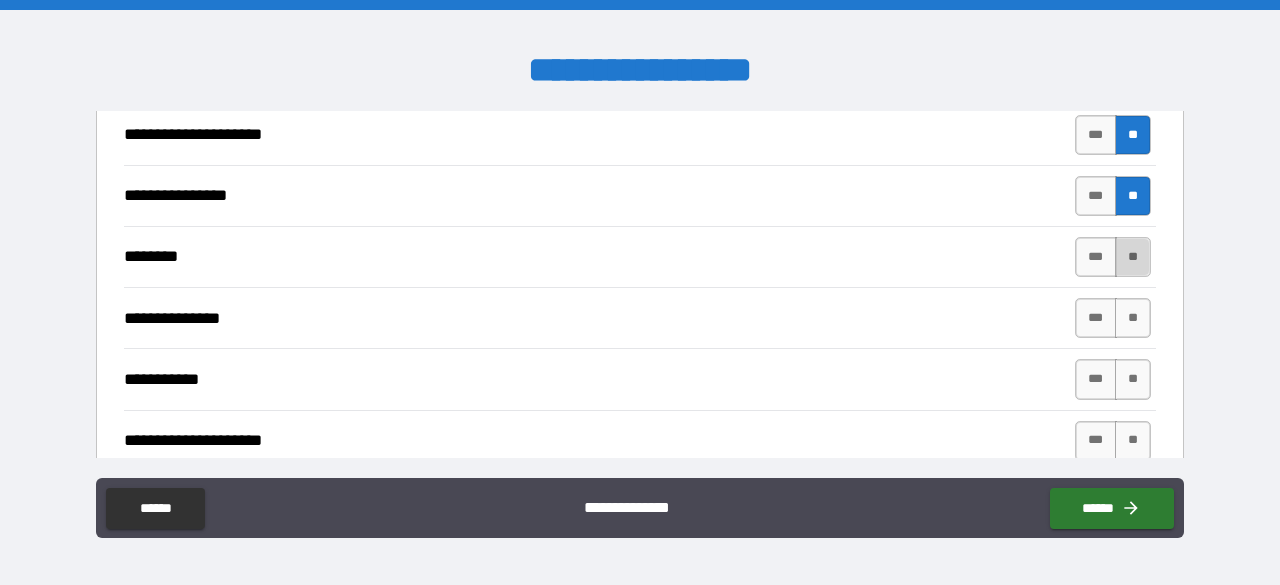 click on "**" at bounding box center (1133, 257) 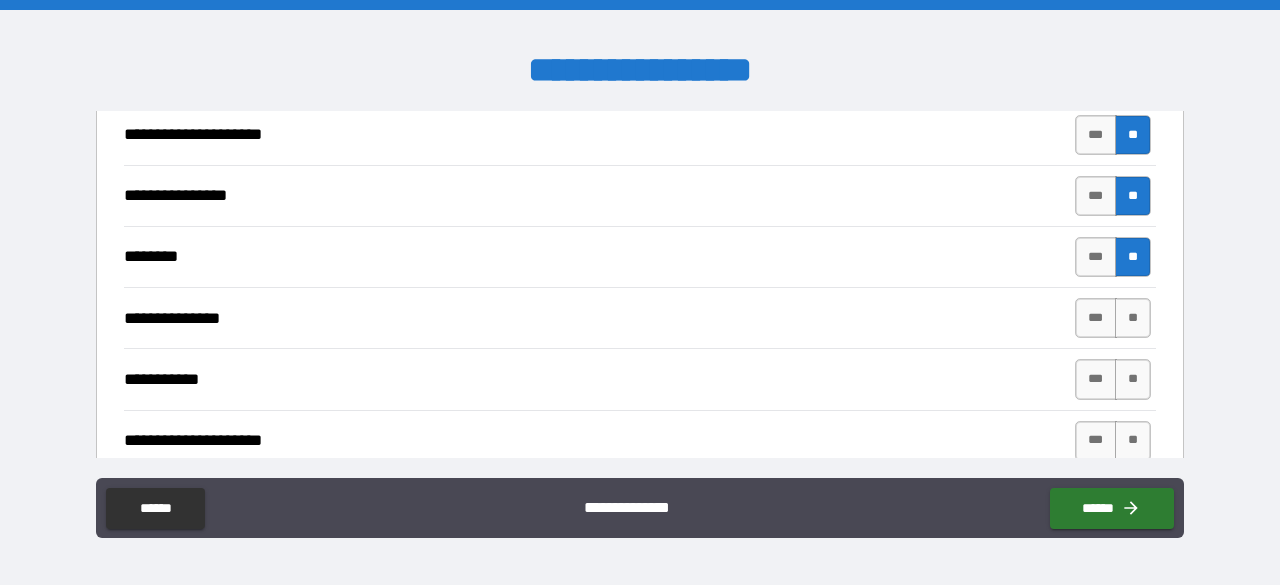 click on "**********" at bounding box center (640, 317) 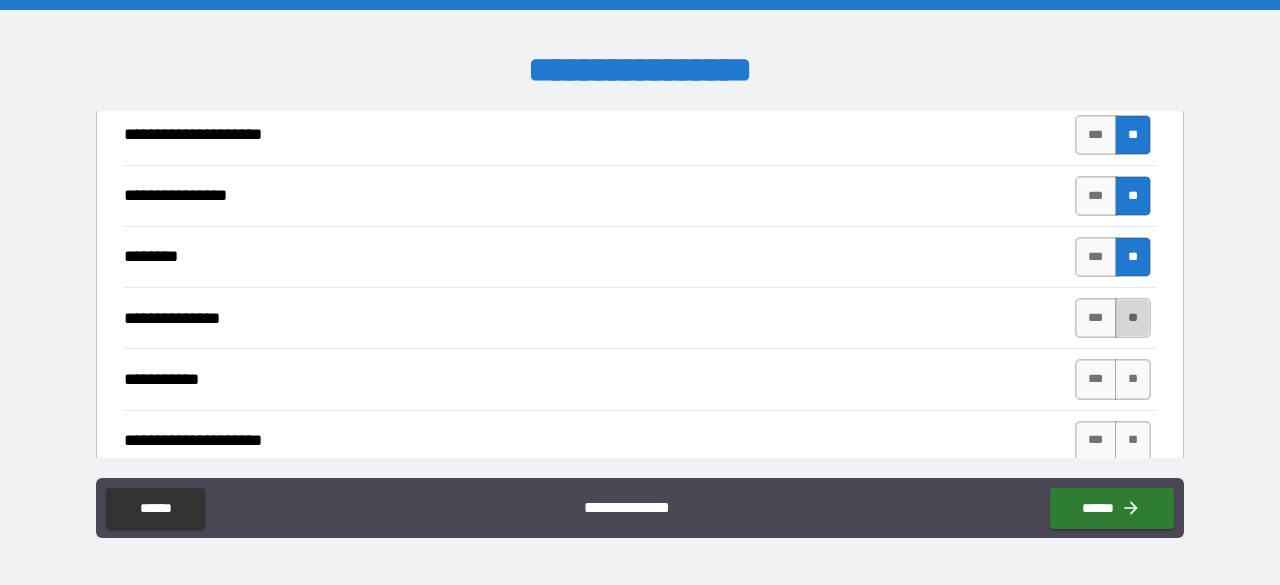 click on "**" at bounding box center (1133, 318) 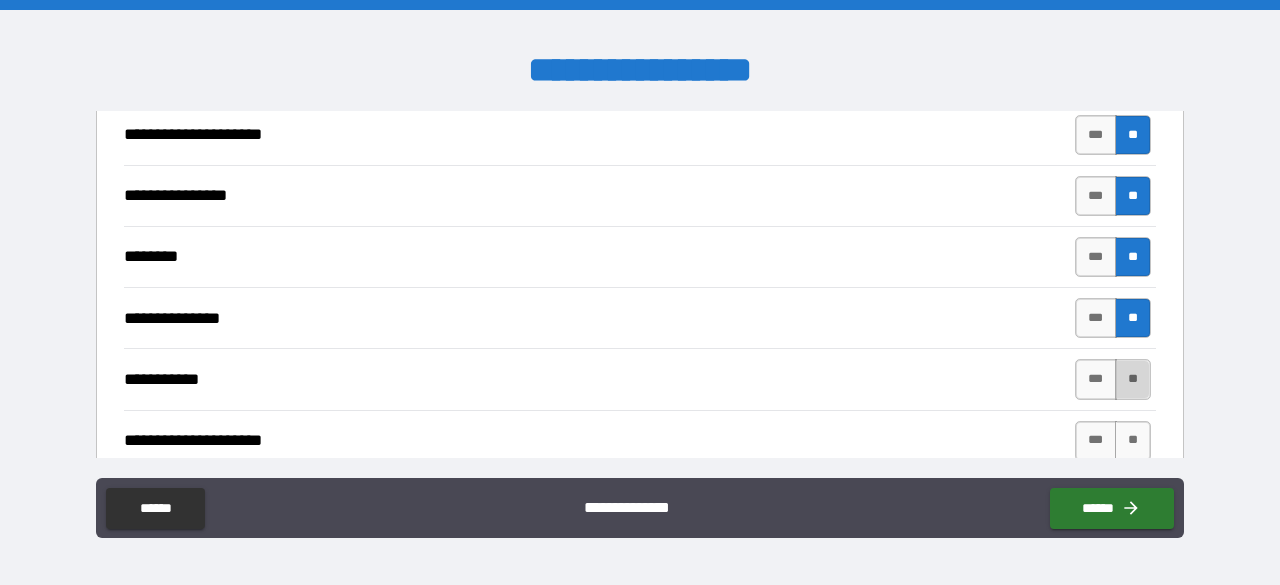 click on "**" at bounding box center [1133, 379] 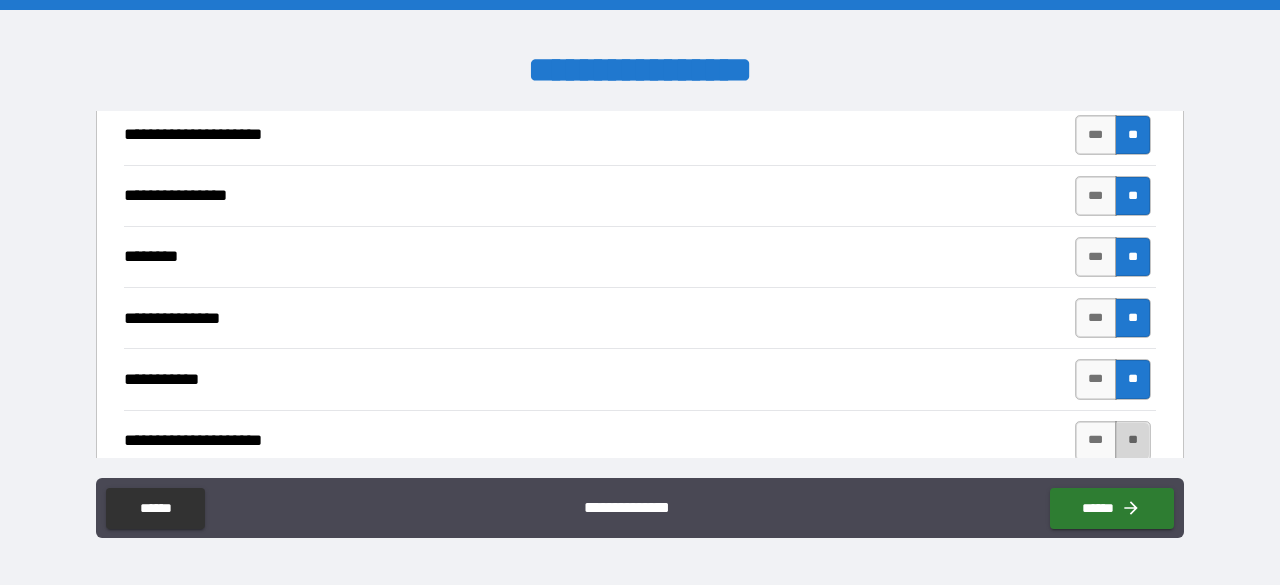 click on "**" at bounding box center [1133, 441] 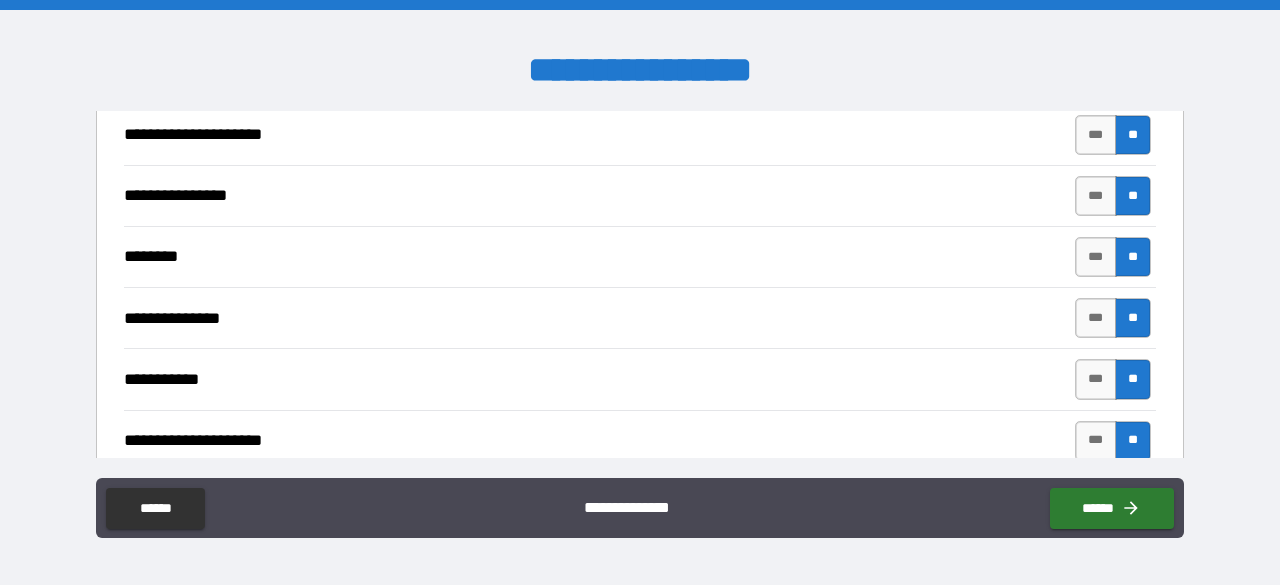scroll, scrollTop: 4246, scrollLeft: 0, axis: vertical 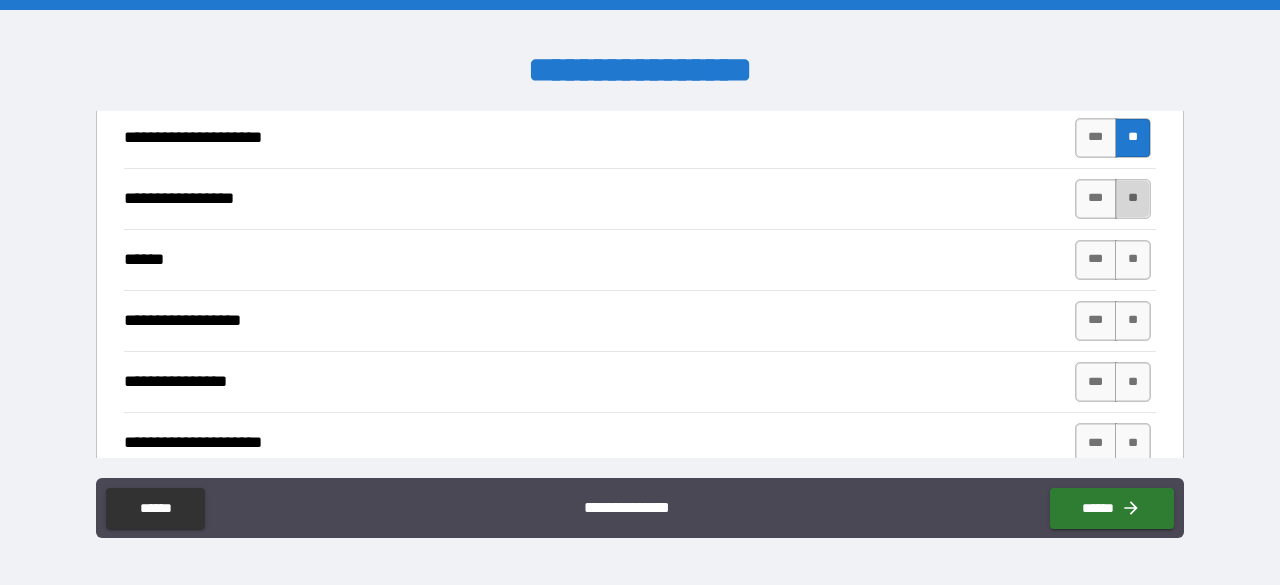 click on "**" at bounding box center (1133, 199) 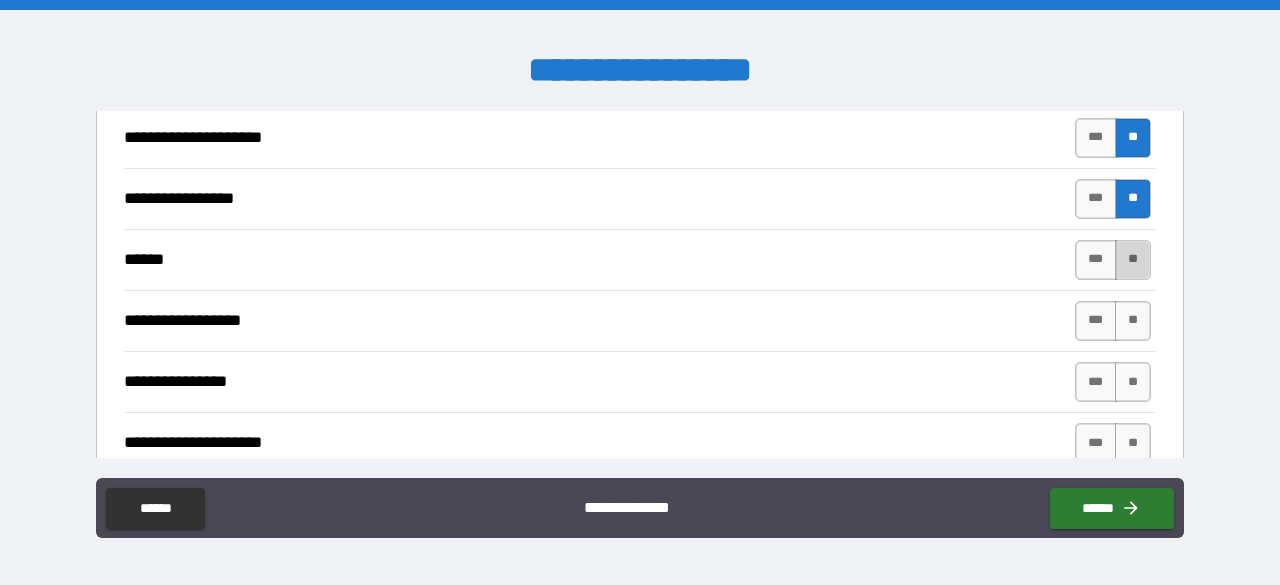 click on "**" at bounding box center [1133, 260] 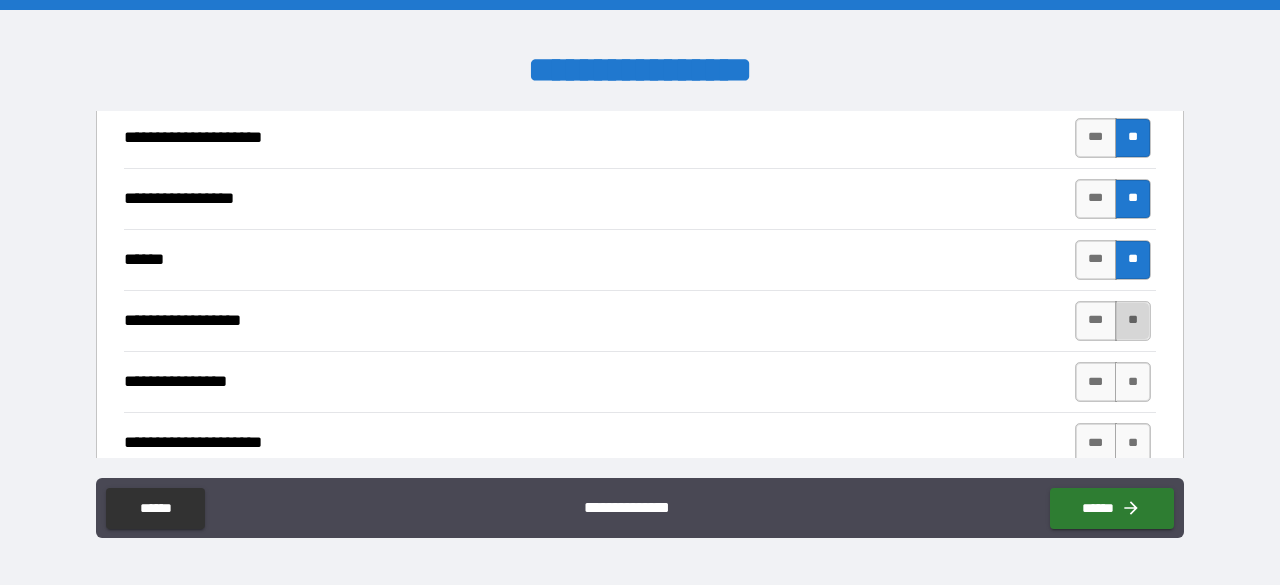 click on "**" at bounding box center (1133, 321) 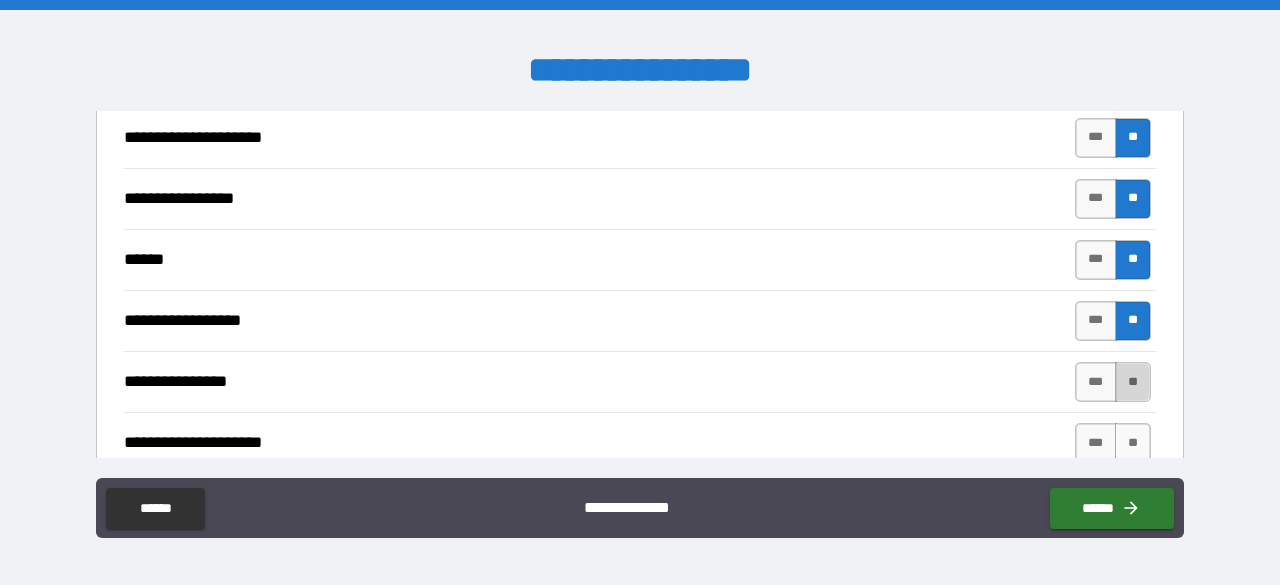 click on "**" at bounding box center [1133, 382] 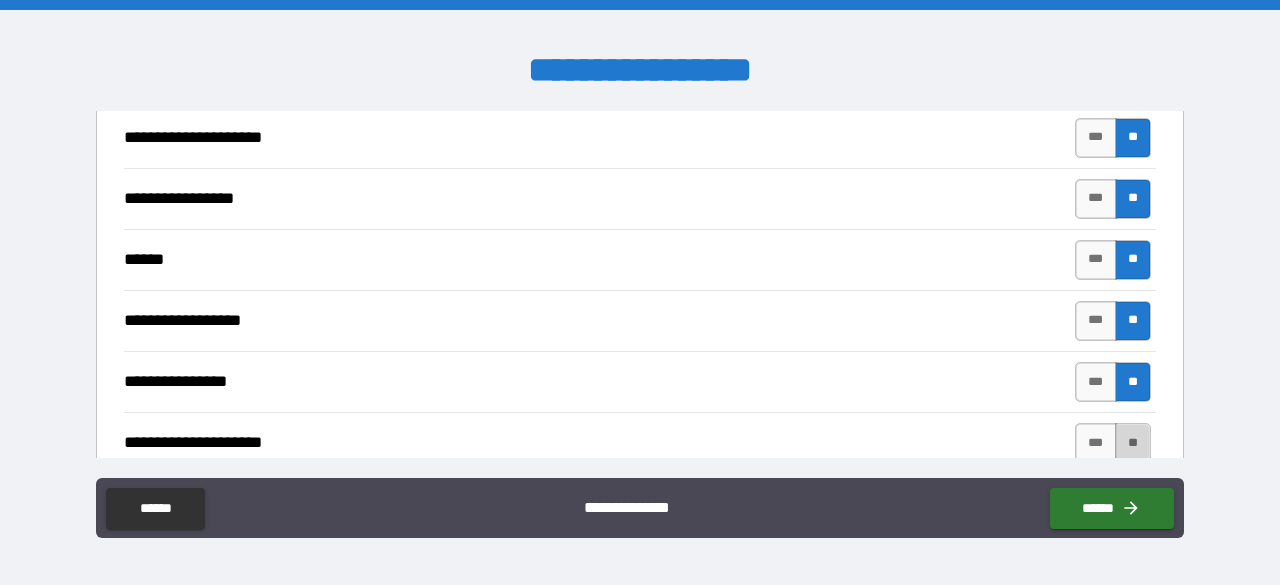 click on "**" at bounding box center (1133, 443) 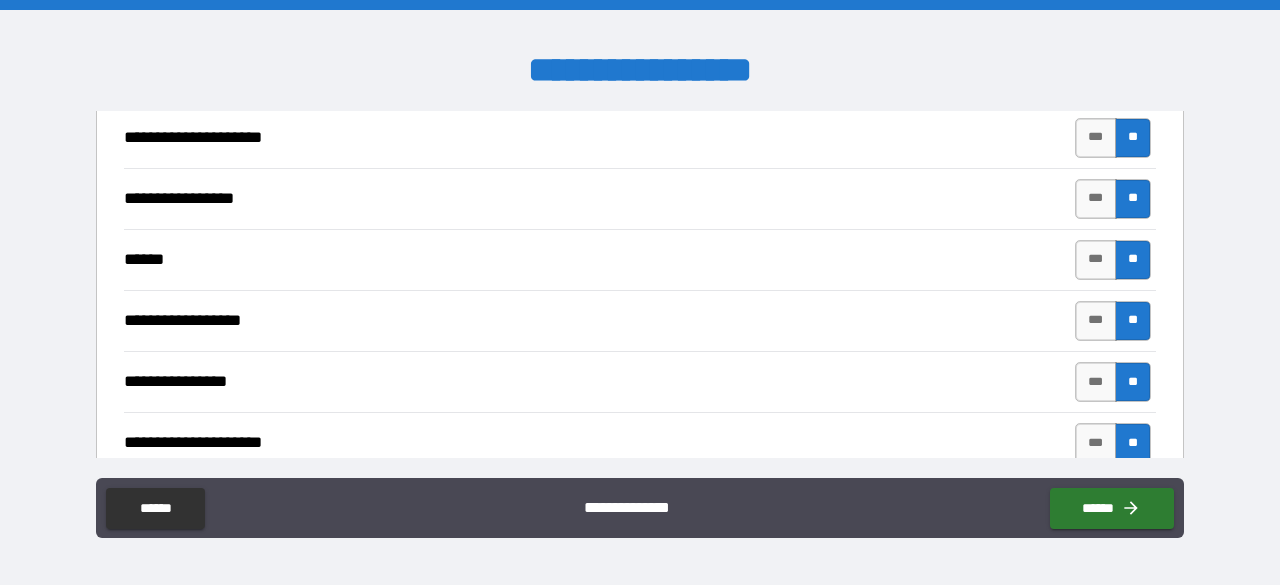 scroll, scrollTop: 4550, scrollLeft: 0, axis: vertical 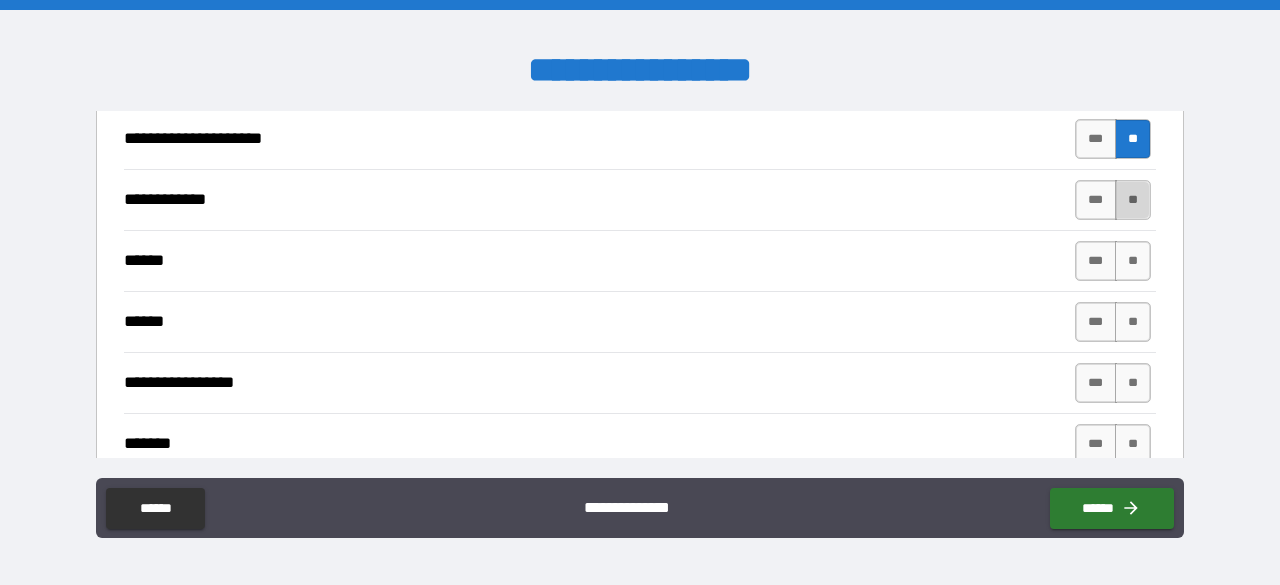 click on "**" at bounding box center [1133, 200] 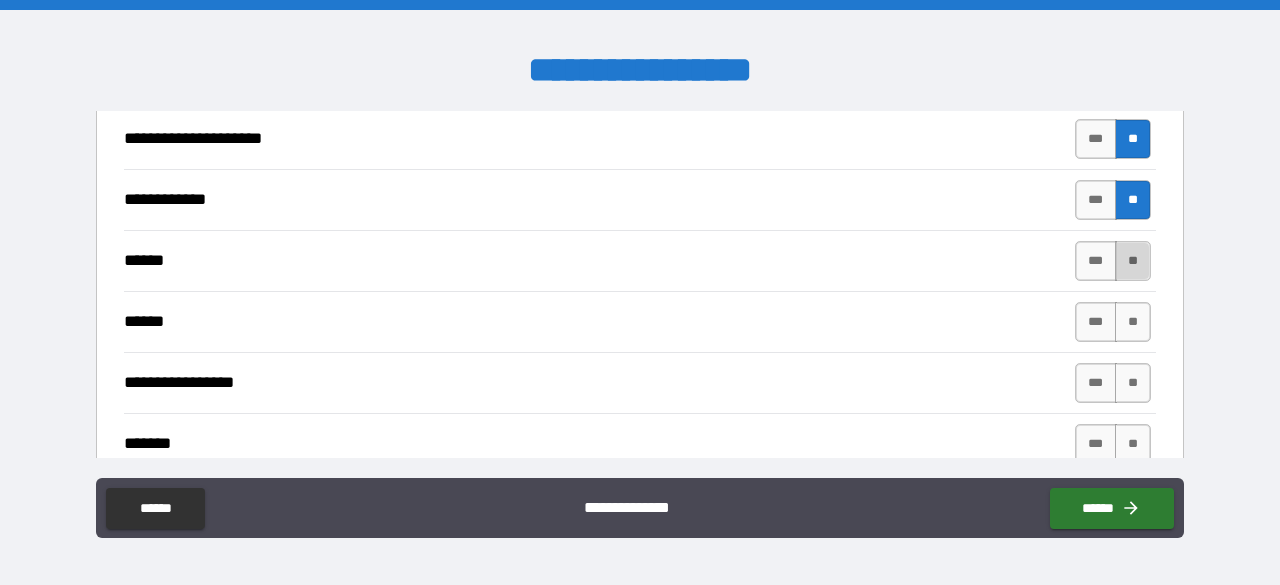 click on "**" at bounding box center [1133, 261] 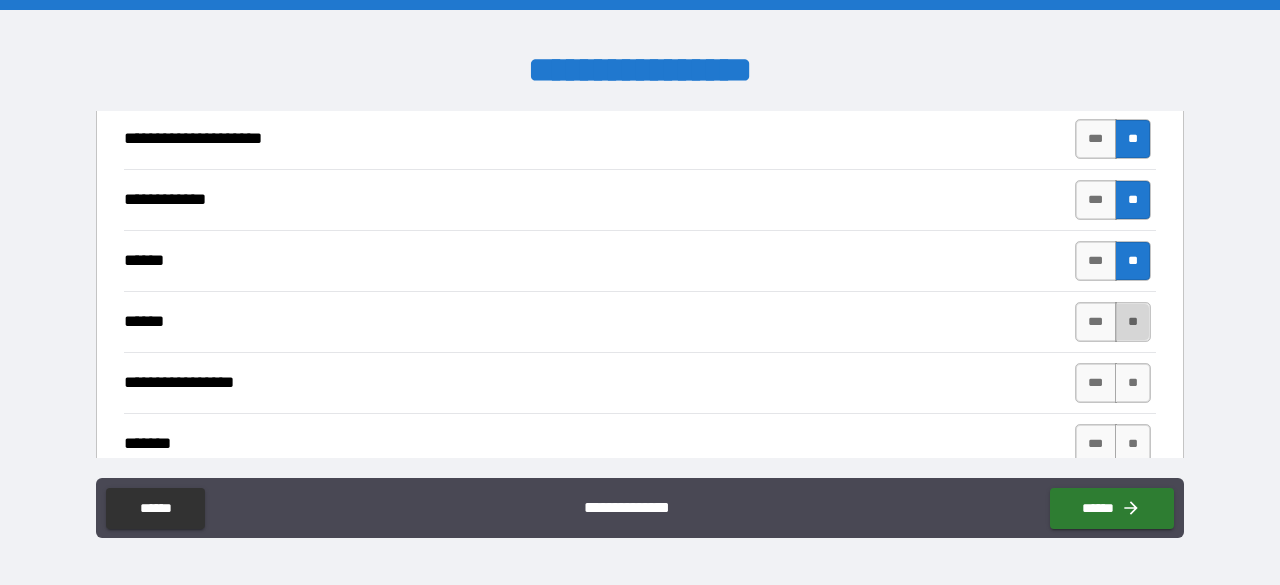 click on "**" at bounding box center [1133, 322] 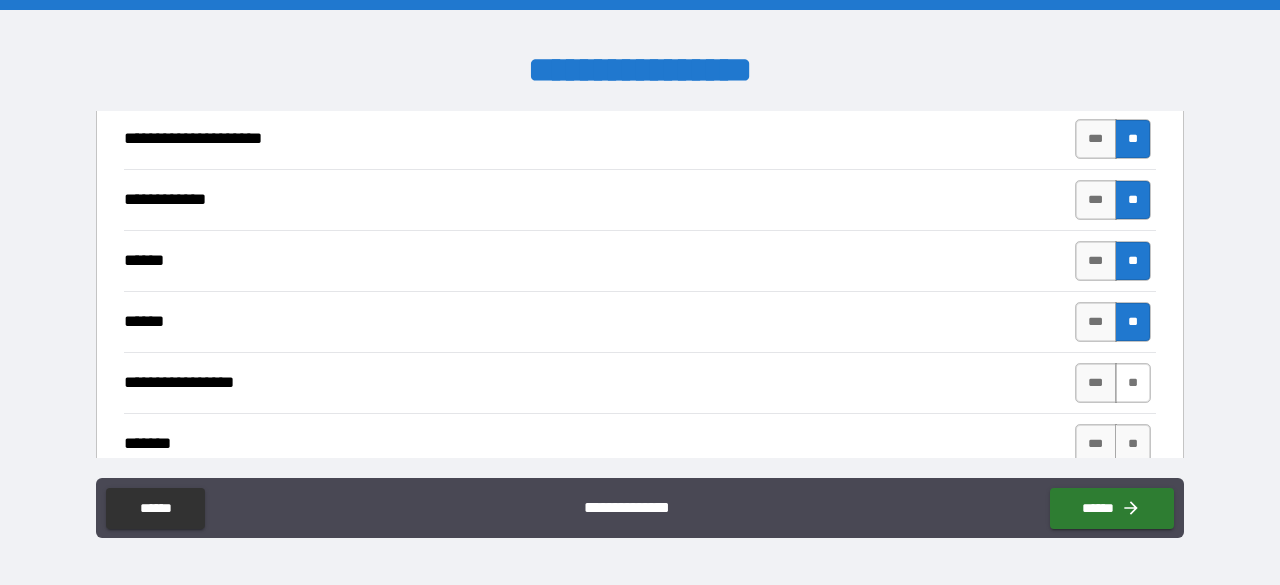click on "**" at bounding box center (1133, 383) 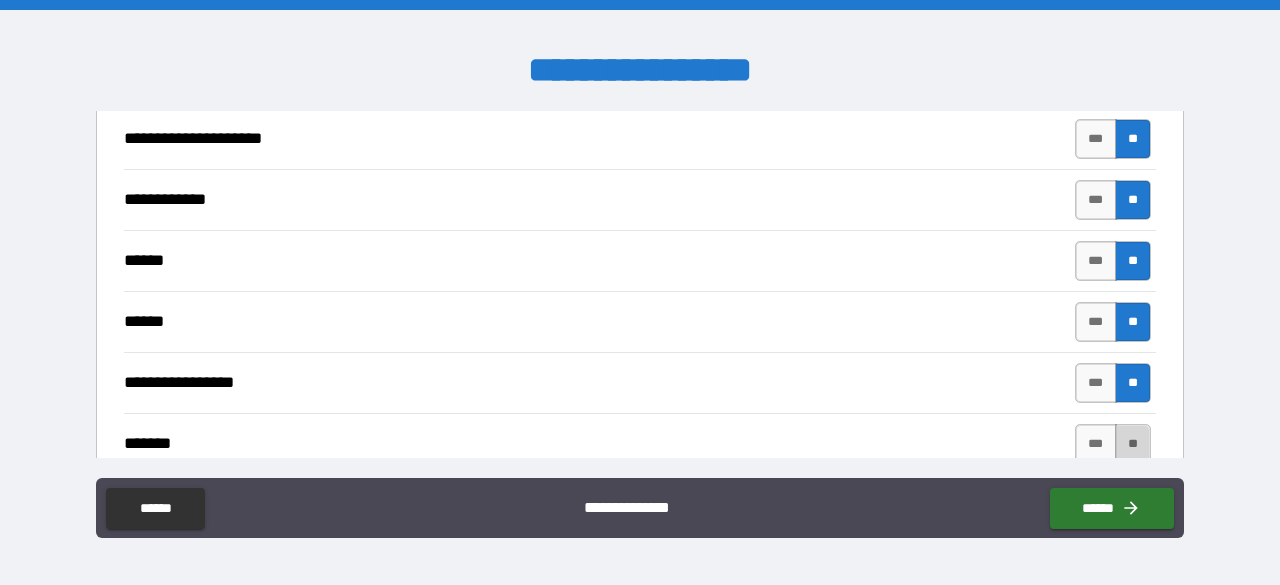 click on "**" at bounding box center (1133, 444) 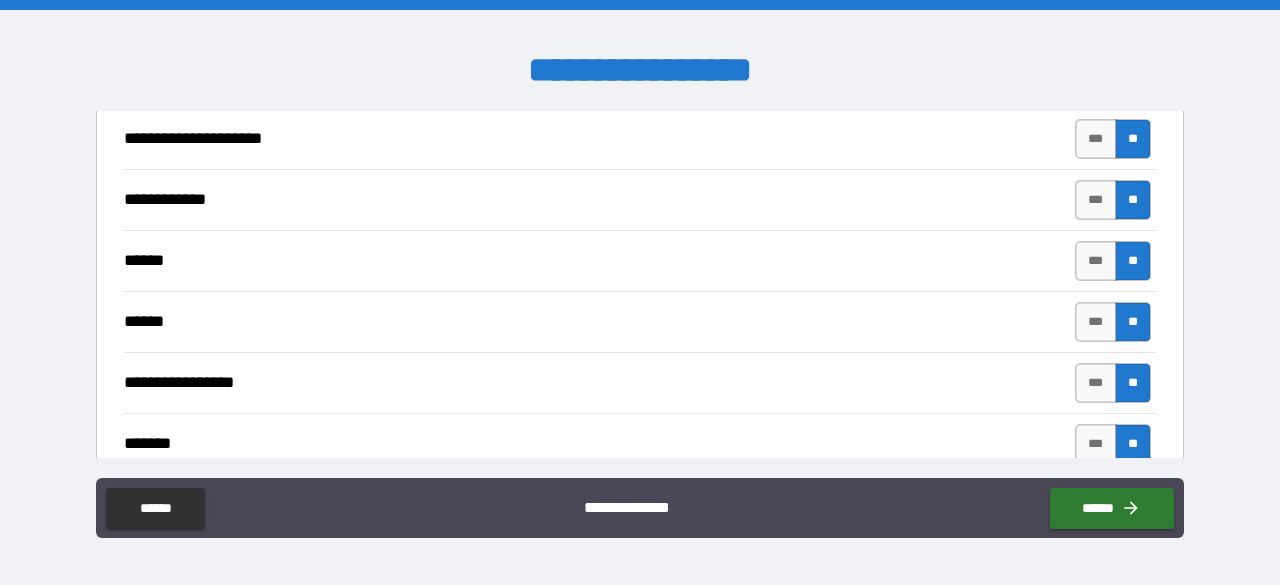 scroll, scrollTop: 4853, scrollLeft: 0, axis: vertical 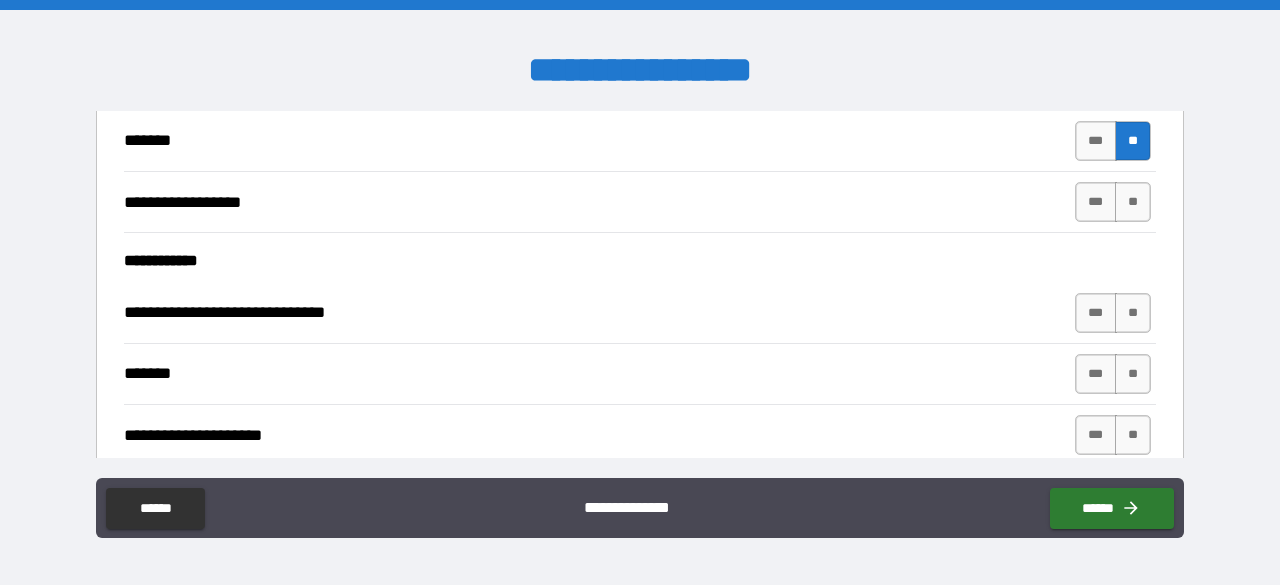 click on "**********" at bounding box center [640, 201] 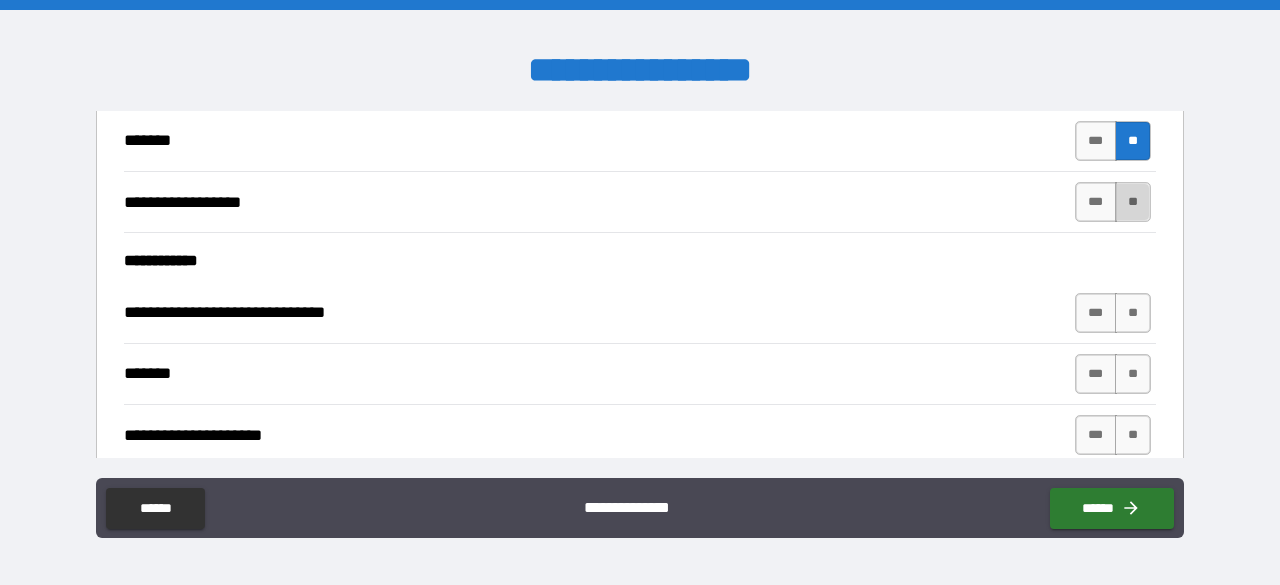 click on "**" at bounding box center [1133, 202] 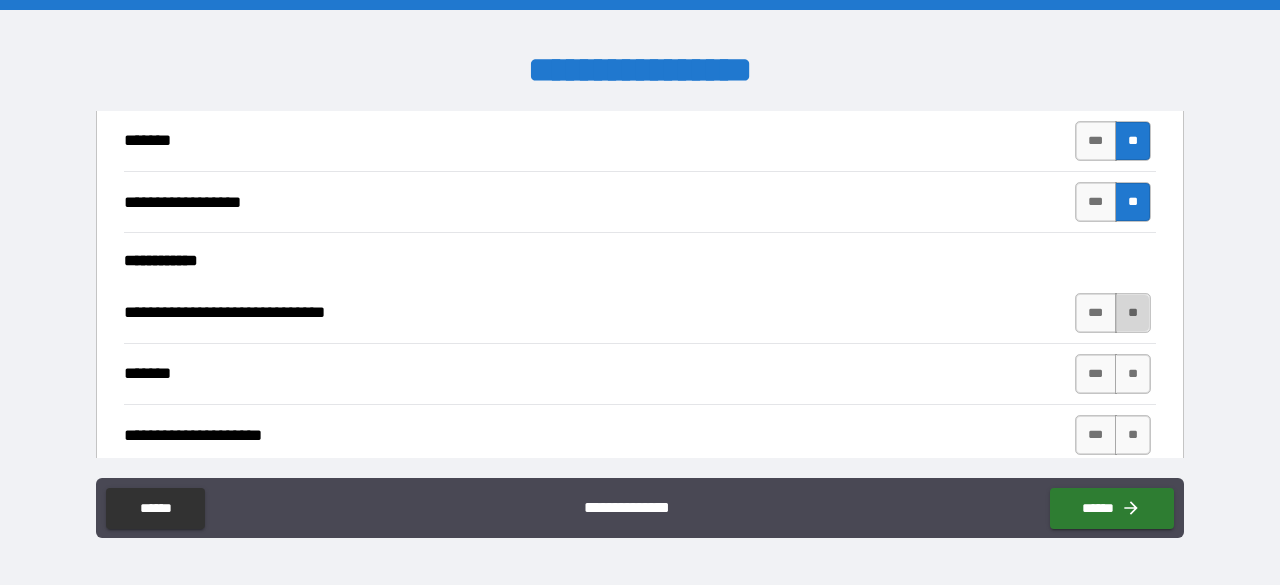 click on "**" at bounding box center [1133, 313] 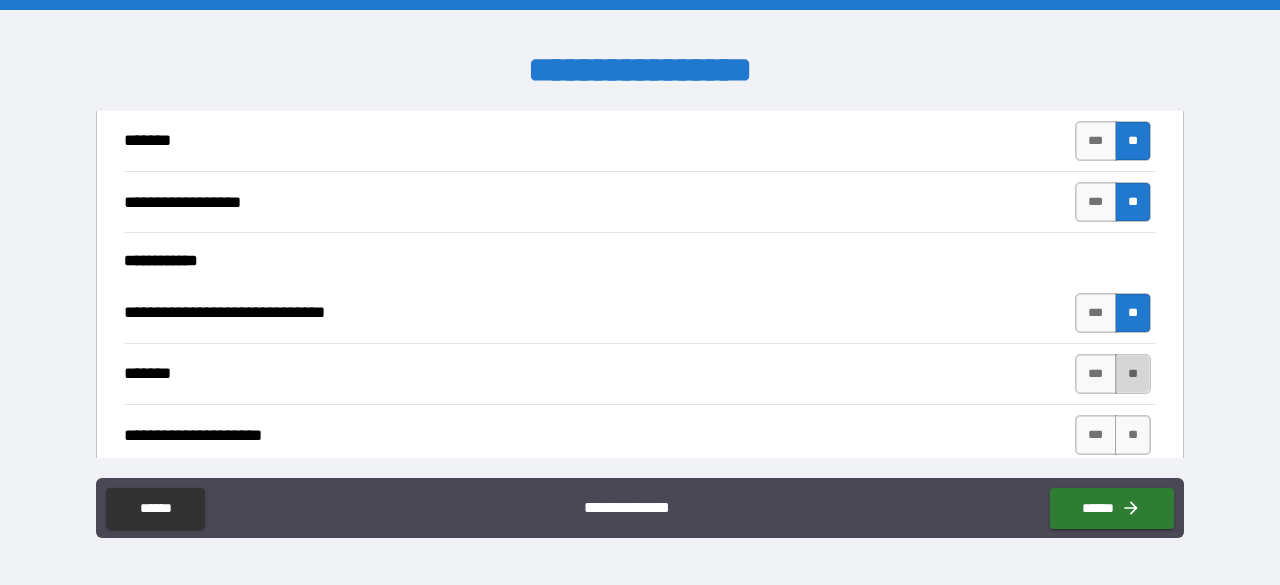 click on "**" at bounding box center (1133, 374) 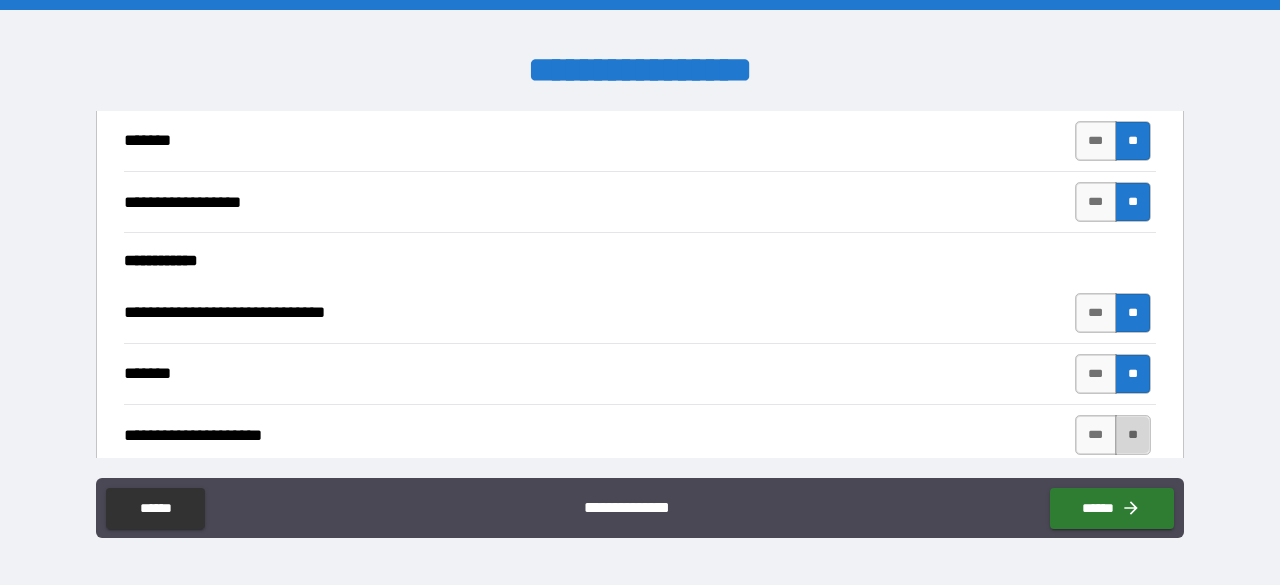 click on "**" at bounding box center (1133, 435) 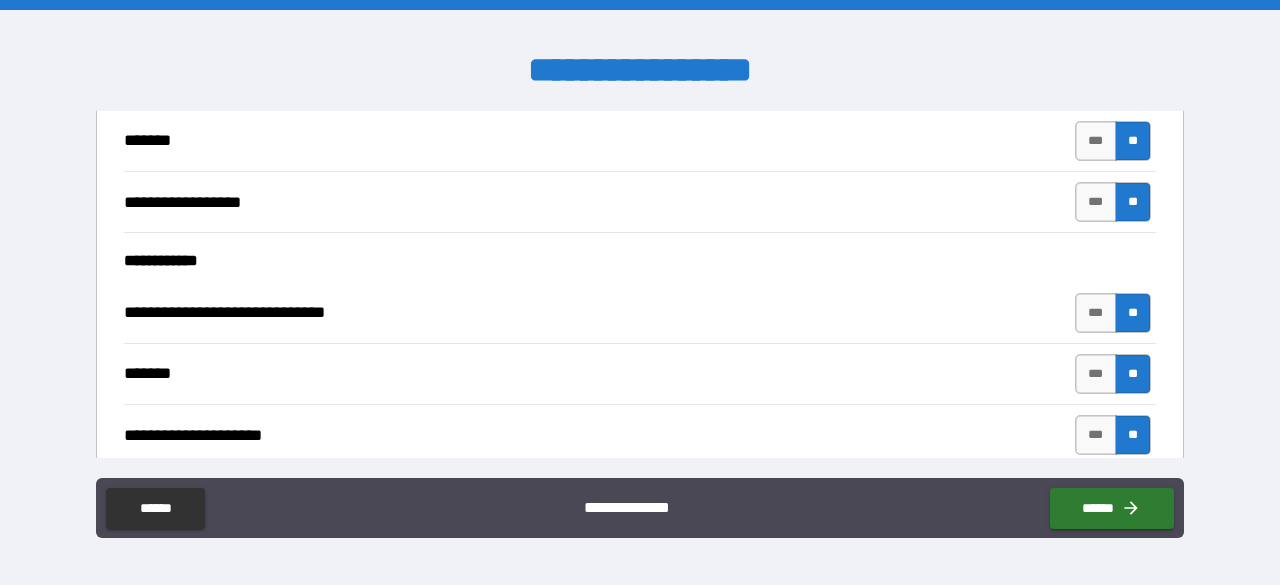 scroll, scrollTop: 5156, scrollLeft: 0, axis: vertical 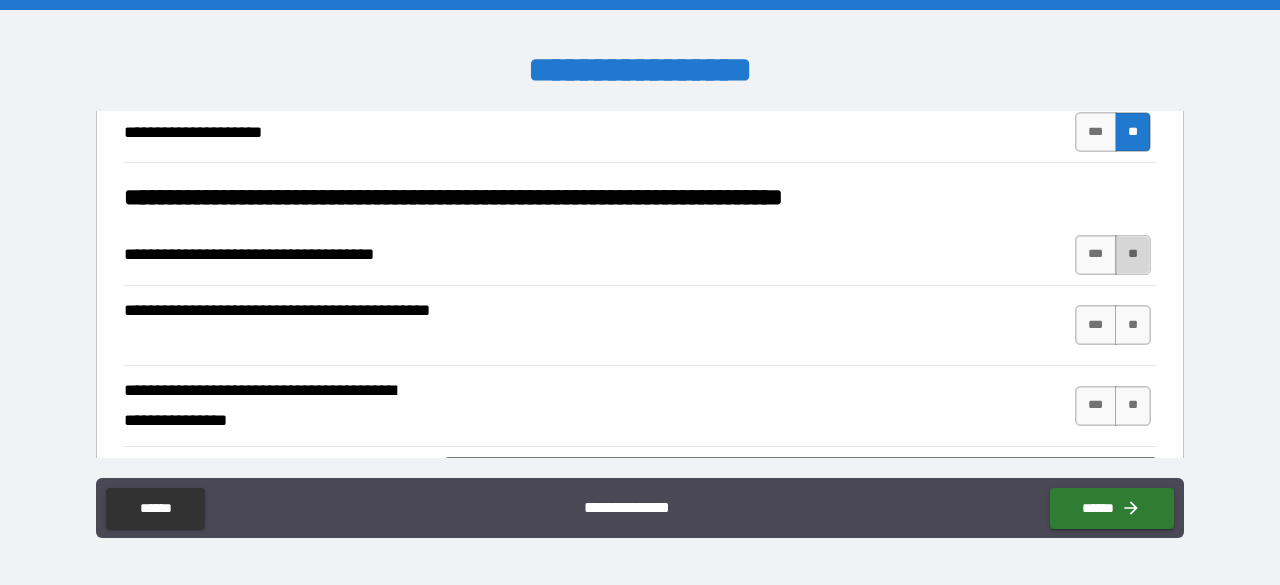 click on "**" at bounding box center (1133, 255) 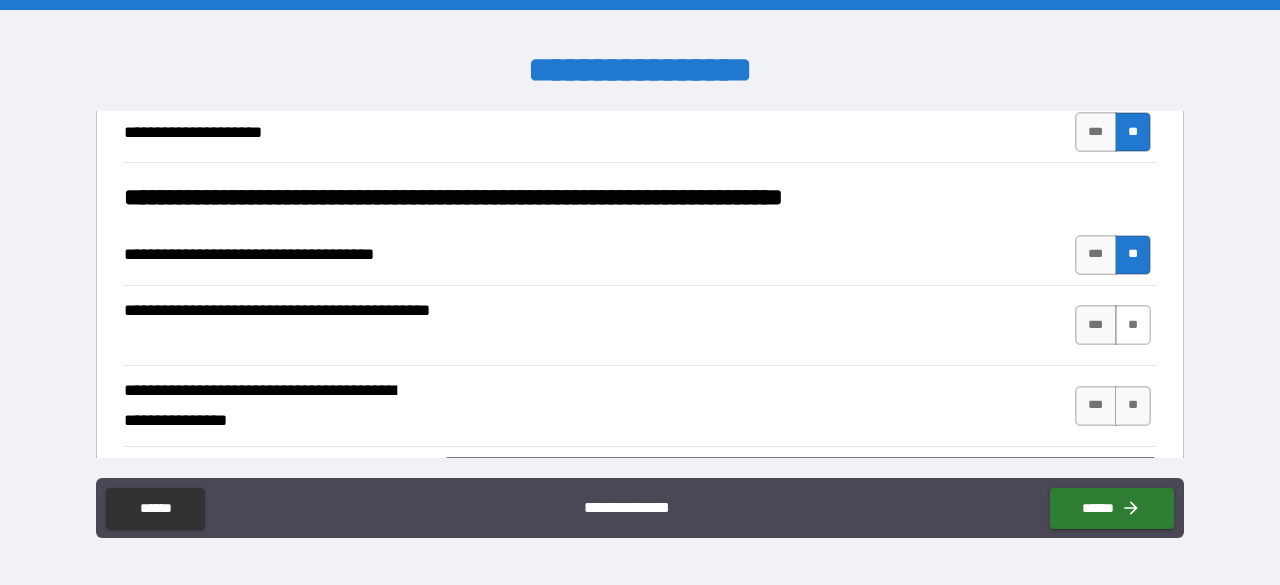 click on "**" at bounding box center [1133, 325] 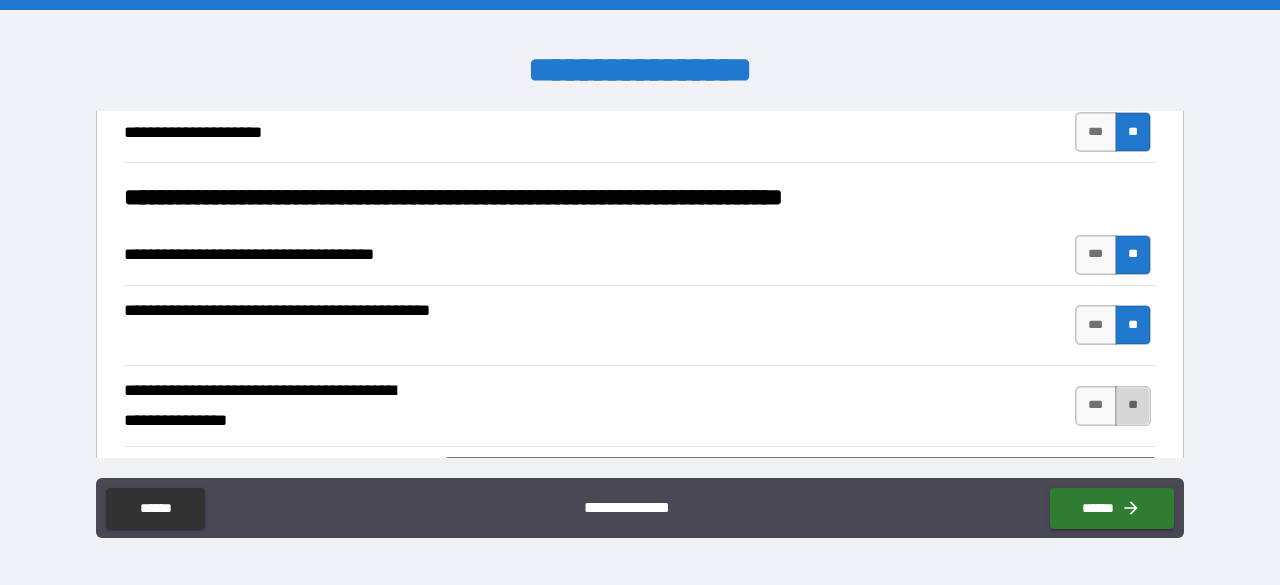 click on "**" at bounding box center (1133, 406) 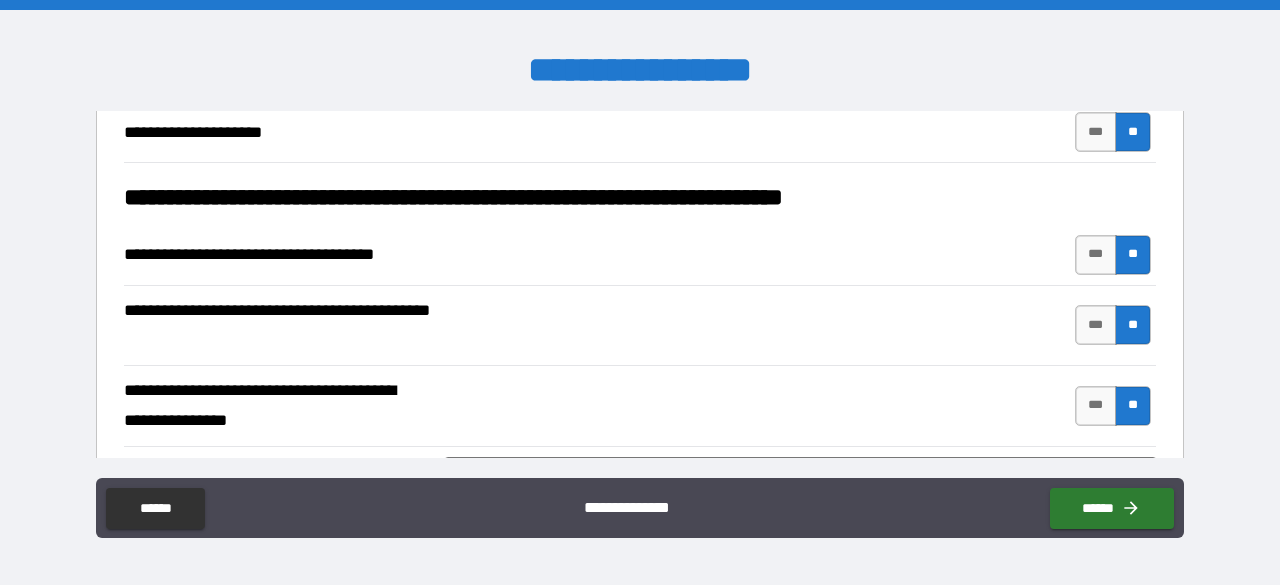 scroll, scrollTop: 5460, scrollLeft: 0, axis: vertical 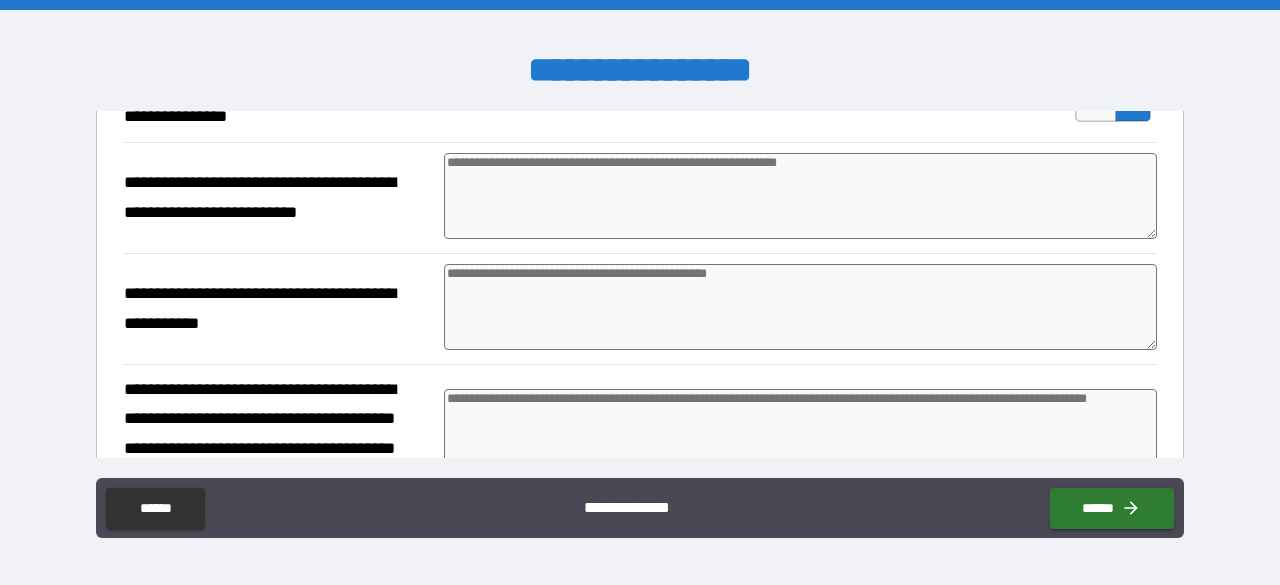 click at bounding box center [800, 196] 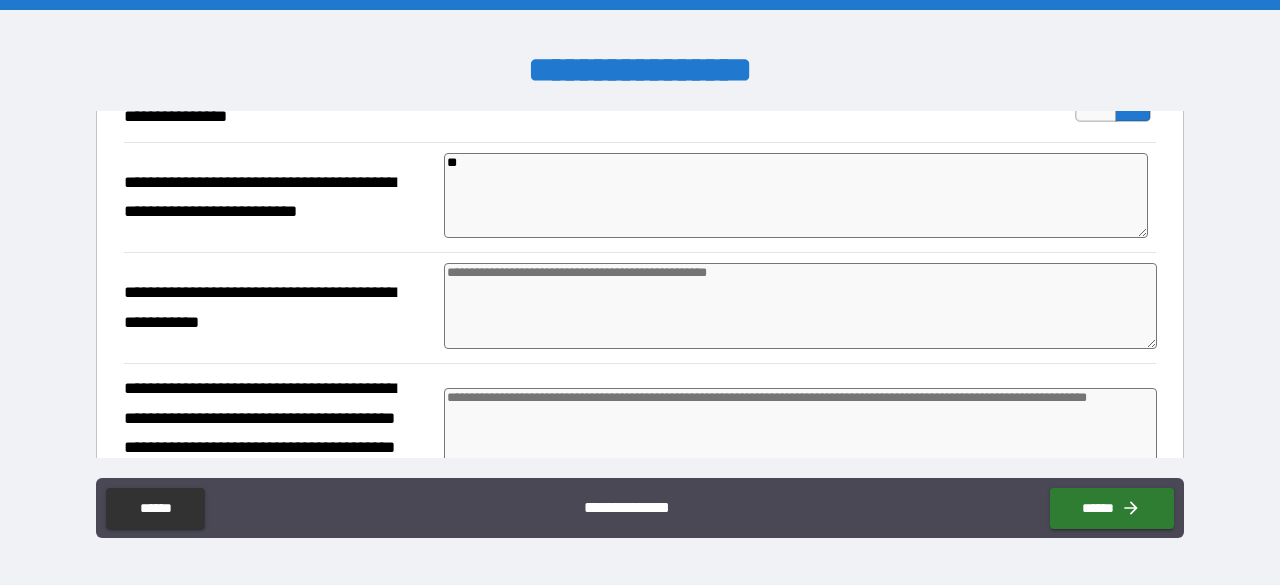 click at bounding box center [800, 306] 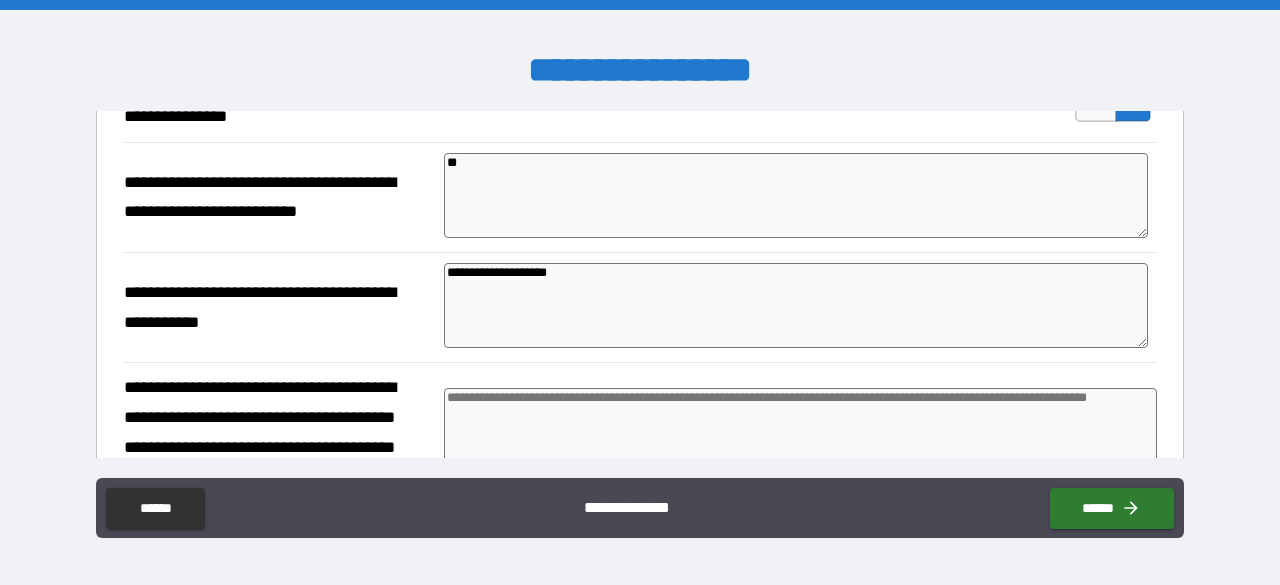 click on "**********" at bounding box center [796, 305] 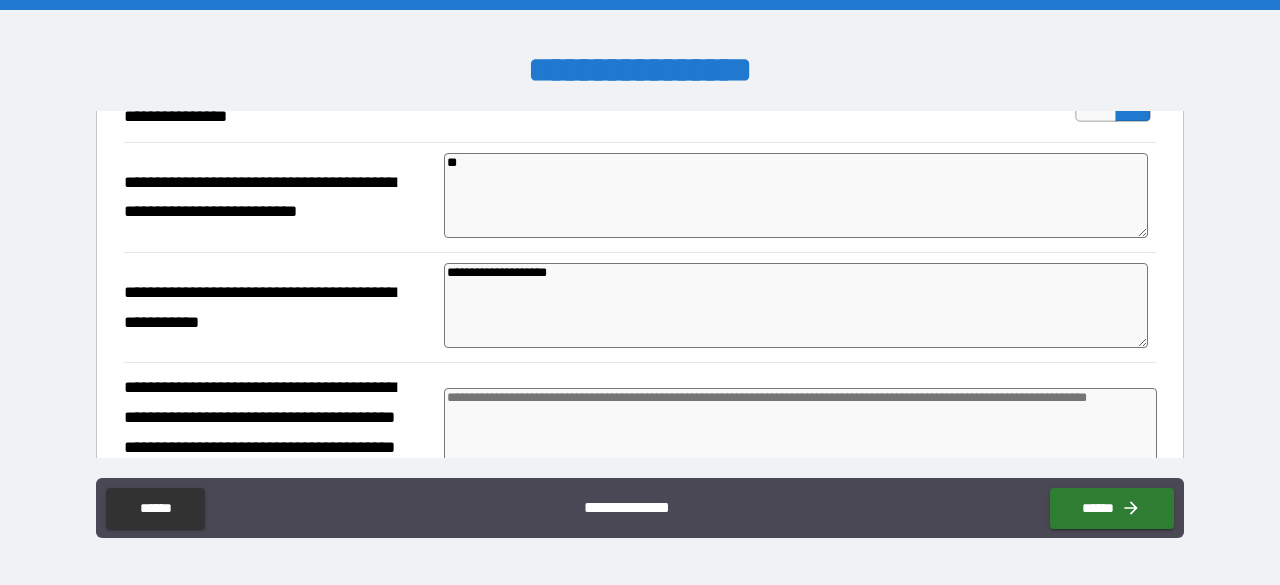 paste on "**********" 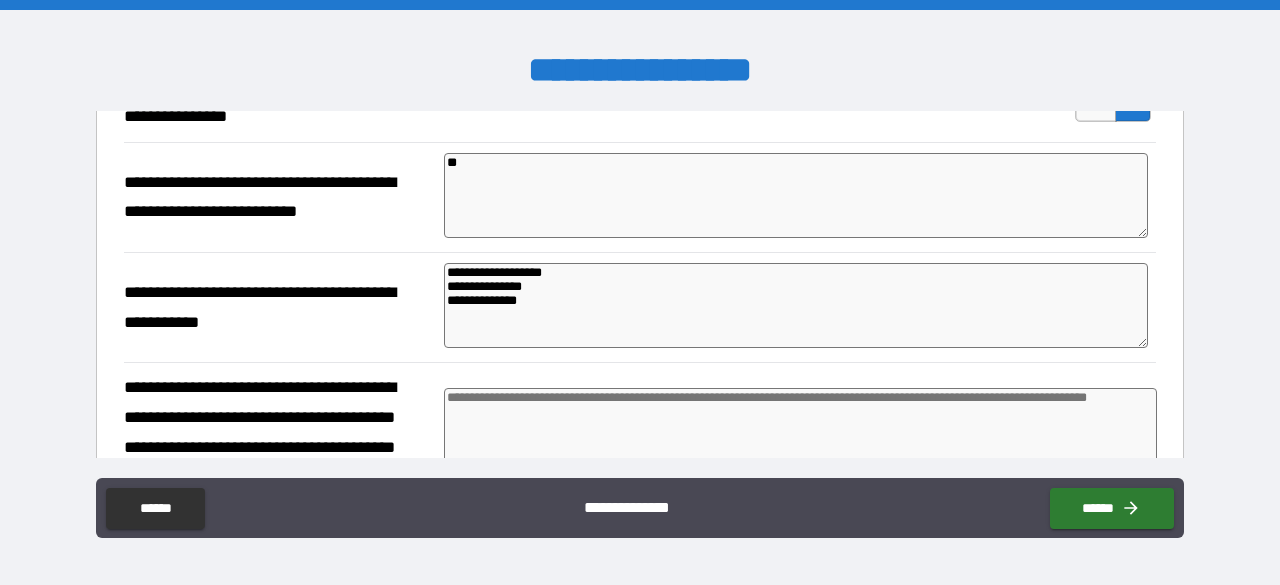 click at bounding box center [800, 431] 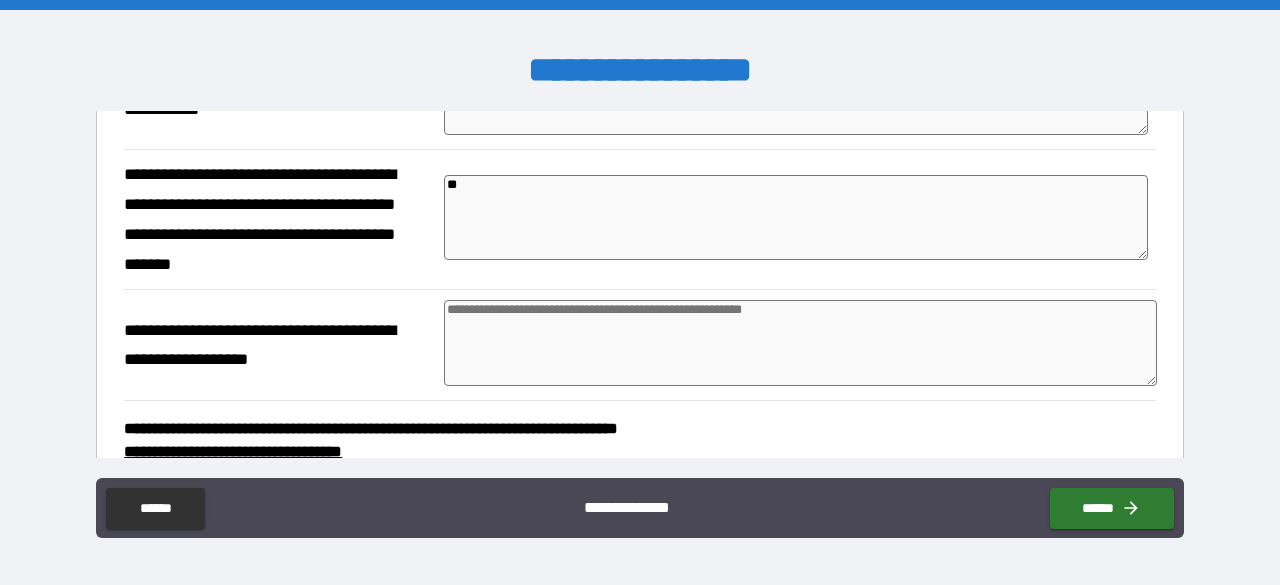 scroll, scrollTop: 5636, scrollLeft: 0, axis: vertical 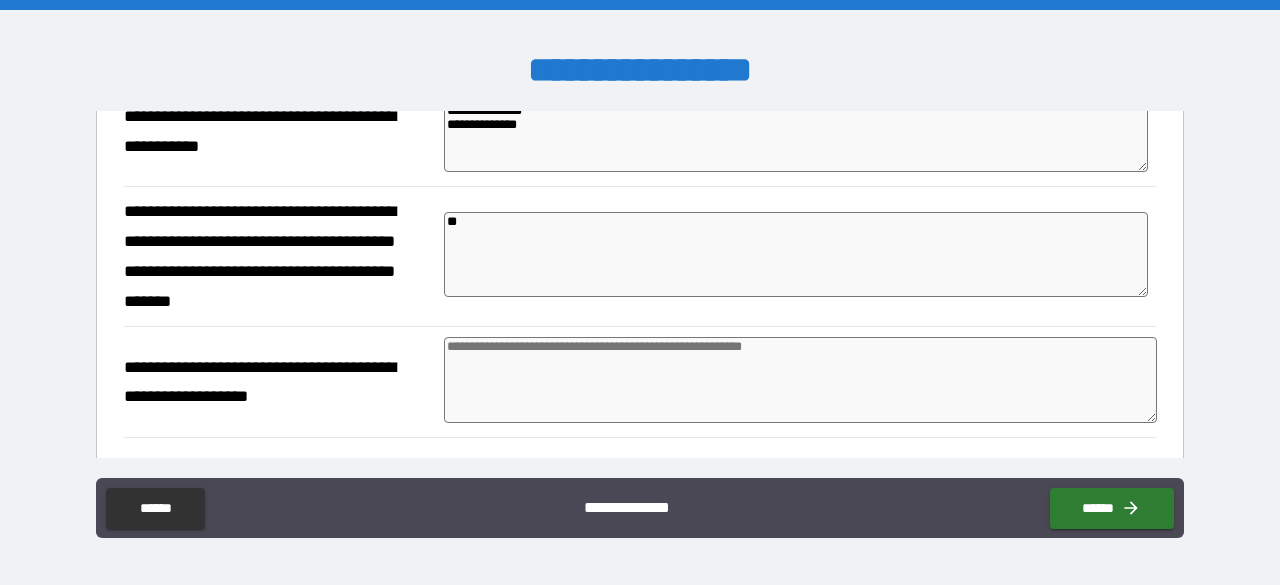 click at bounding box center (800, 380) 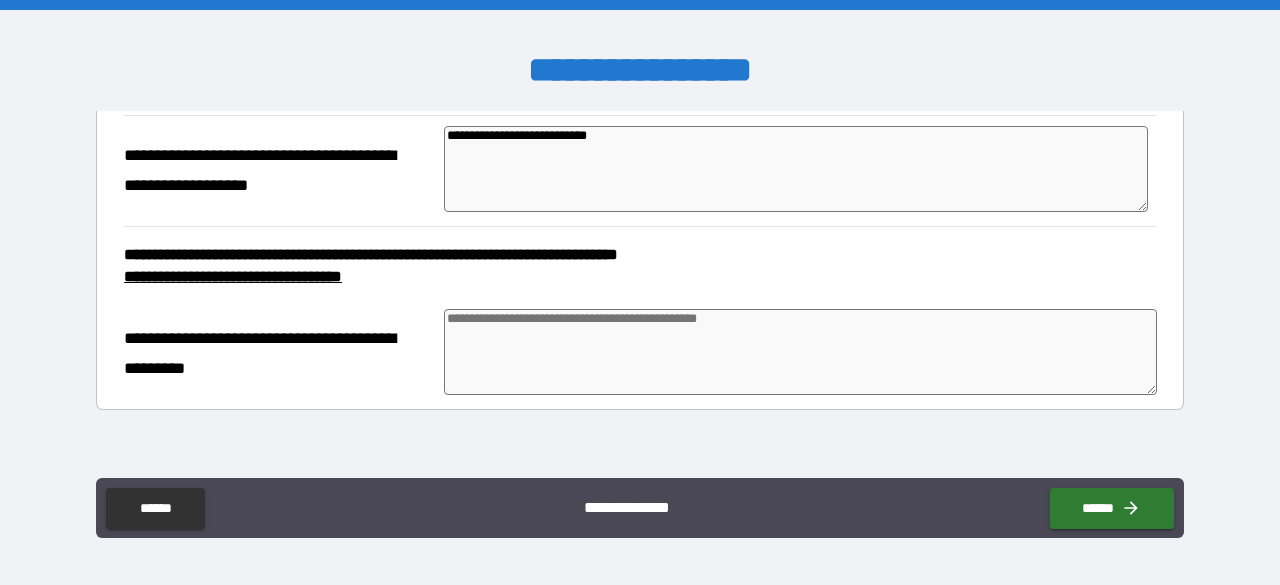 scroll, scrollTop: 5897, scrollLeft: 0, axis: vertical 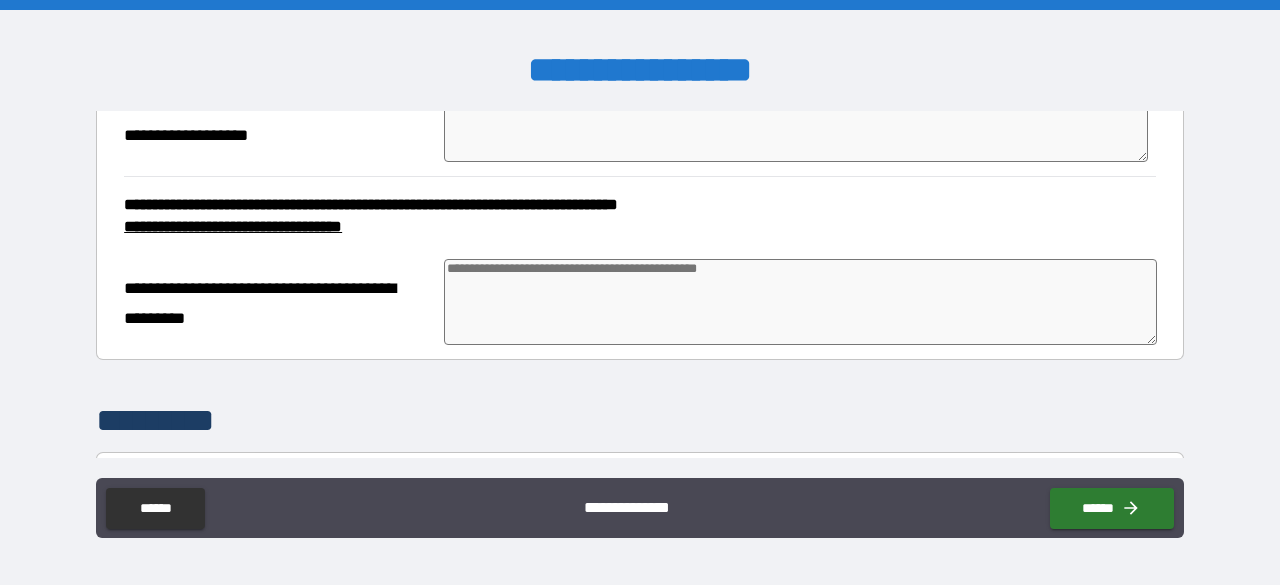 click at bounding box center [800, 302] 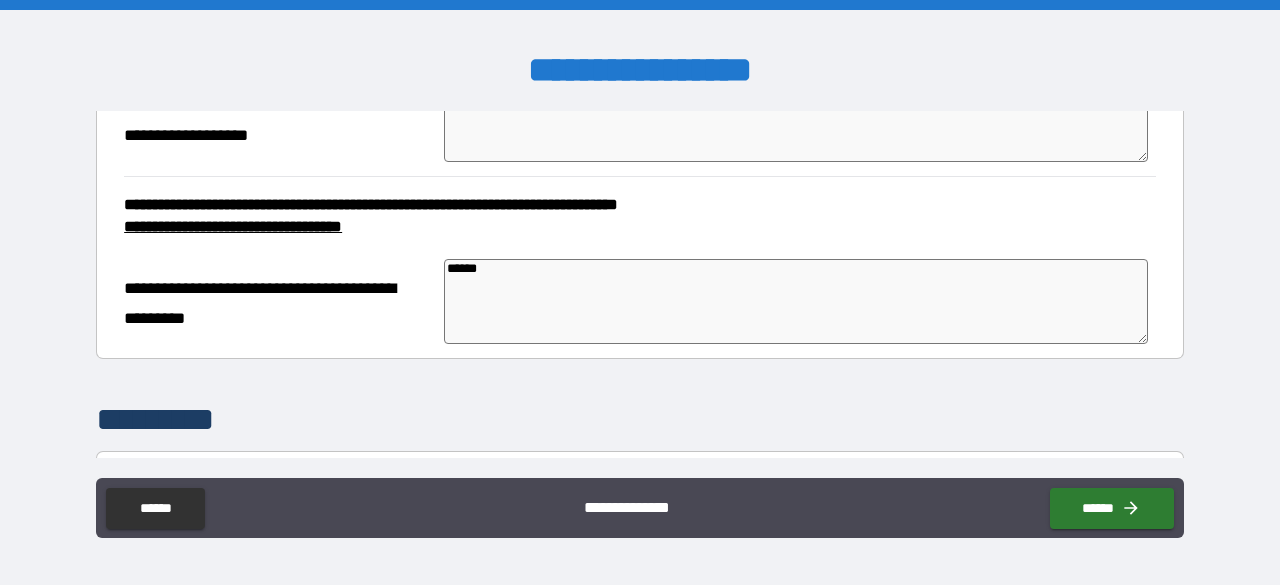paste on "**********" 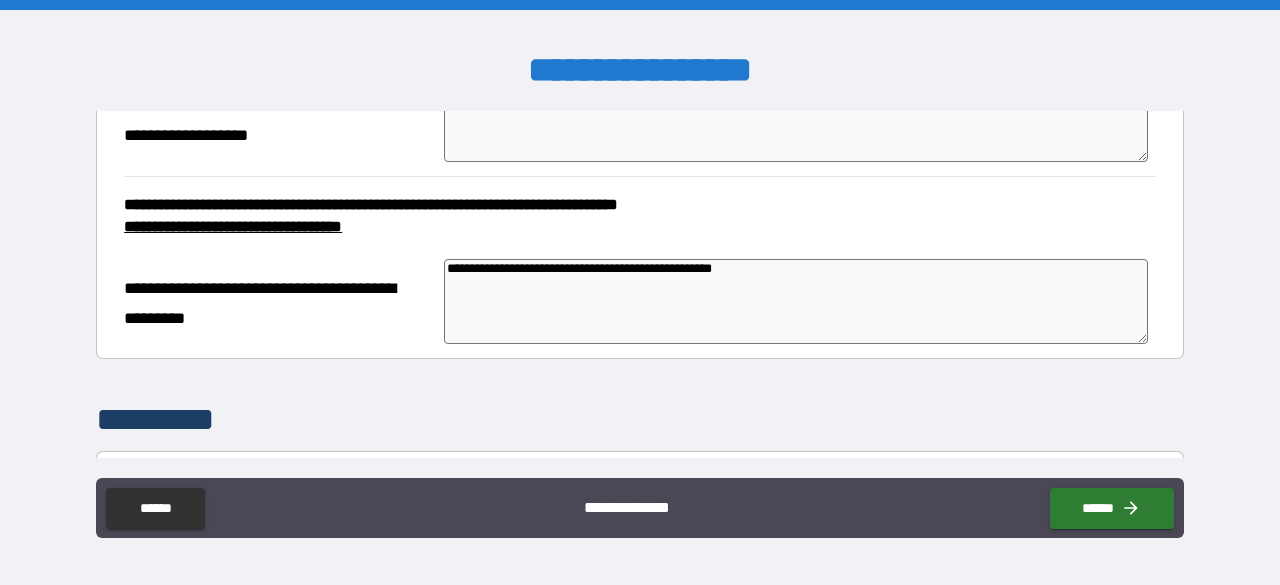 click on "*********" at bounding box center (640, 420) 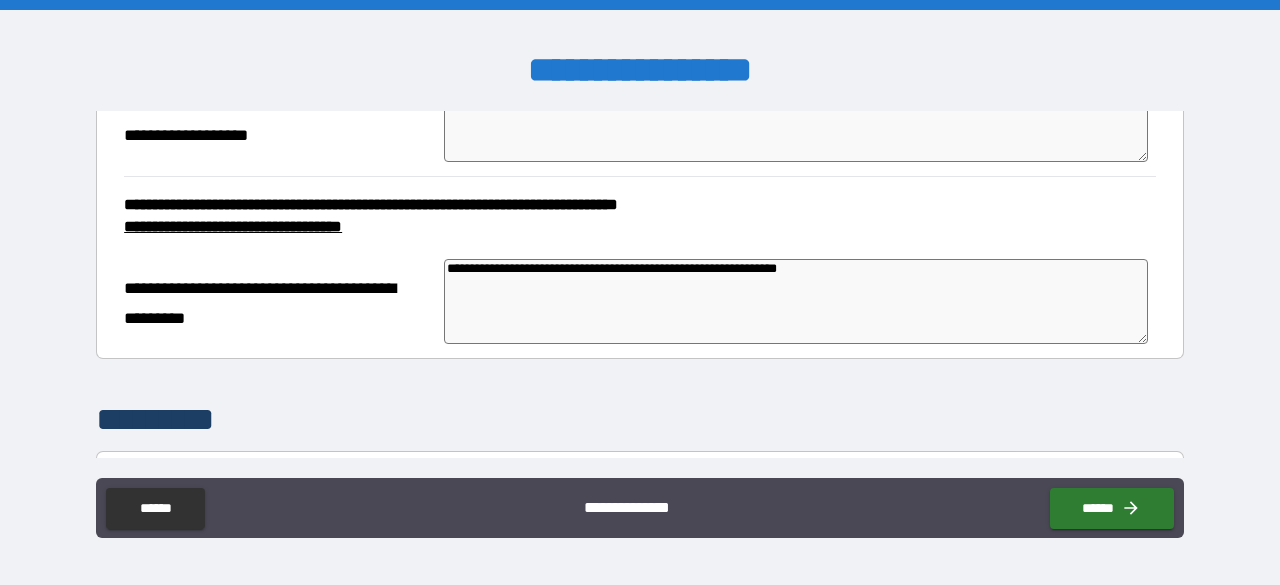 scroll, scrollTop: 6121, scrollLeft: 0, axis: vertical 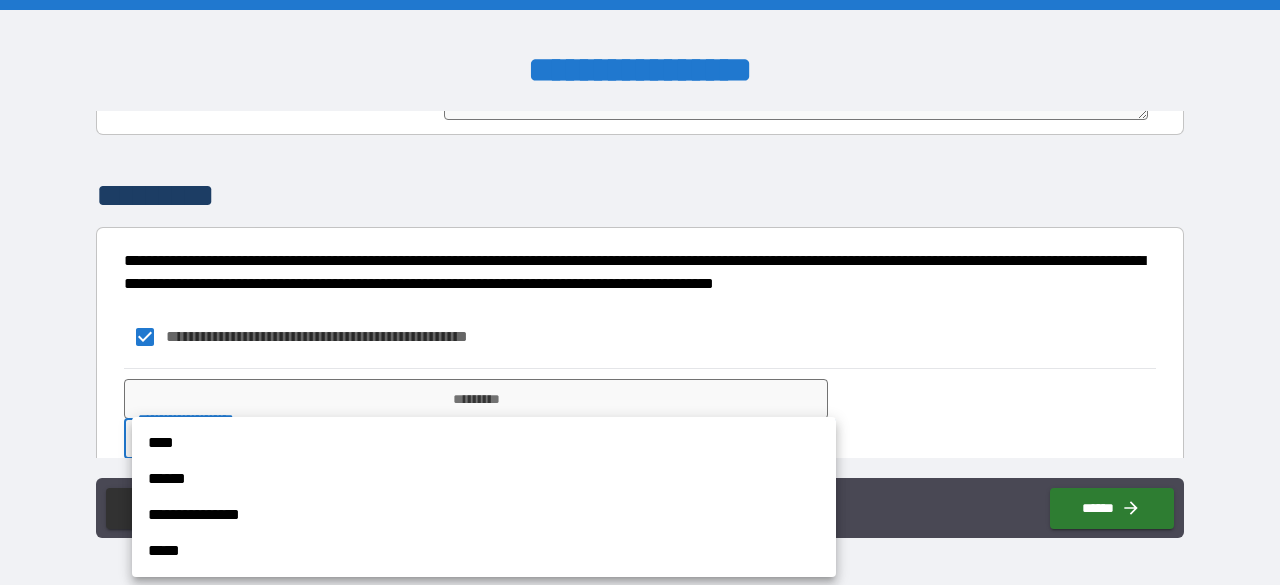 click on "**********" at bounding box center [640, 292] 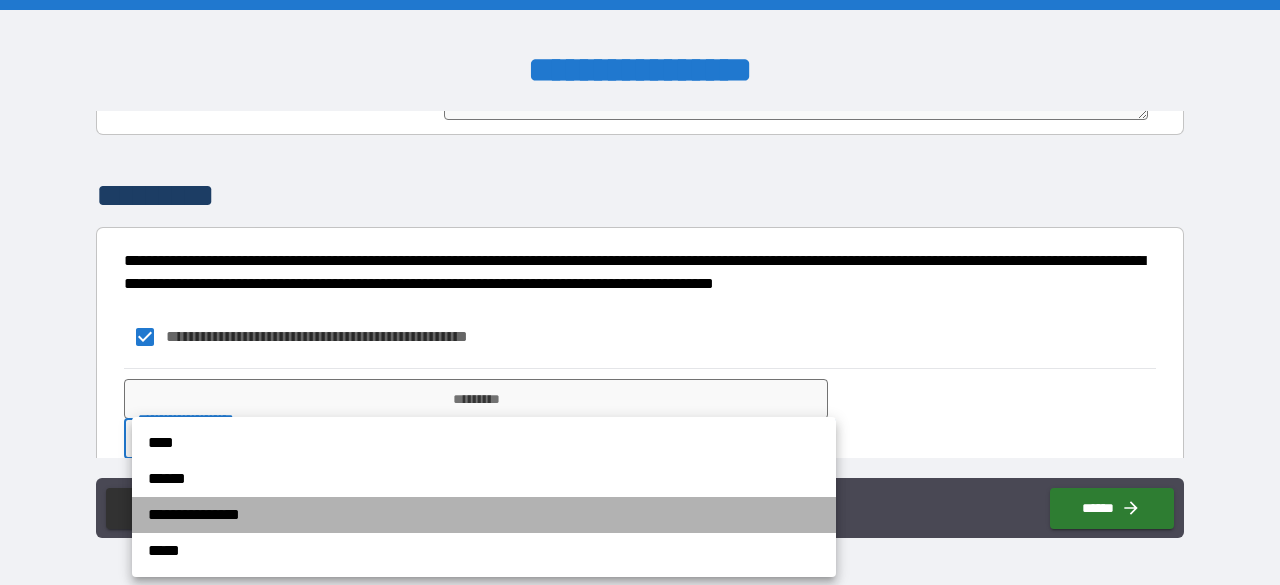 click on "**********" at bounding box center [484, 515] 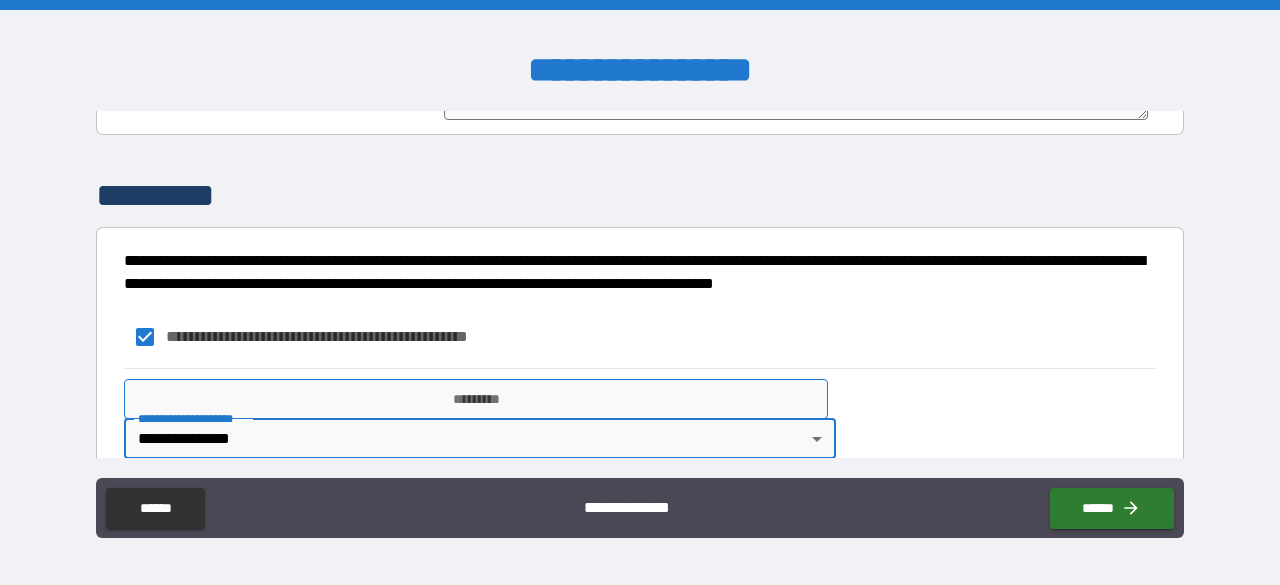 click on "*********" at bounding box center (476, 399) 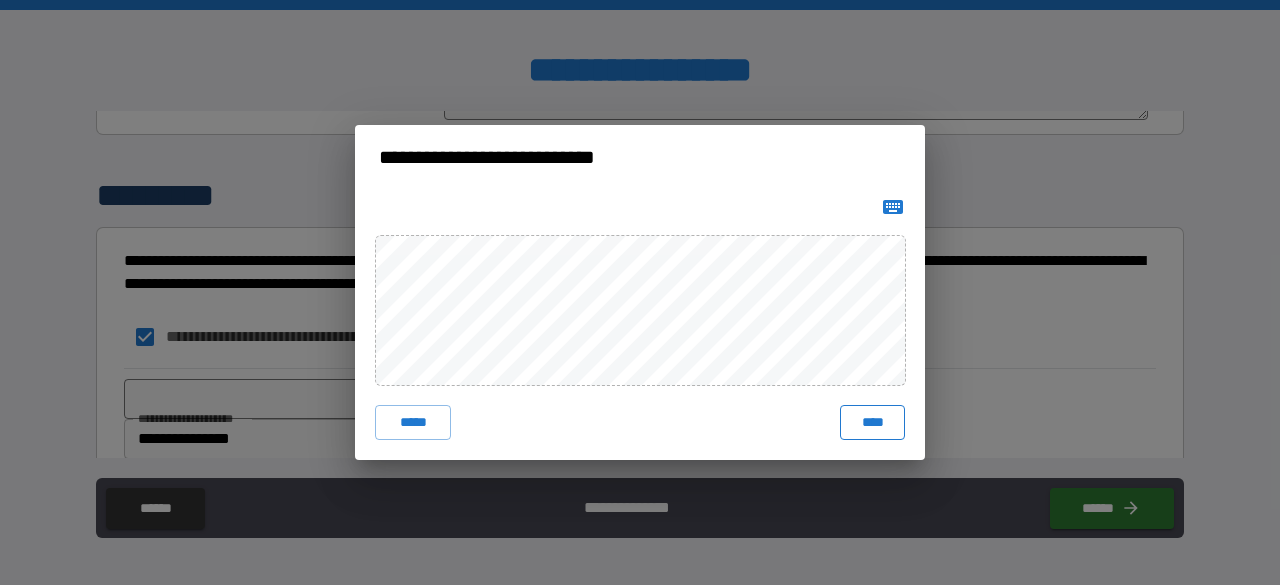 click on "****" at bounding box center [872, 423] 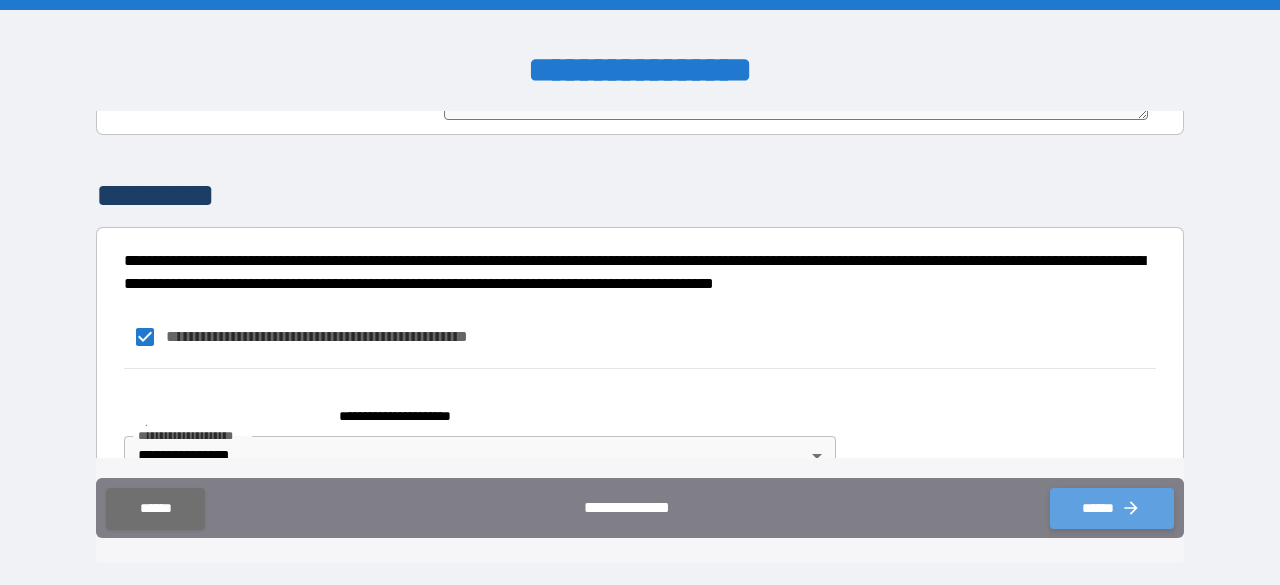 click 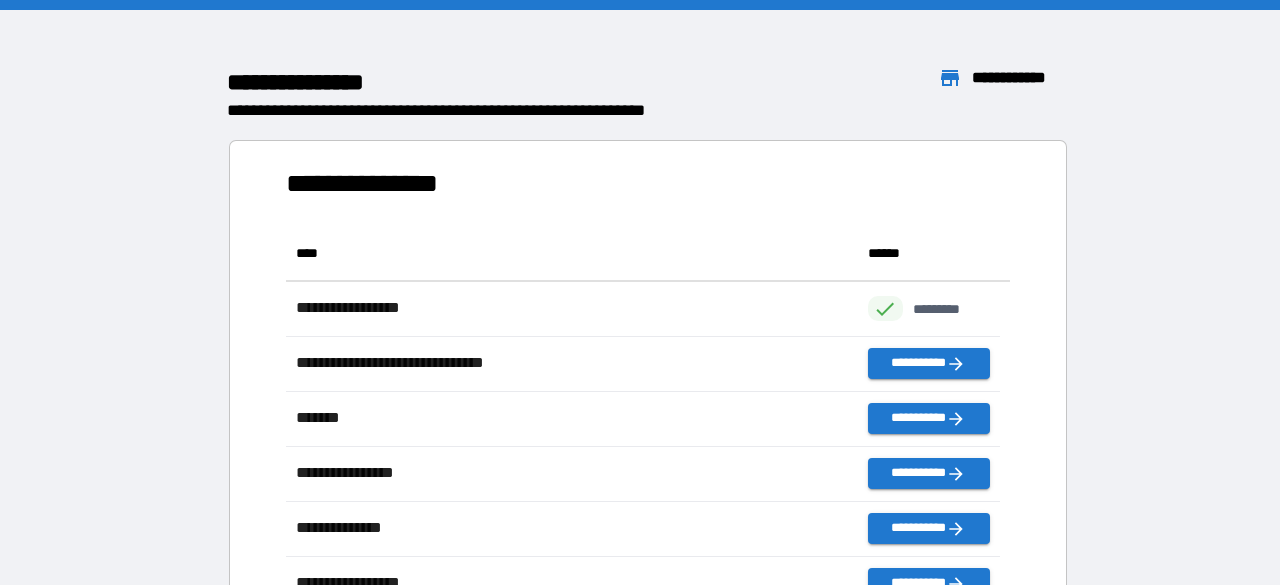 scroll, scrollTop: 16, scrollLeft: 16, axis: both 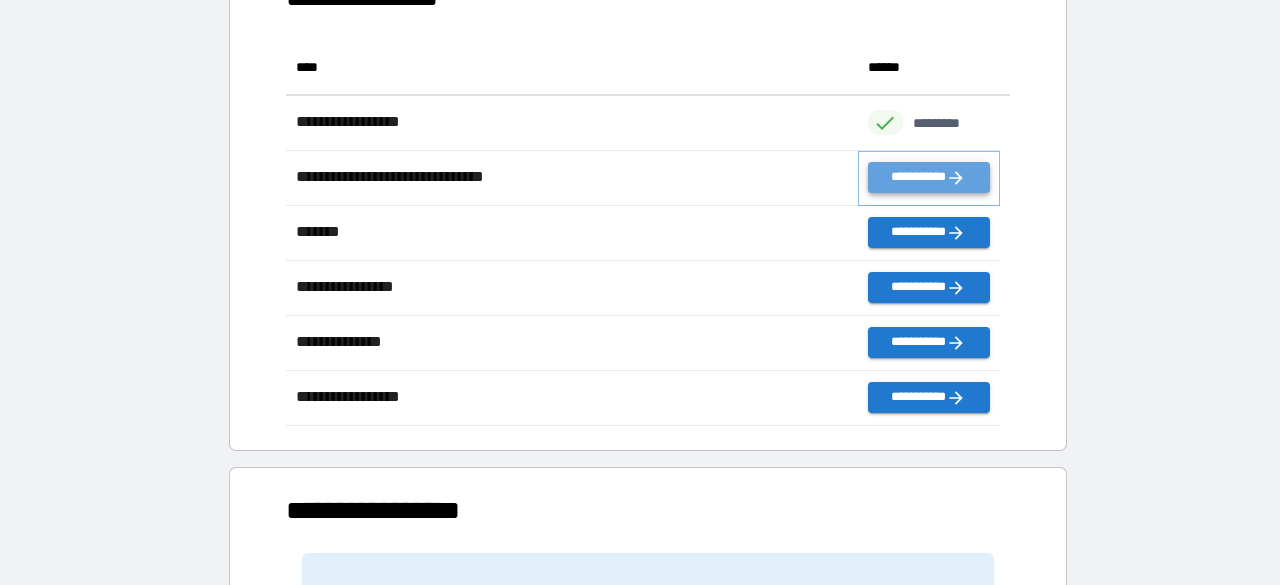 click on "**********" at bounding box center (929, 177) 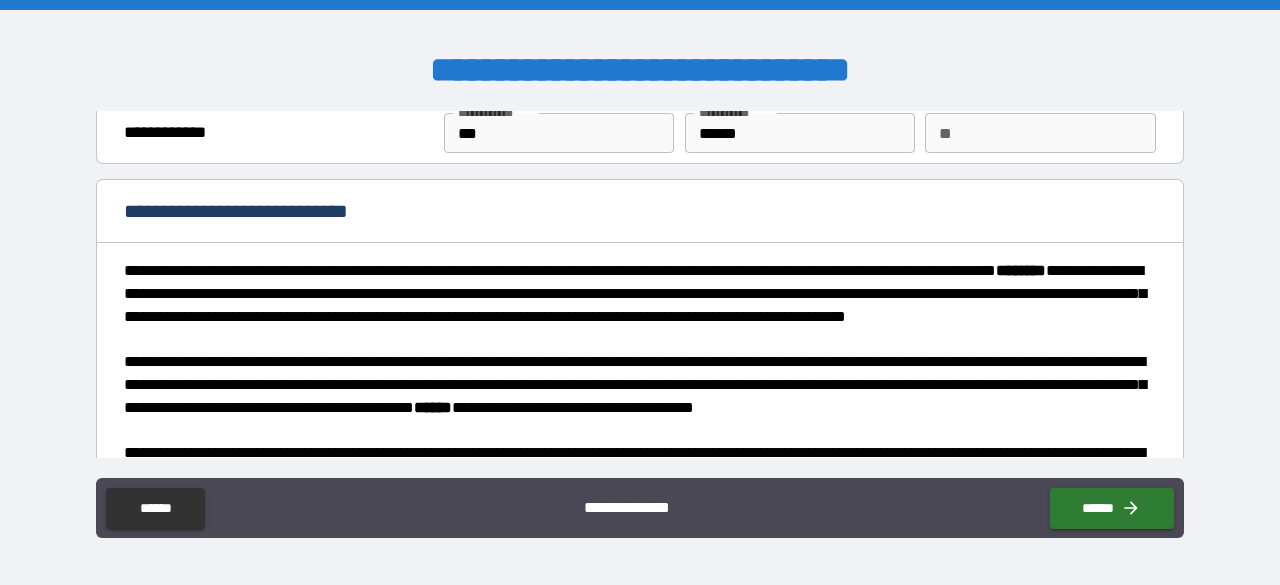 scroll, scrollTop: 79, scrollLeft: 0, axis: vertical 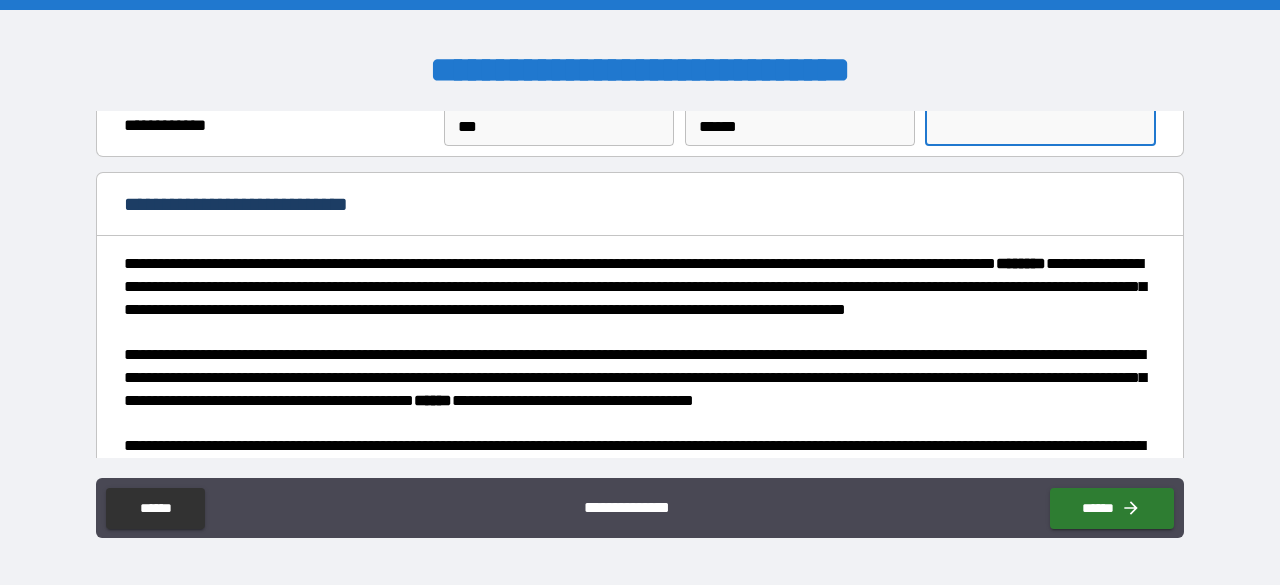 click on "**" at bounding box center [1040, 126] 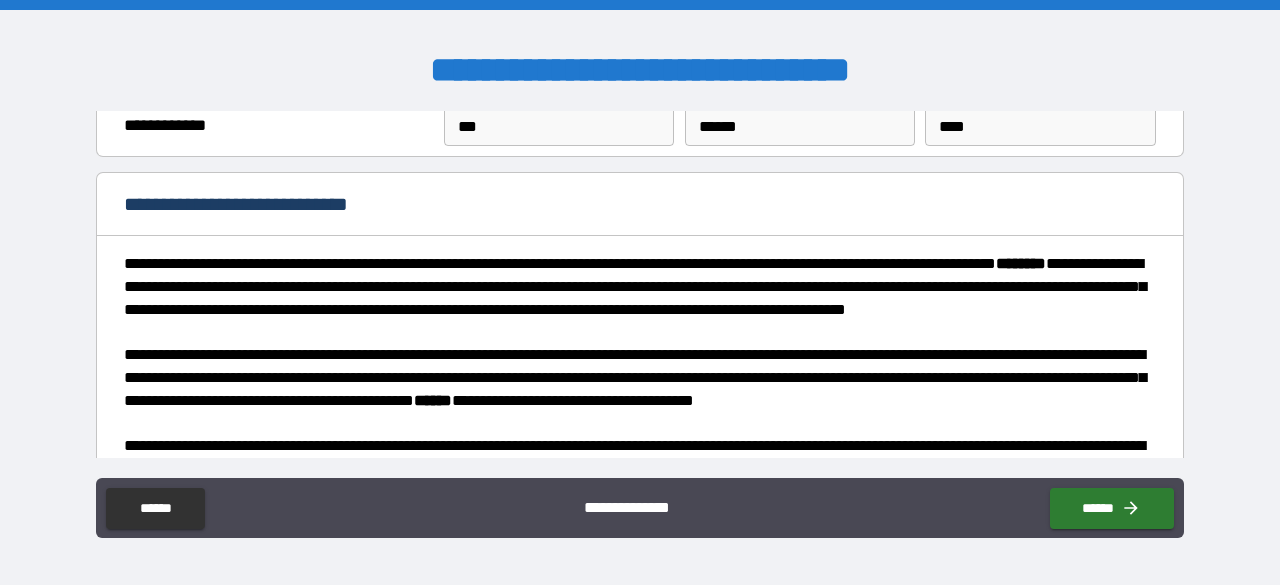 click on "**********" at bounding box center (634, 298) 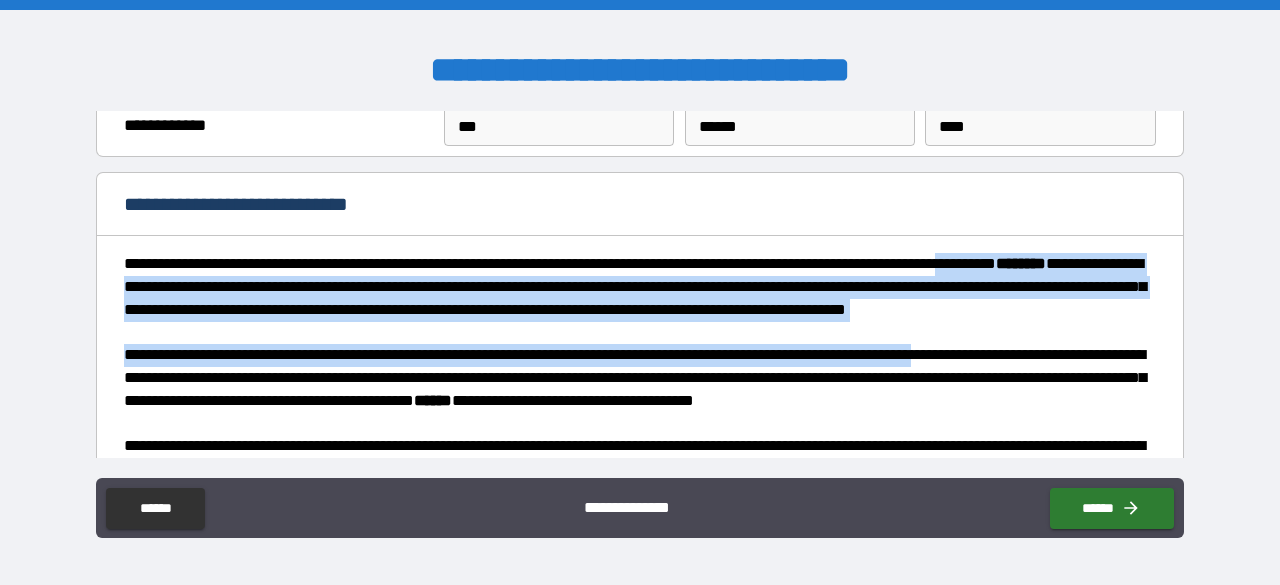 drag, startPoint x: 1170, startPoint y: 247, endPoint x: 1189, endPoint y: 353, distance: 107.68937 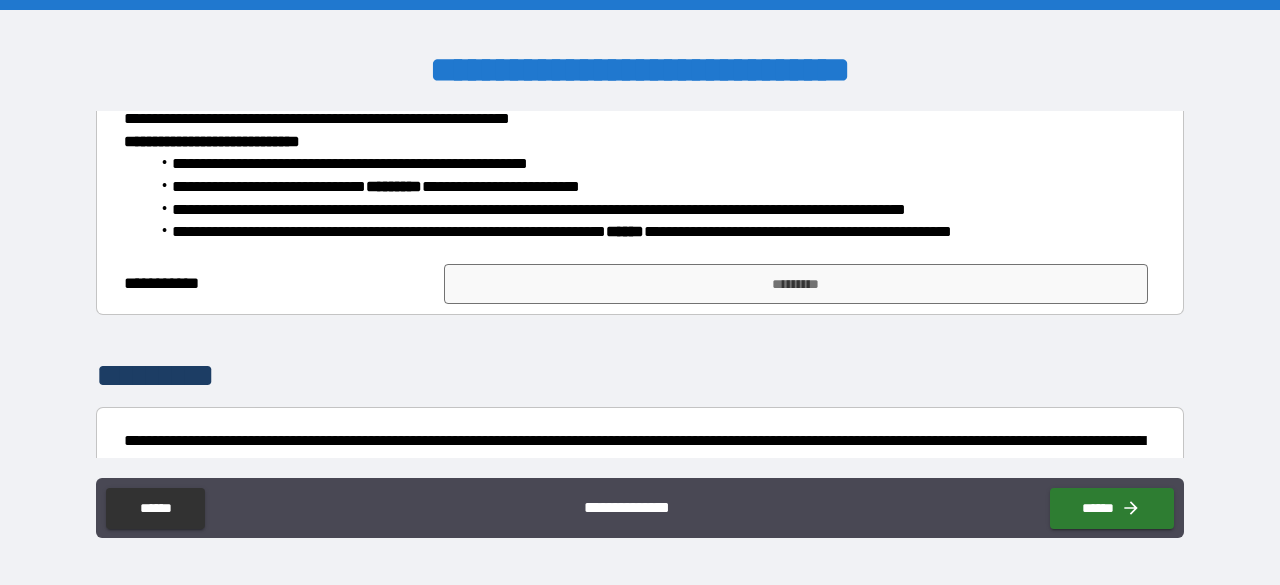 scroll, scrollTop: 427, scrollLeft: 0, axis: vertical 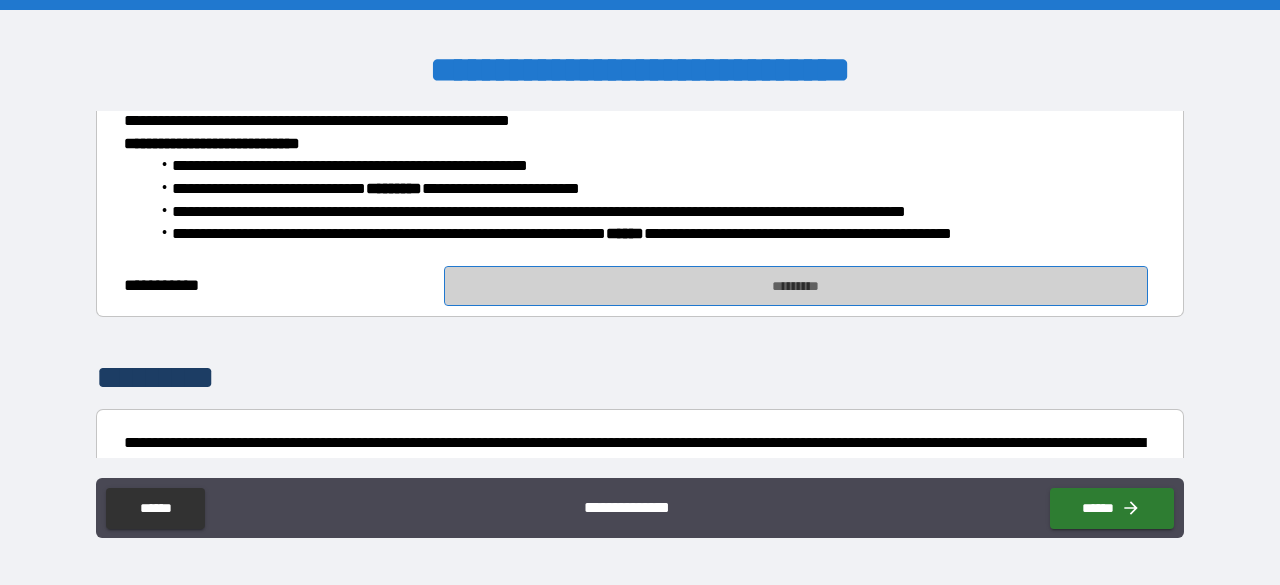 click on "*********" at bounding box center (796, 286) 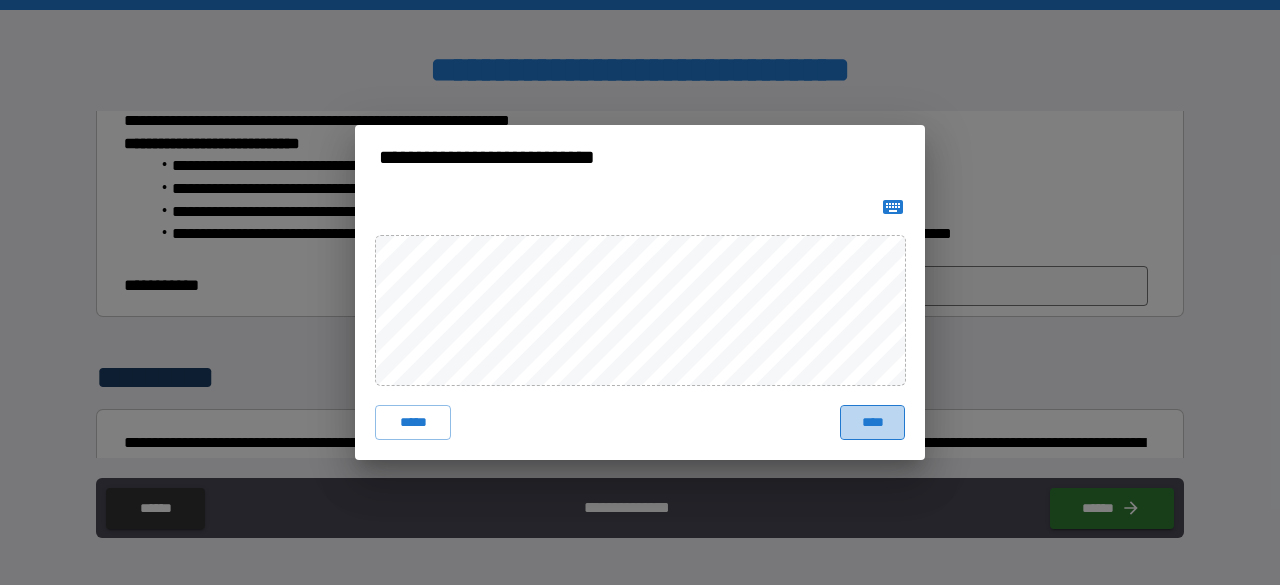 click on "****" at bounding box center (872, 423) 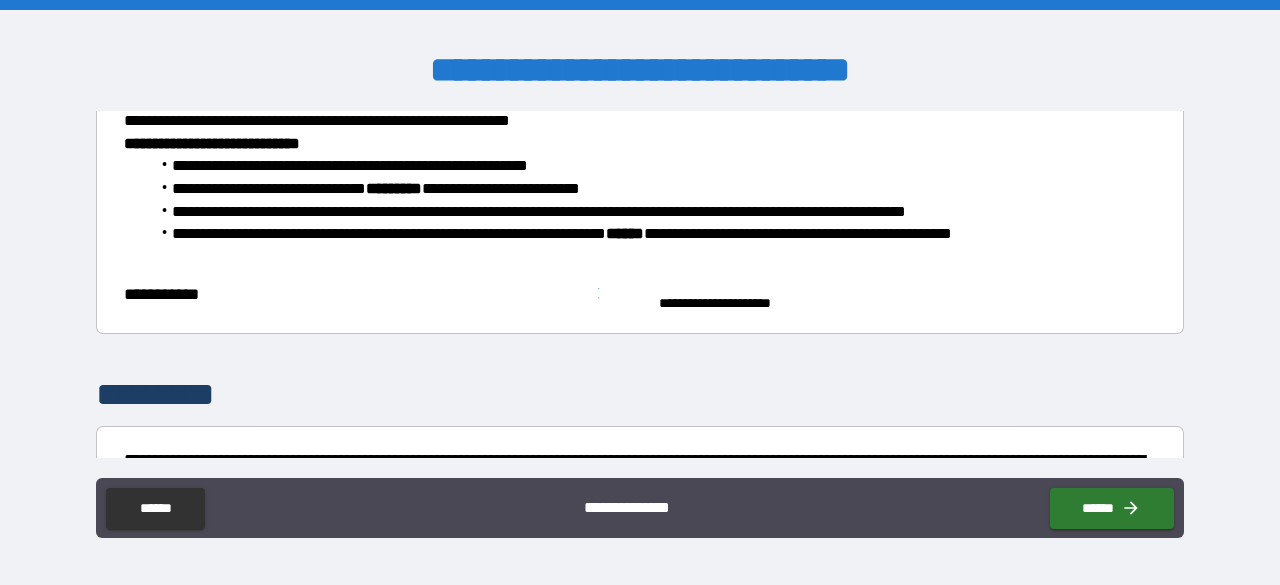 scroll, scrollTop: 654, scrollLeft: 0, axis: vertical 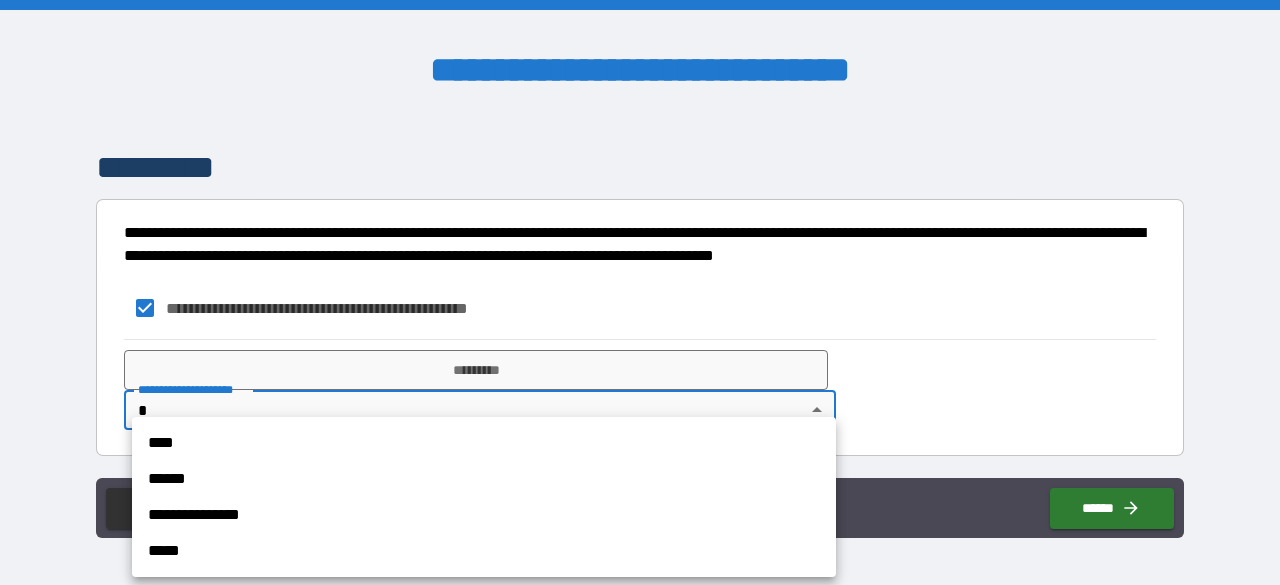 click on "**********" at bounding box center [640, 292] 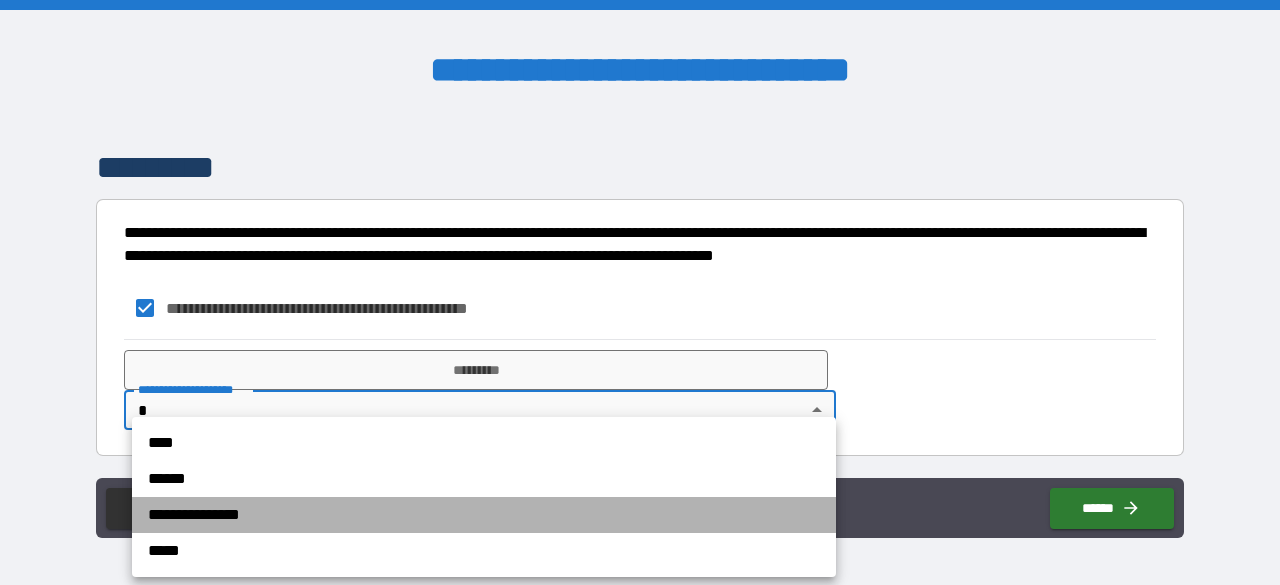 click on "**********" at bounding box center [484, 515] 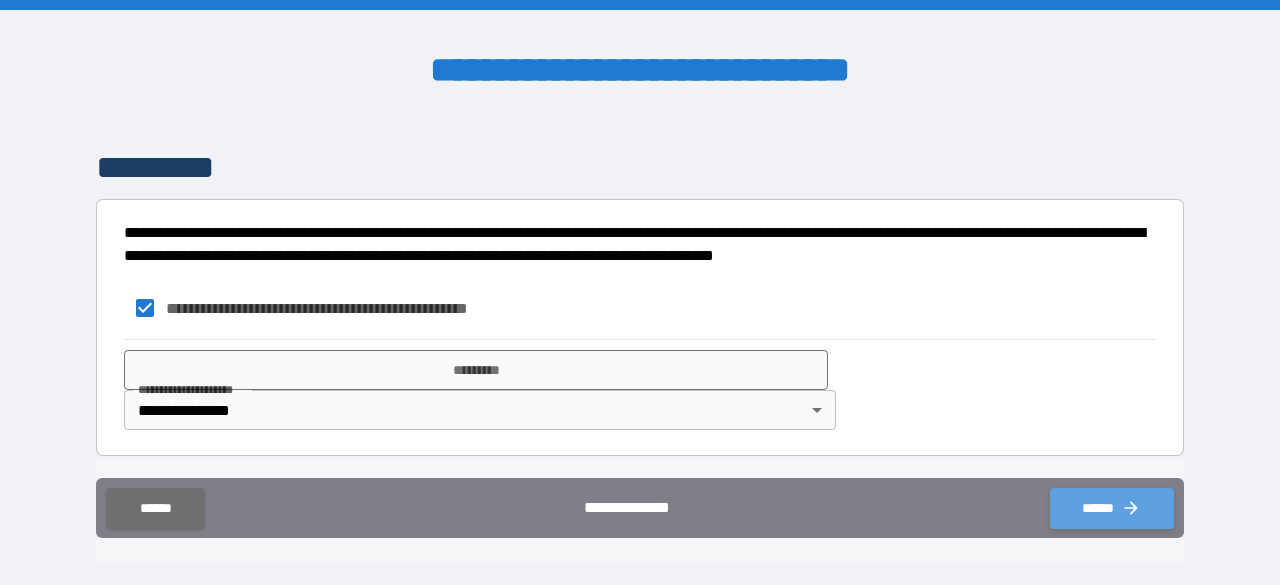click on "******" at bounding box center (1112, 508) 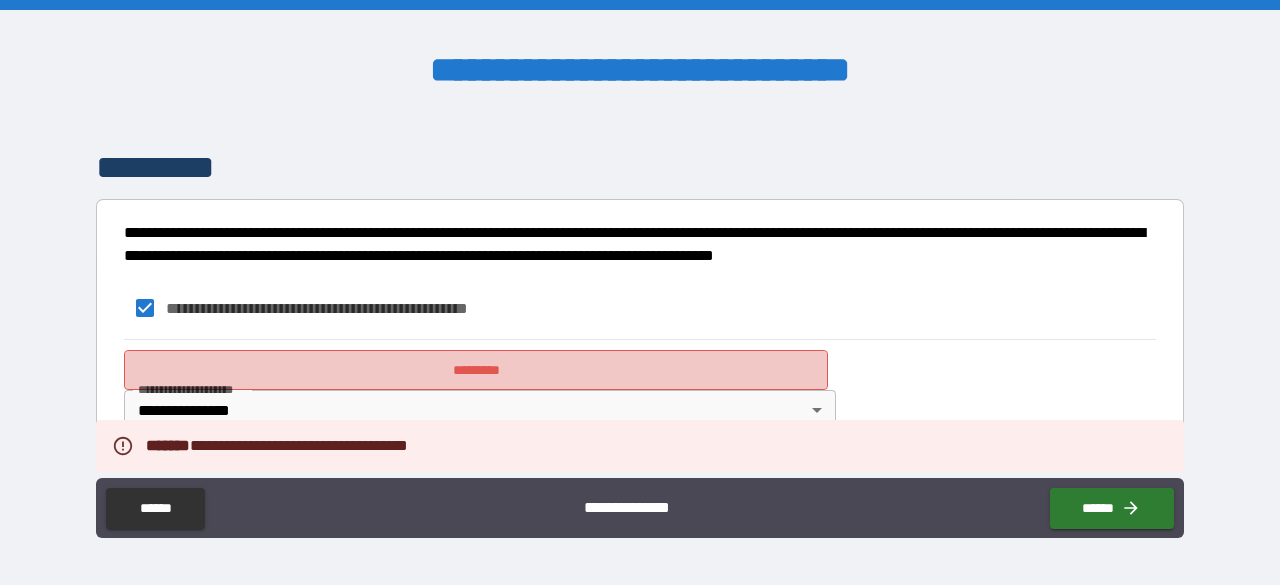 click on "*********" at bounding box center [476, 370] 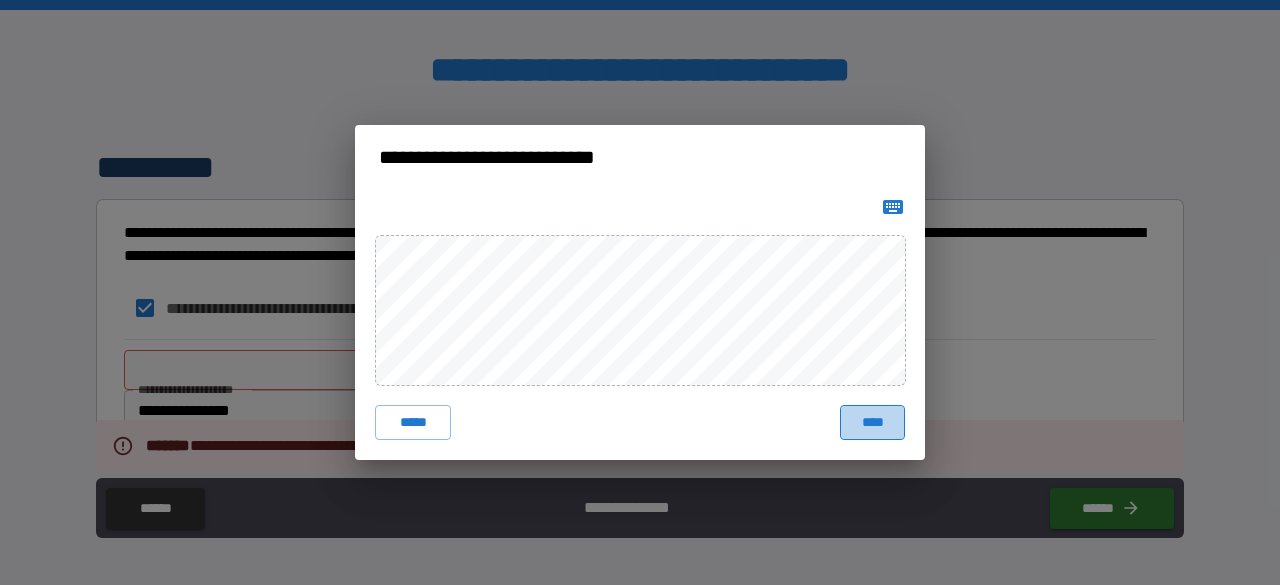 click on "****" at bounding box center [872, 423] 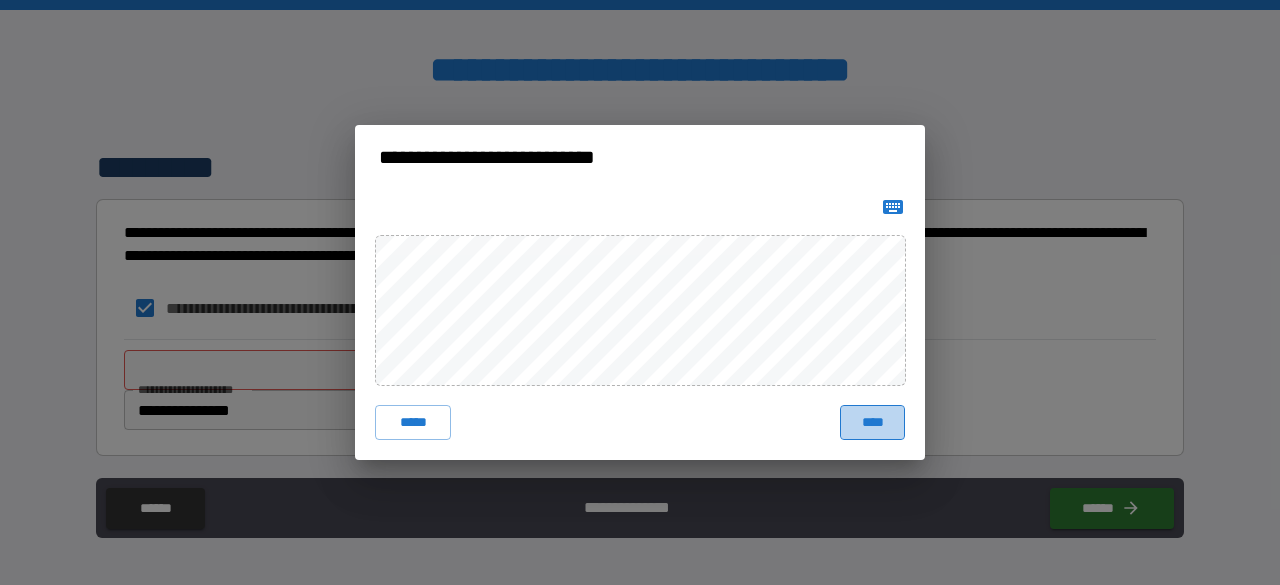 click on "****" at bounding box center (872, 423) 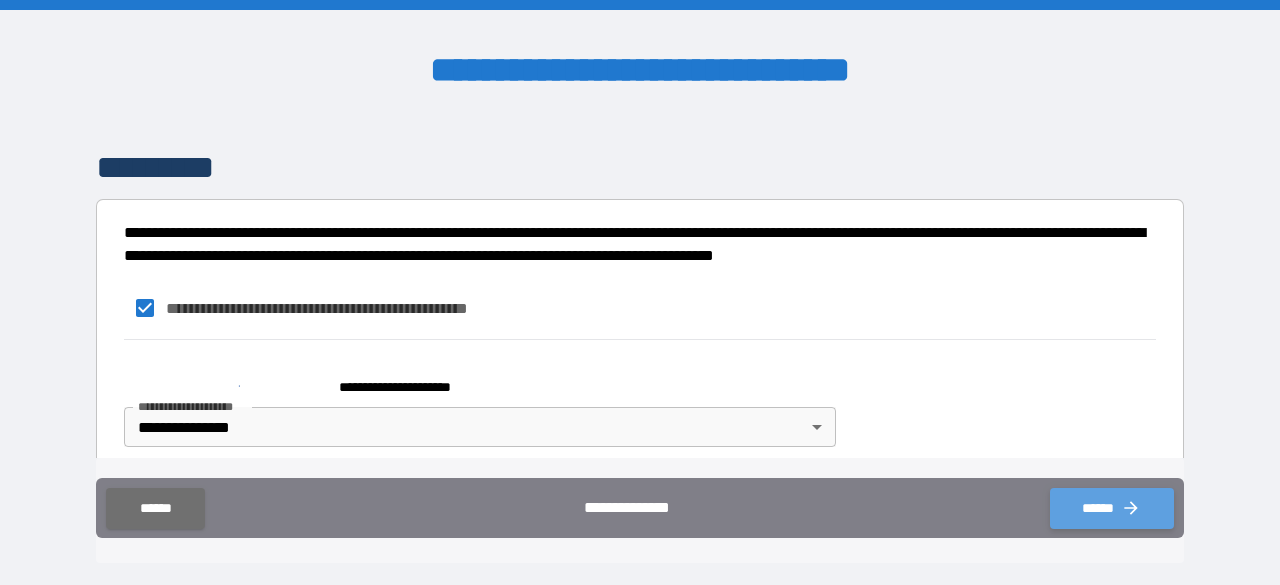 click 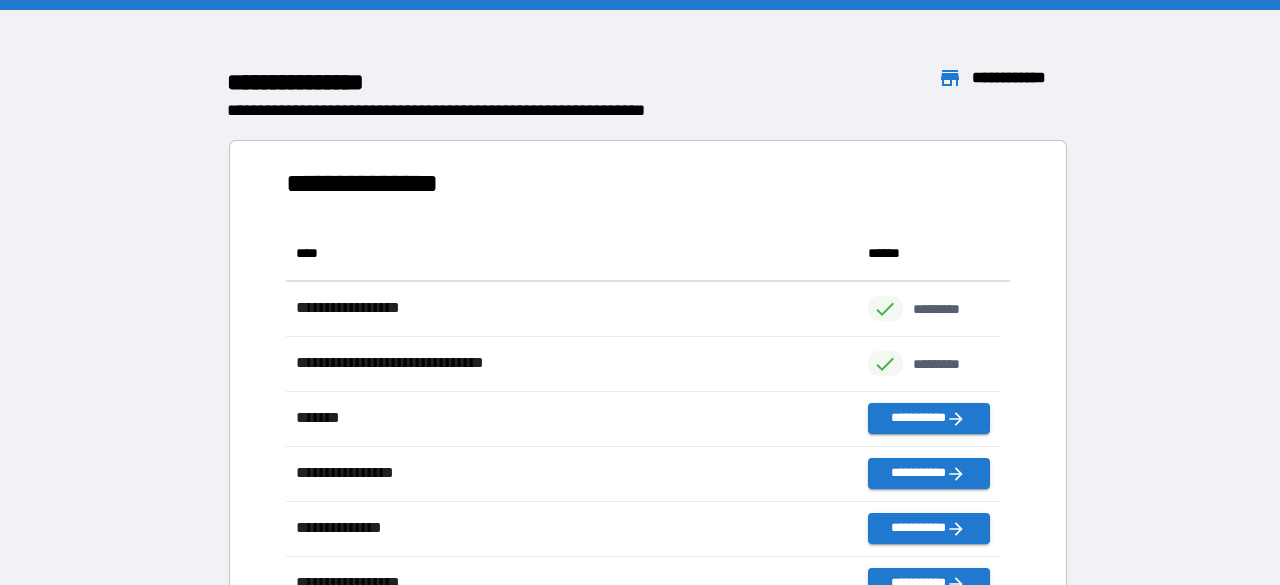 scroll, scrollTop: 16, scrollLeft: 16, axis: both 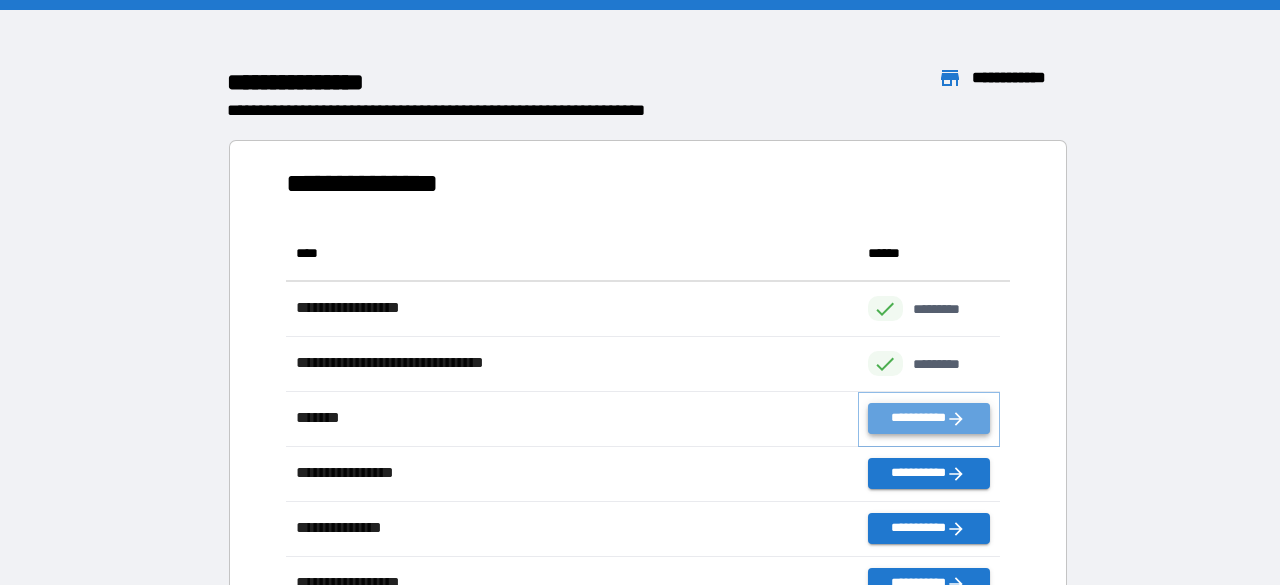 click on "**********" at bounding box center [929, 418] 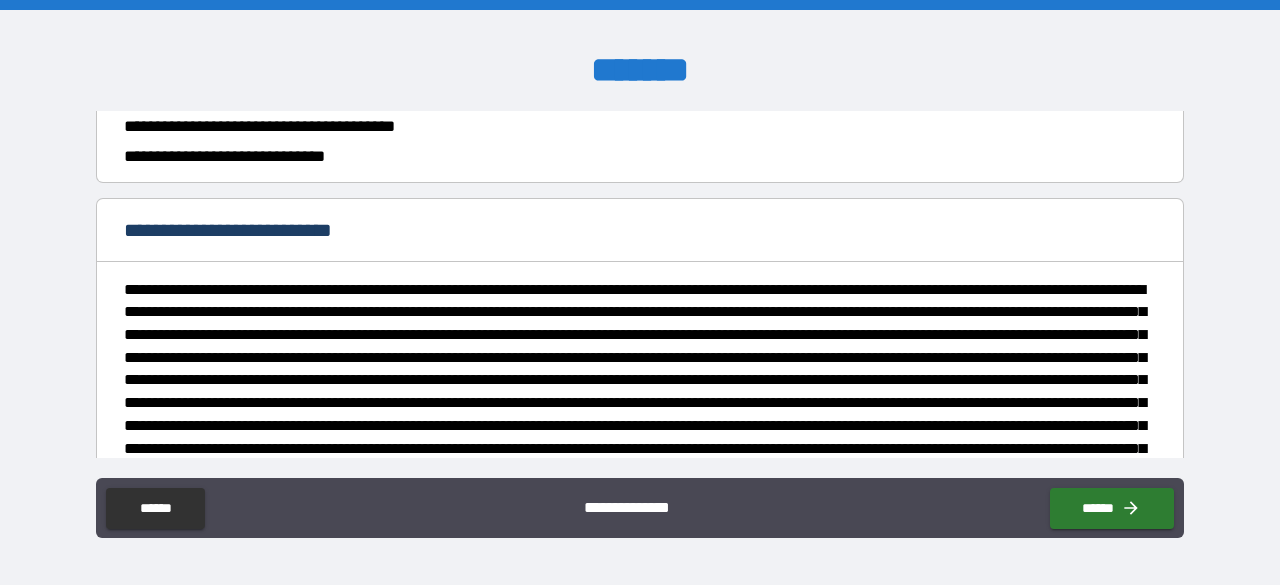 scroll, scrollTop: 1234, scrollLeft: 0, axis: vertical 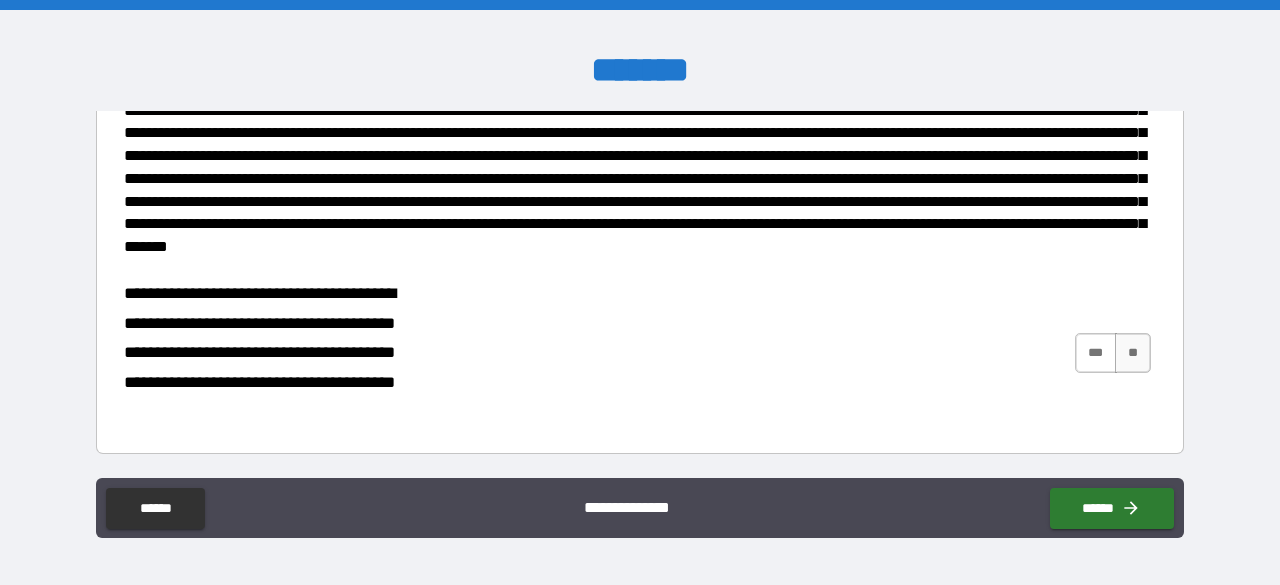 click on "***" at bounding box center (1096, 353) 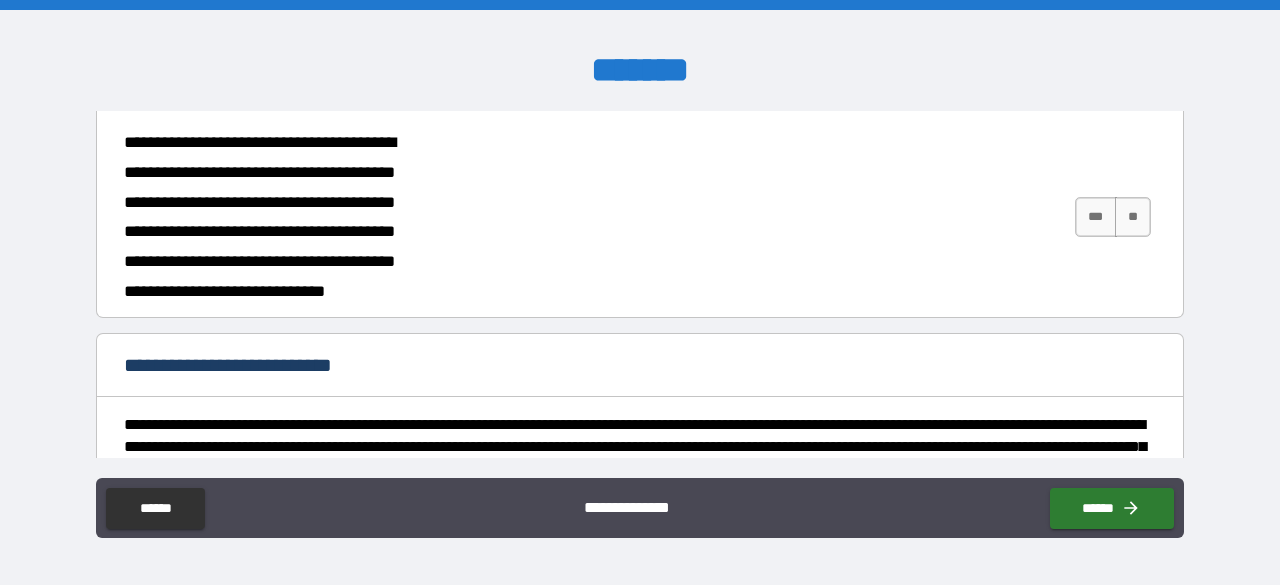 scroll, scrollTop: 803, scrollLeft: 0, axis: vertical 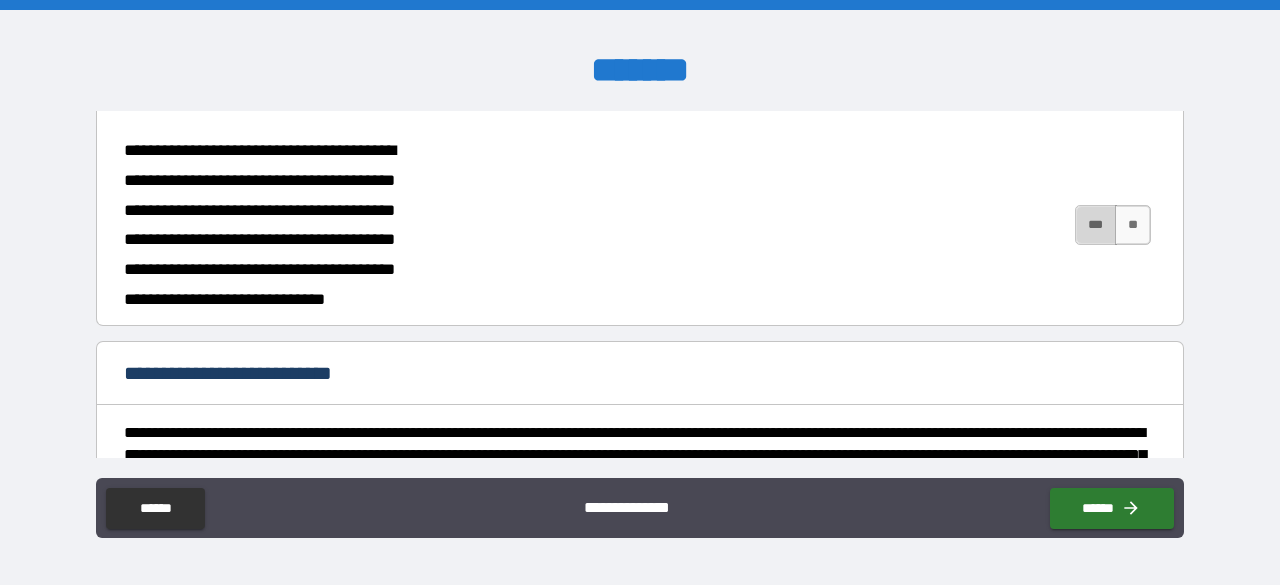 click on "***" at bounding box center [1096, 225] 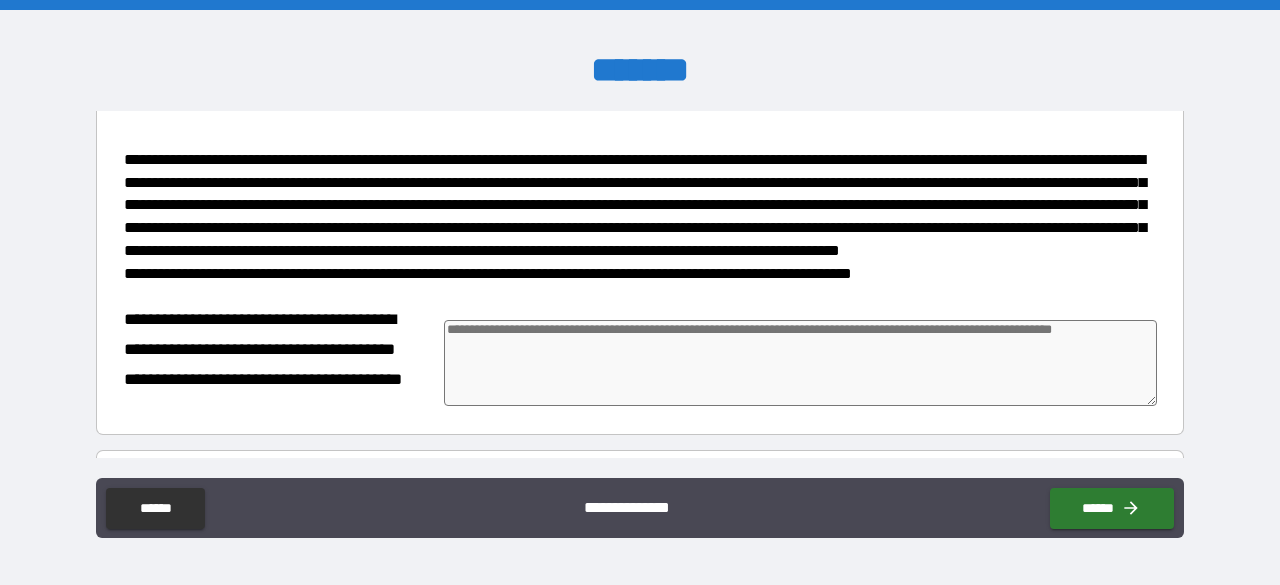 scroll, scrollTop: 213, scrollLeft: 0, axis: vertical 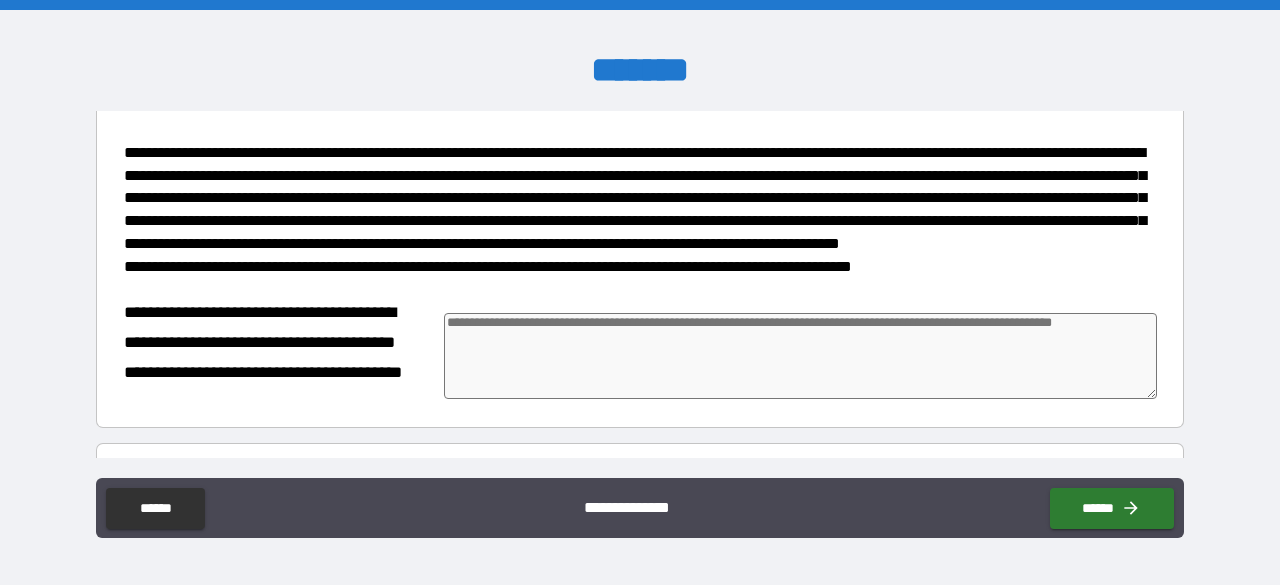 click at bounding box center [800, 356] 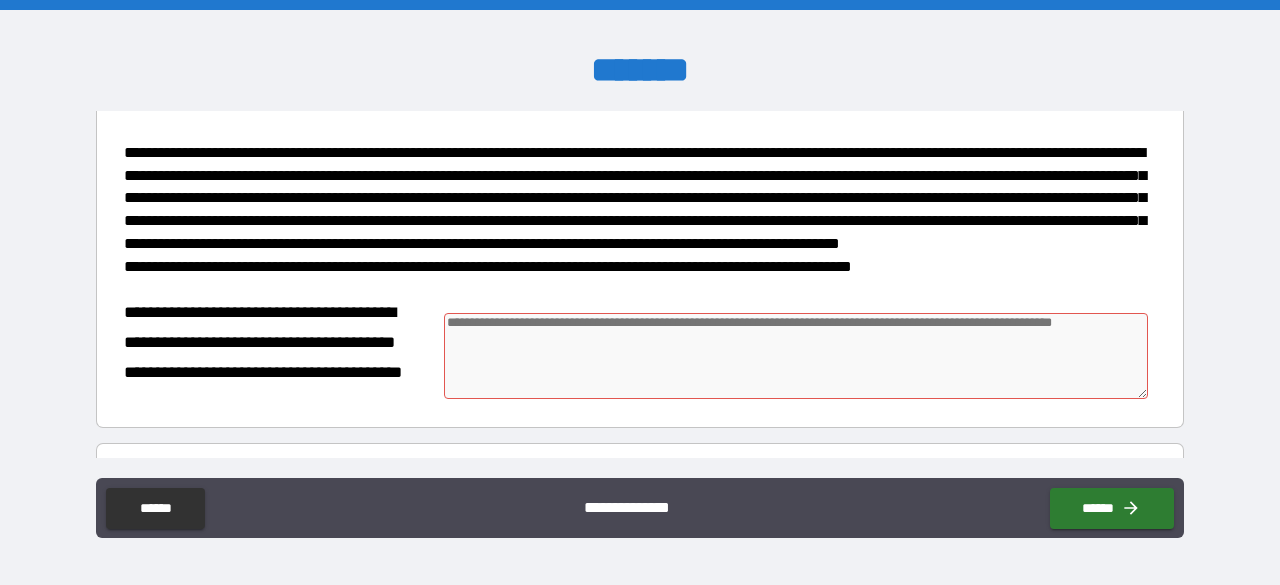 click at bounding box center (796, 355) 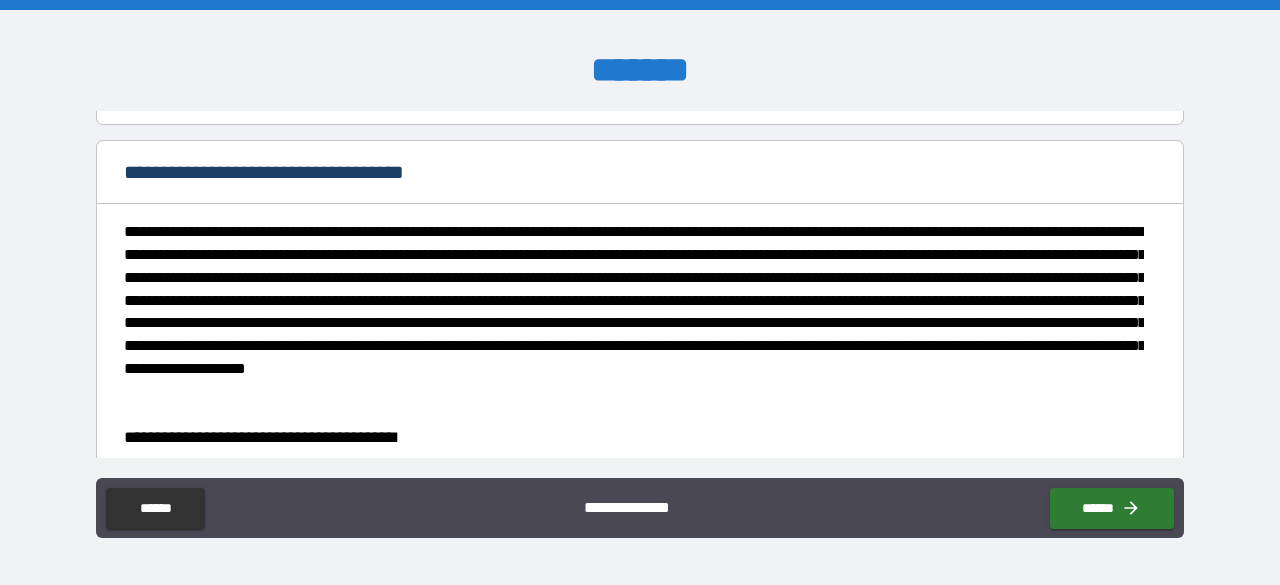 scroll, scrollTop: 820, scrollLeft: 0, axis: vertical 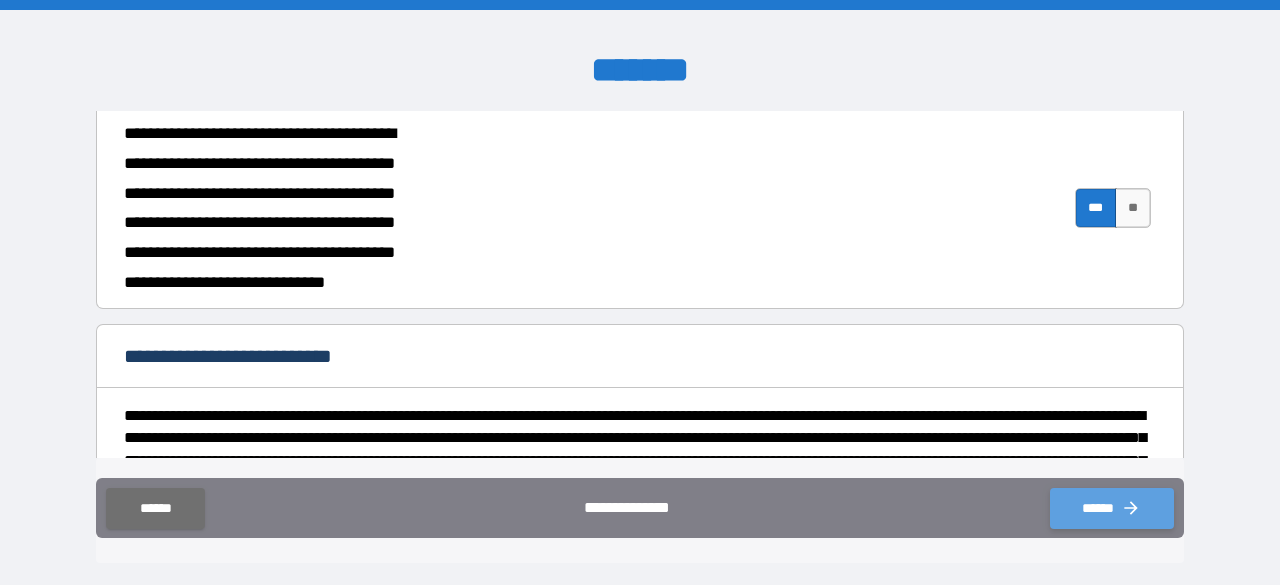 click on "******" at bounding box center (1112, 508) 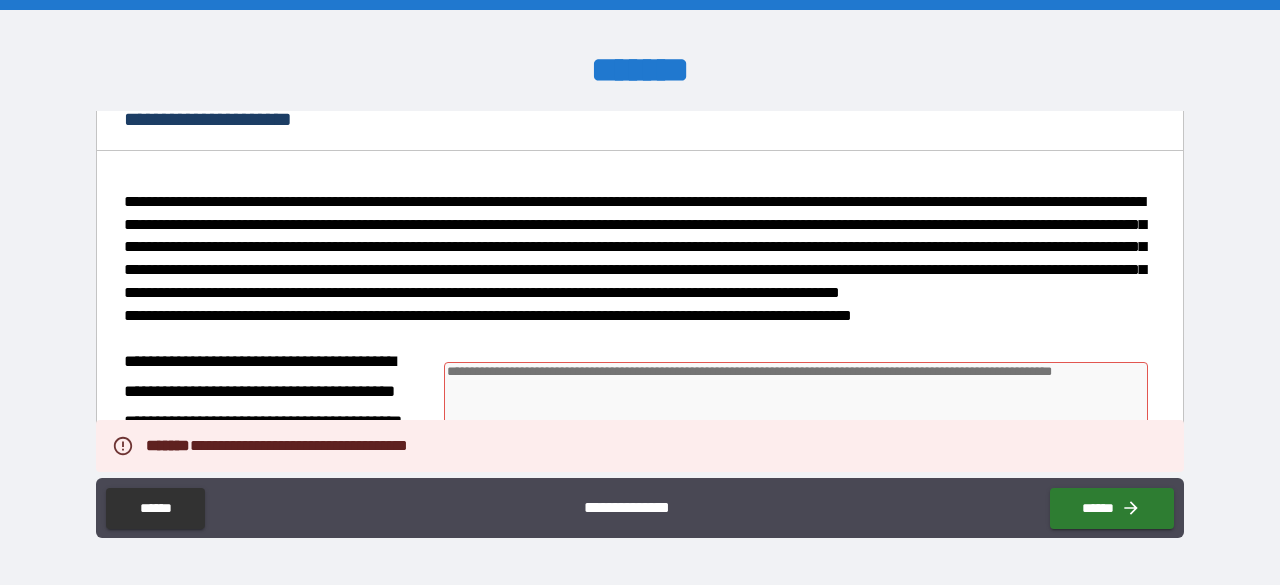 scroll, scrollTop: 0, scrollLeft: 0, axis: both 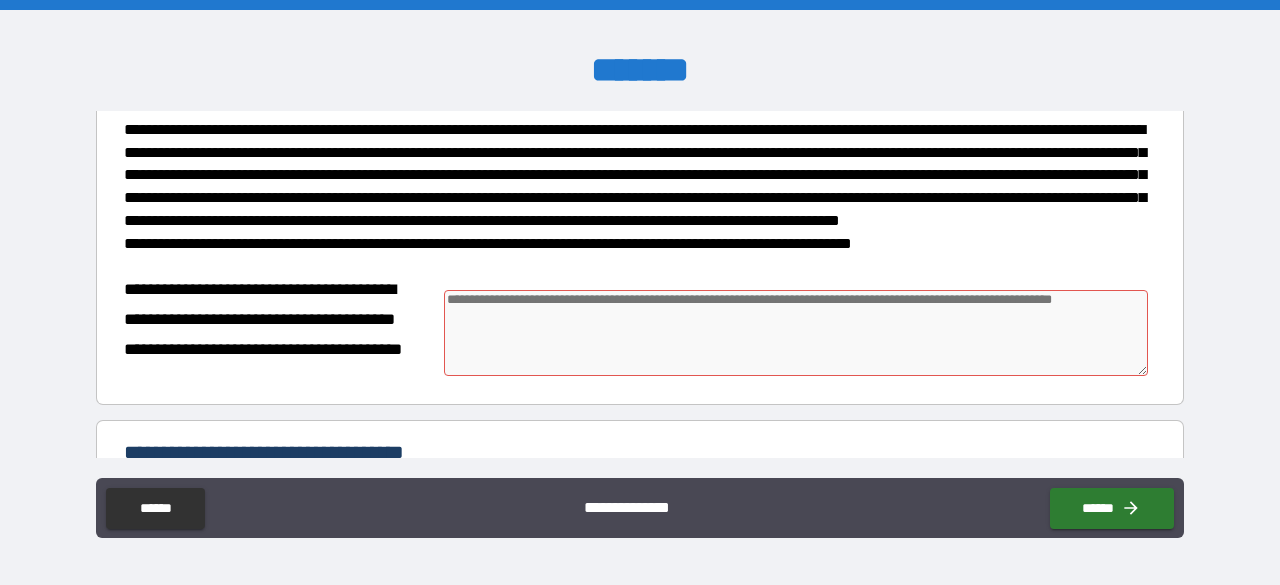 click at bounding box center [796, 332] 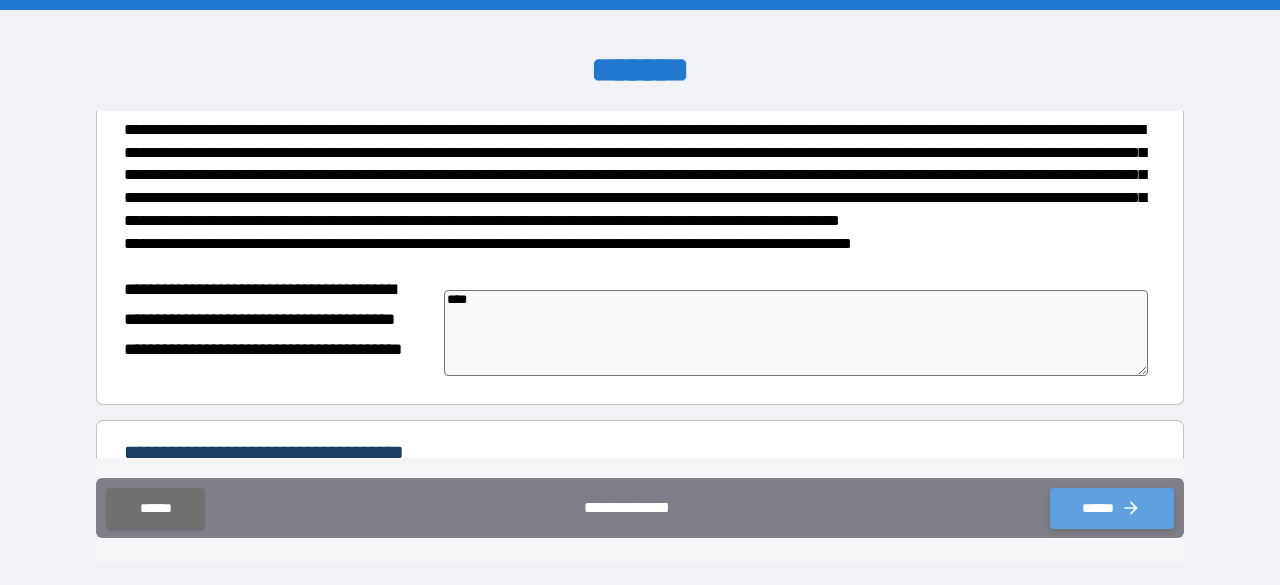 click on "******" at bounding box center (1112, 508) 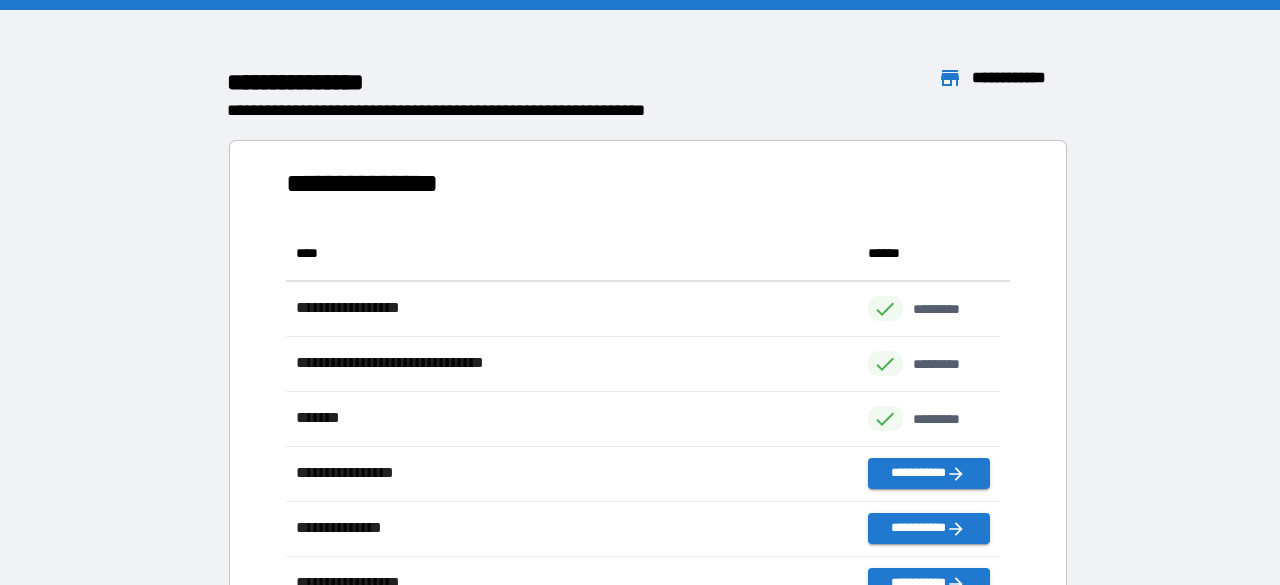 scroll, scrollTop: 16, scrollLeft: 16, axis: both 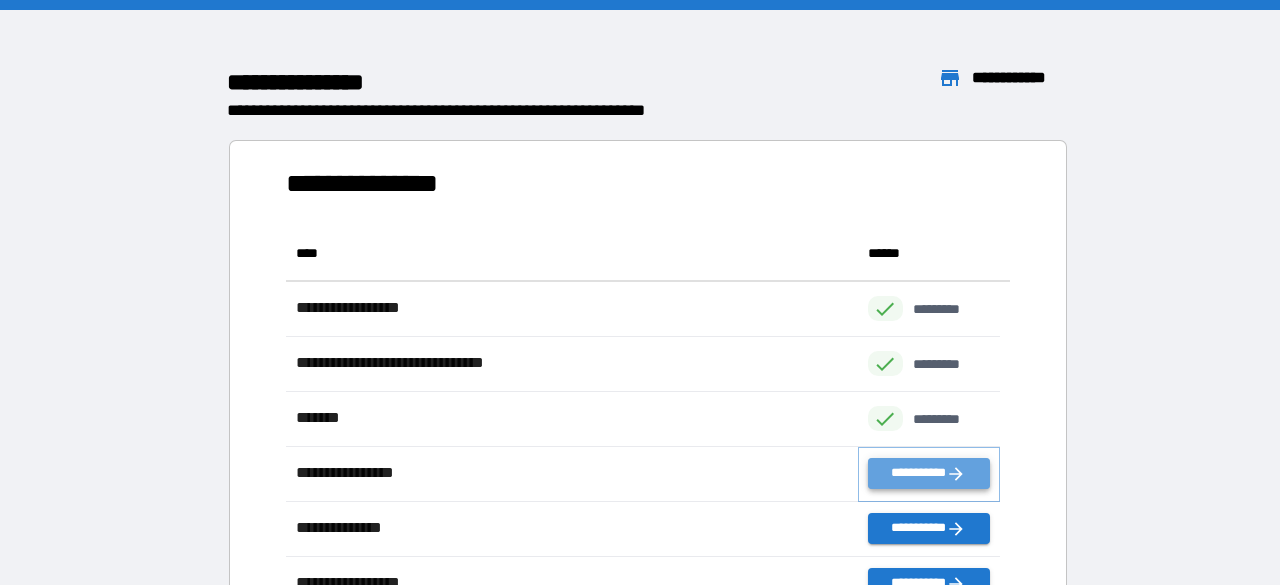 click on "**********" at bounding box center (929, 473) 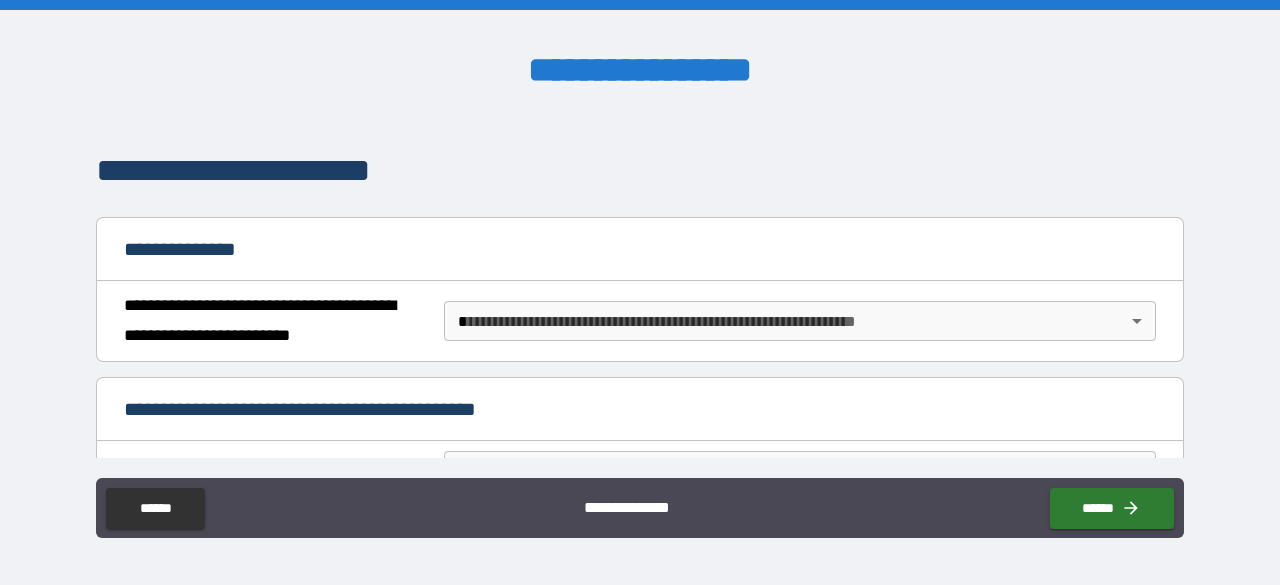 scroll, scrollTop: 132, scrollLeft: 0, axis: vertical 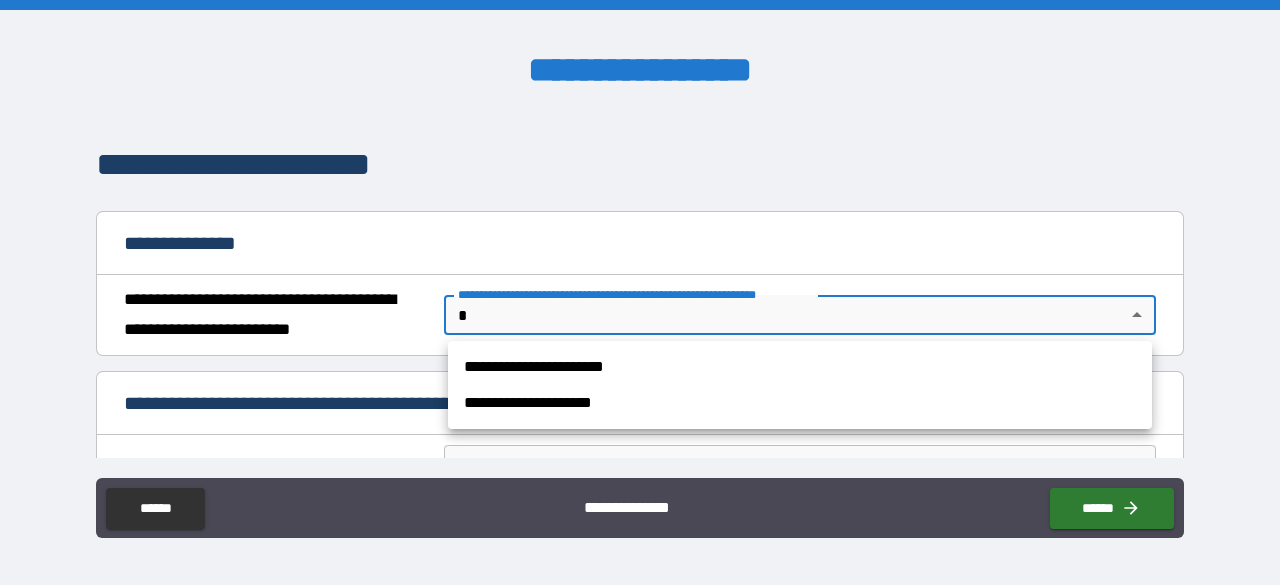 click on "**********" at bounding box center (640, 292) 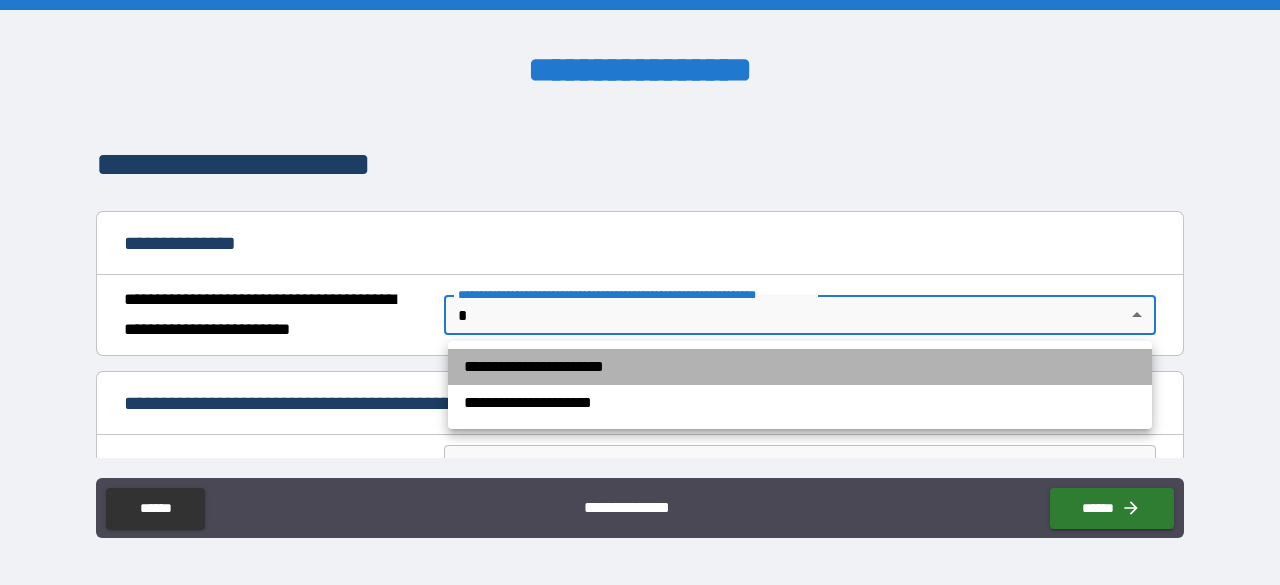 click on "**********" at bounding box center (800, 367) 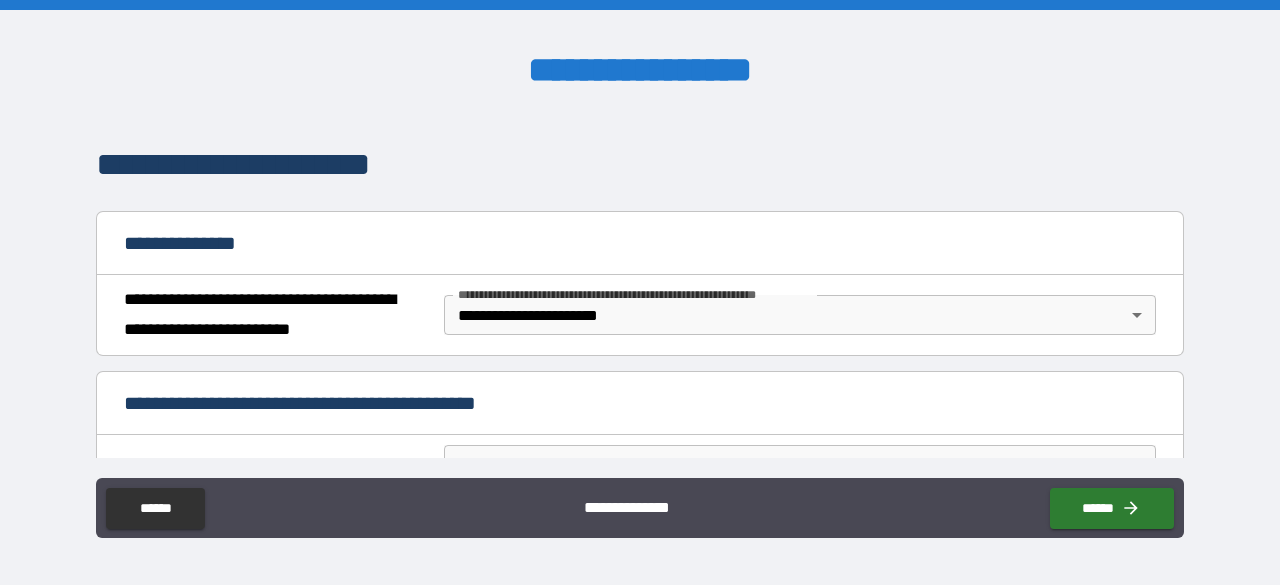 drag, startPoint x: 1191, startPoint y: 139, endPoint x: 1199, endPoint y: 161, distance: 23.409399 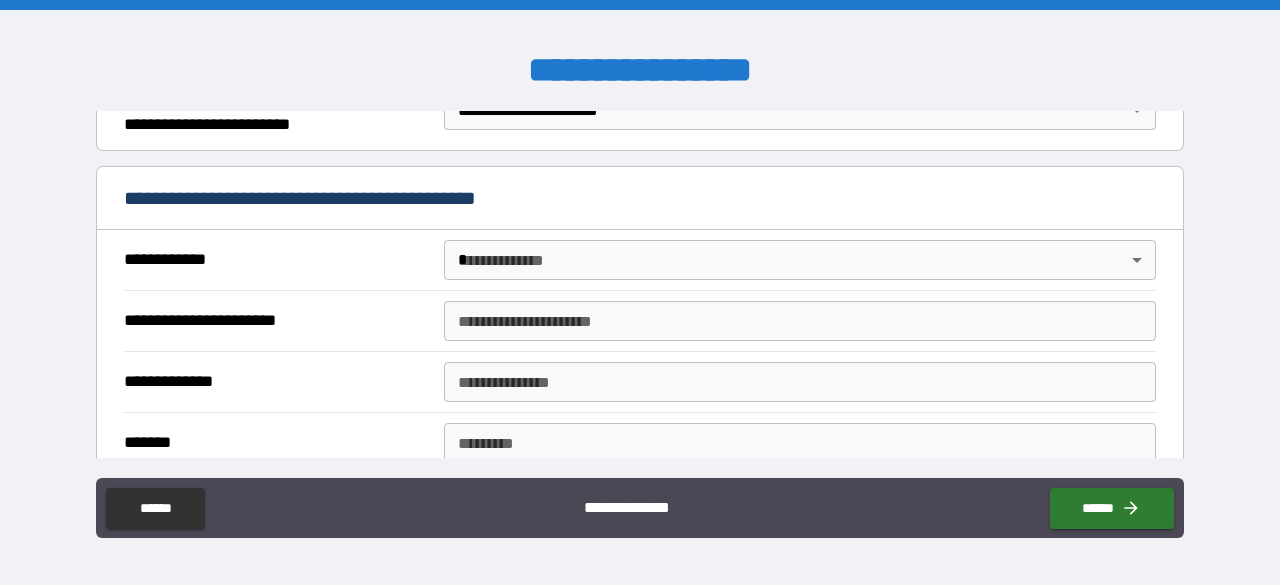 scroll, scrollTop: 389, scrollLeft: 0, axis: vertical 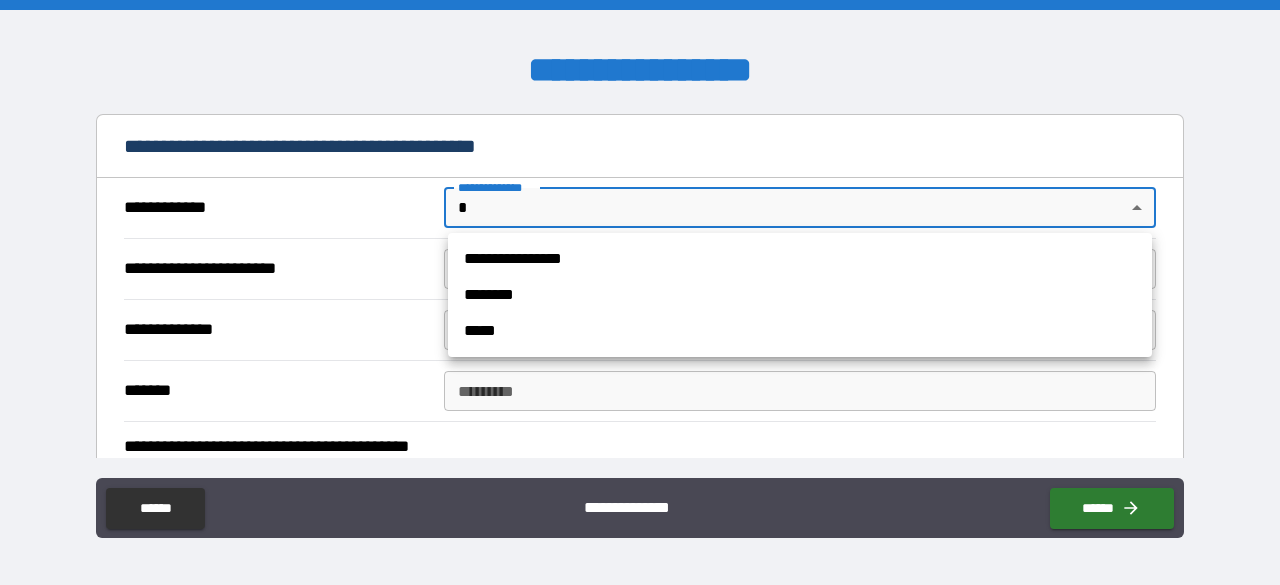click on "**********" at bounding box center (640, 292) 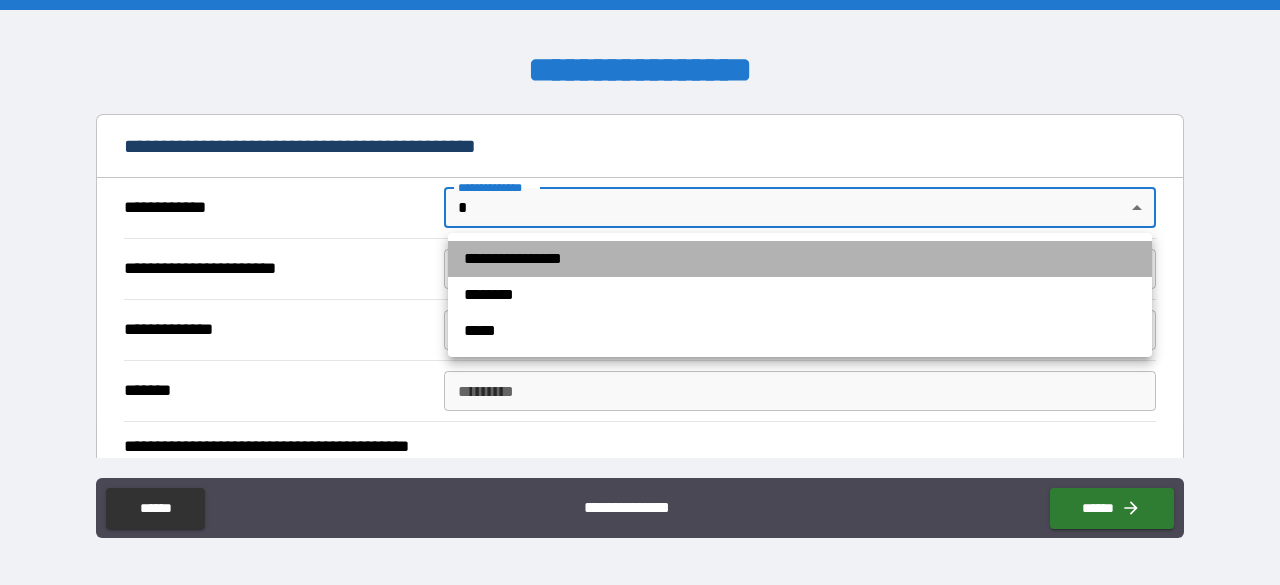 click on "**********" at bounding box center (800, 259) 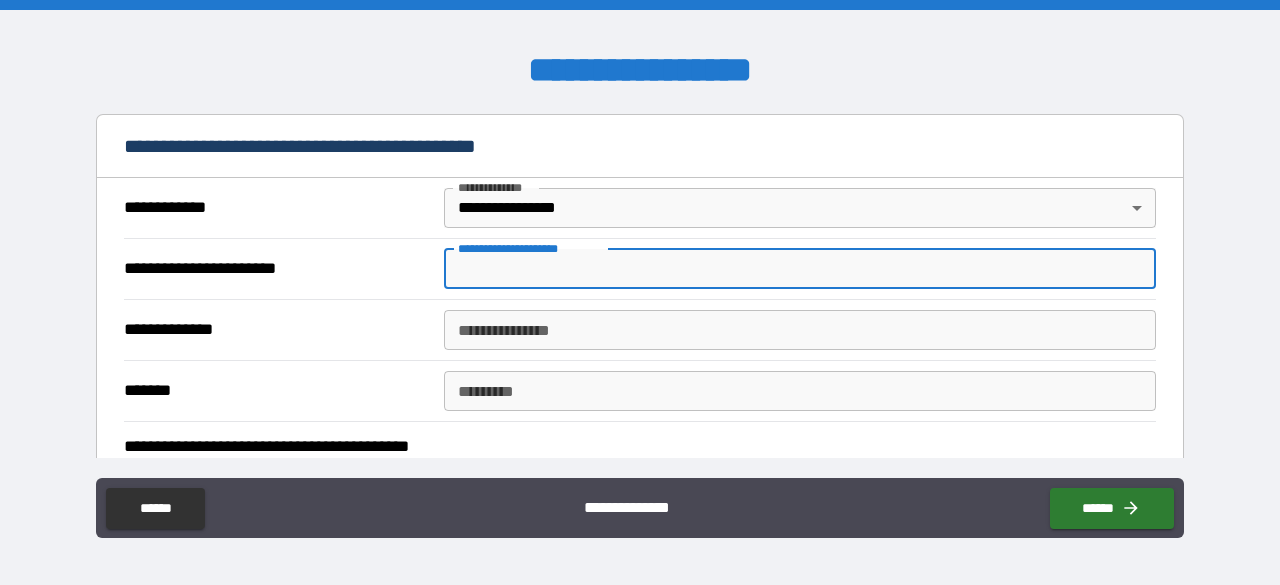 click on "**********" at bounding box center (800, 269) 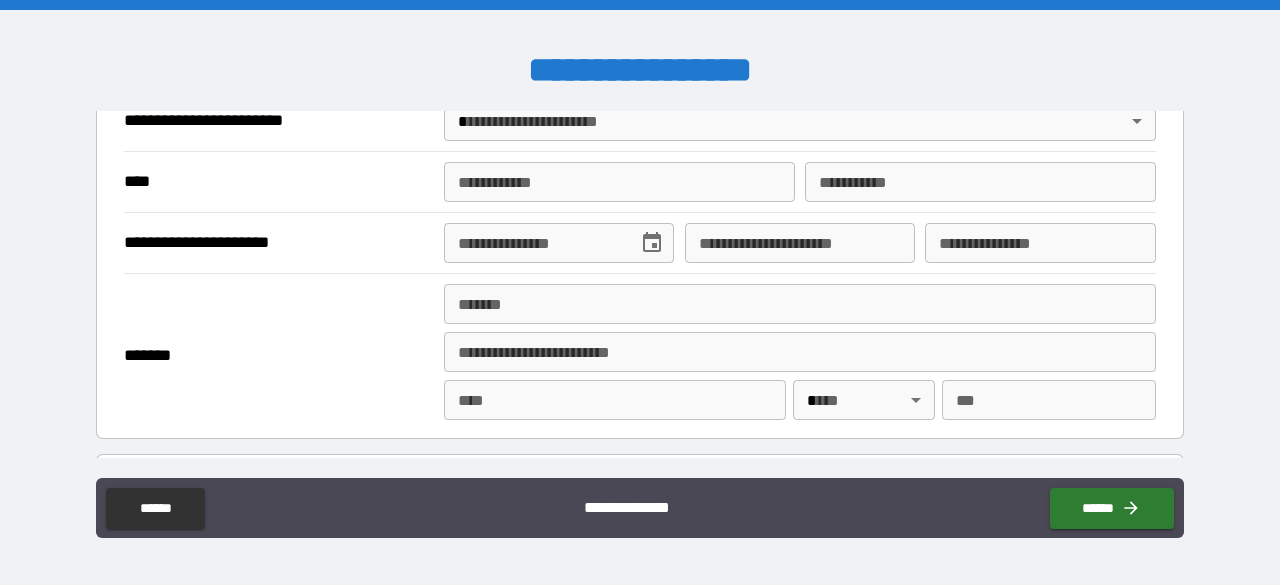 scroll, scrollTop: 1097, scrollLeft: 0, axis: vertical 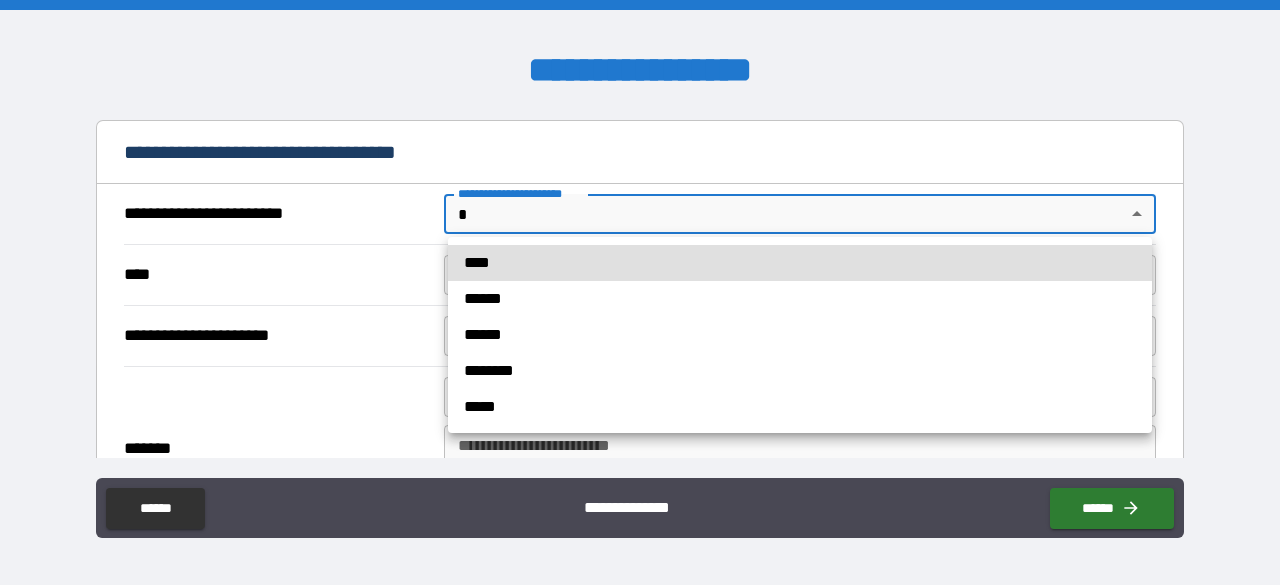 click on "**********" at bounding box center [640, 292] 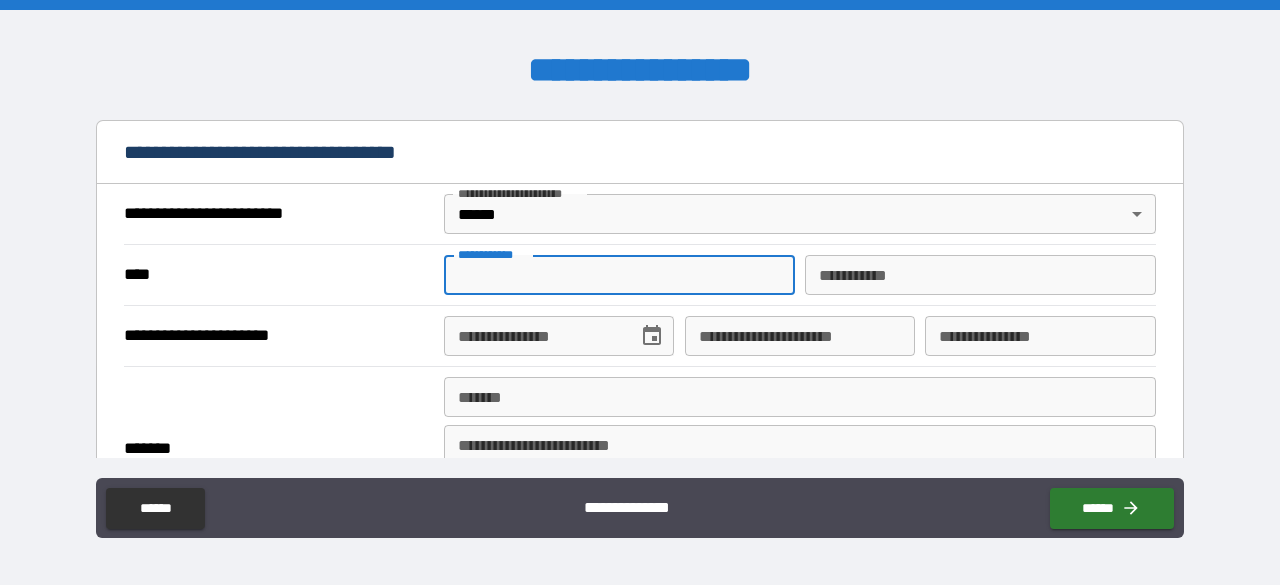 click on "**********" at bounding box center (619, 275) 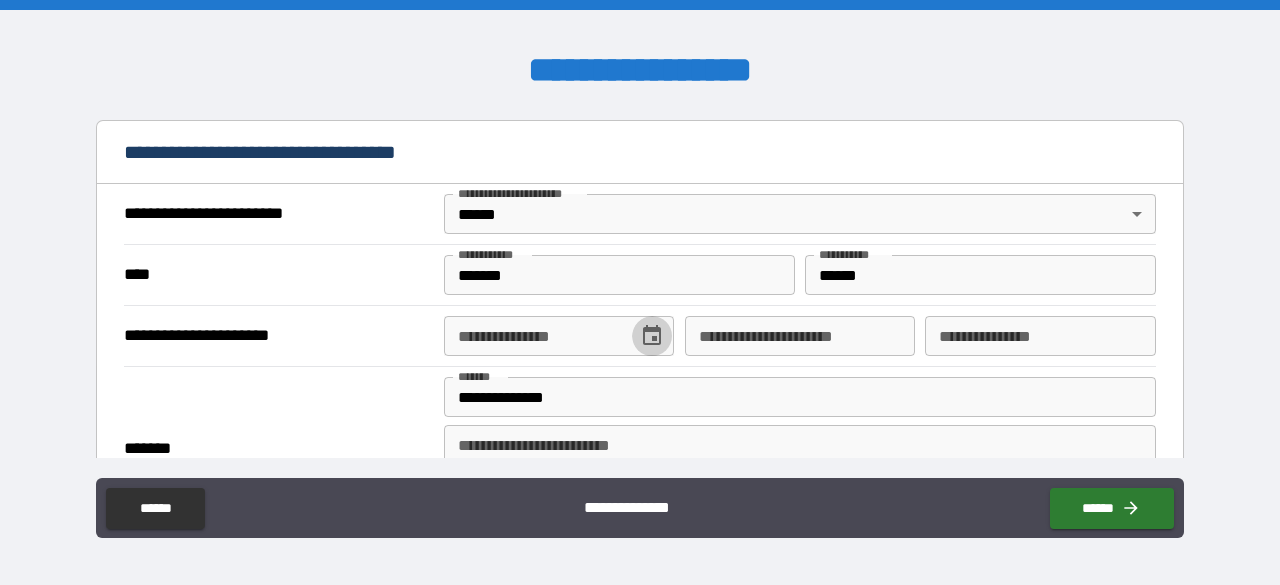 click at bounding box center (652, 336) 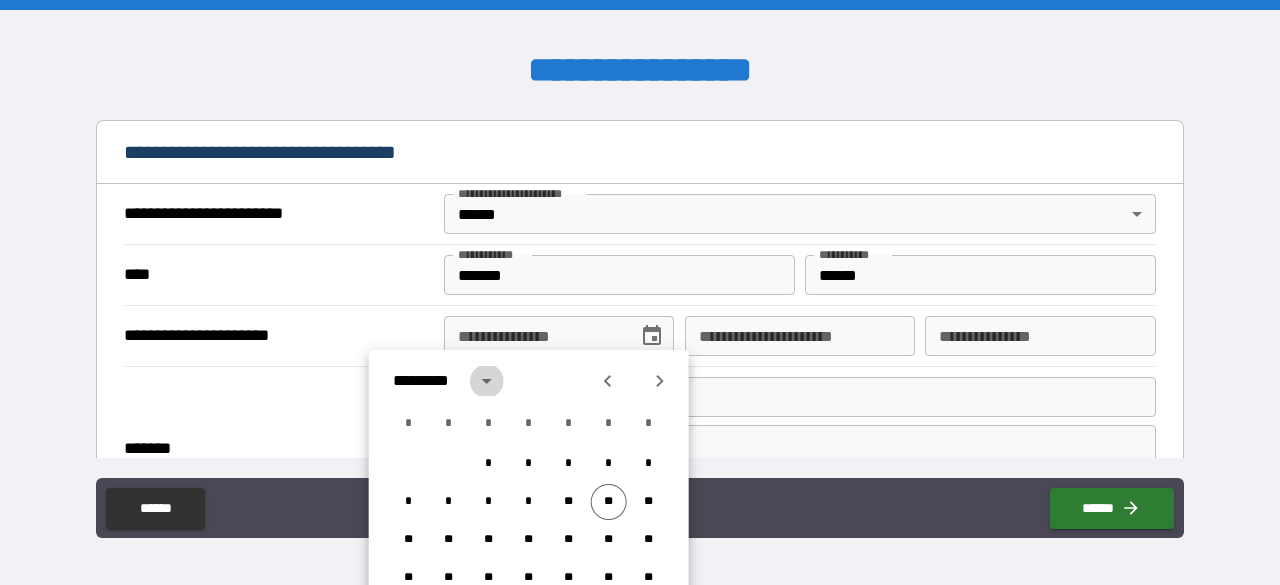 click 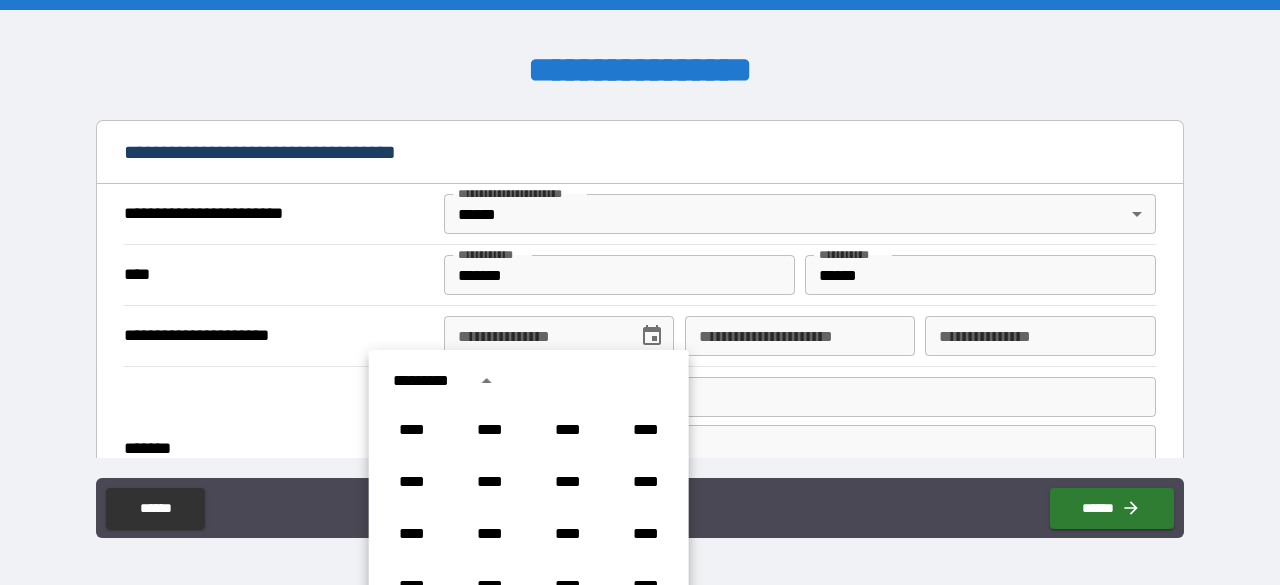 scroll, scrollTop: 1486, scrollLeft: 0, axis: vertical 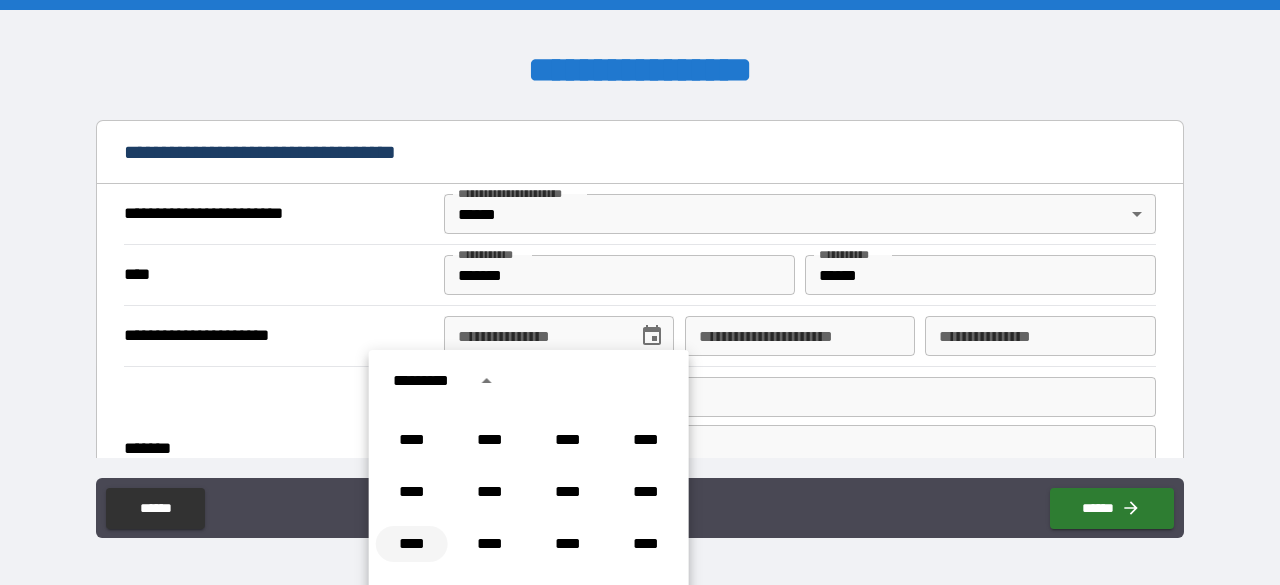 click on "****" at bounding box center [412, 544] 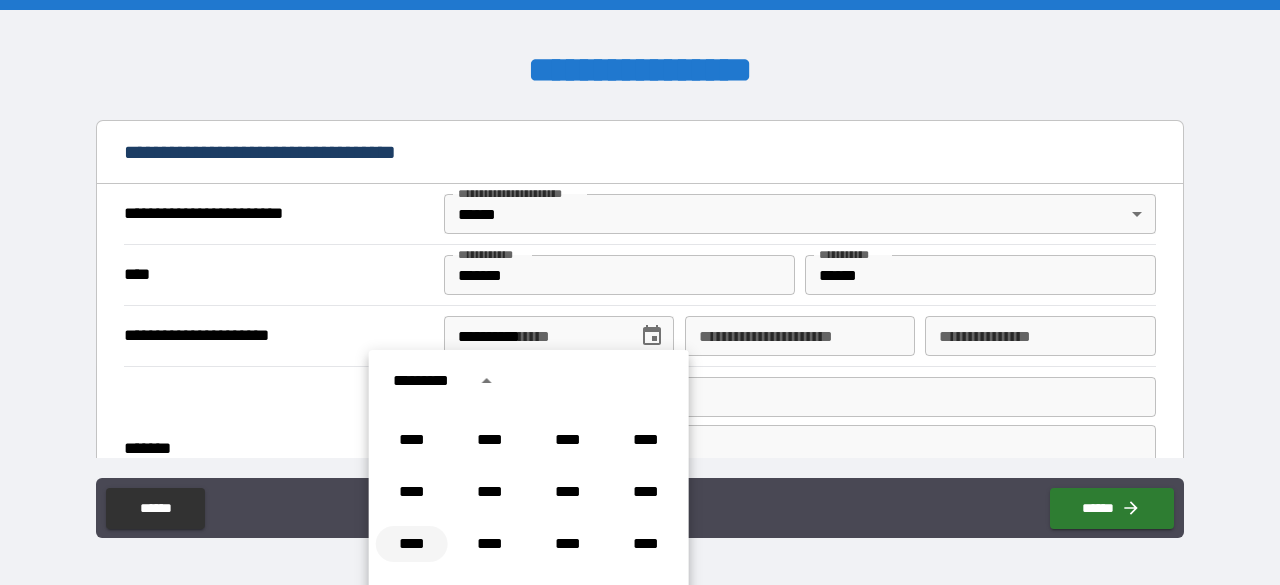 scroll, scrollTop: 0, scrollLeft: 0, axis: both 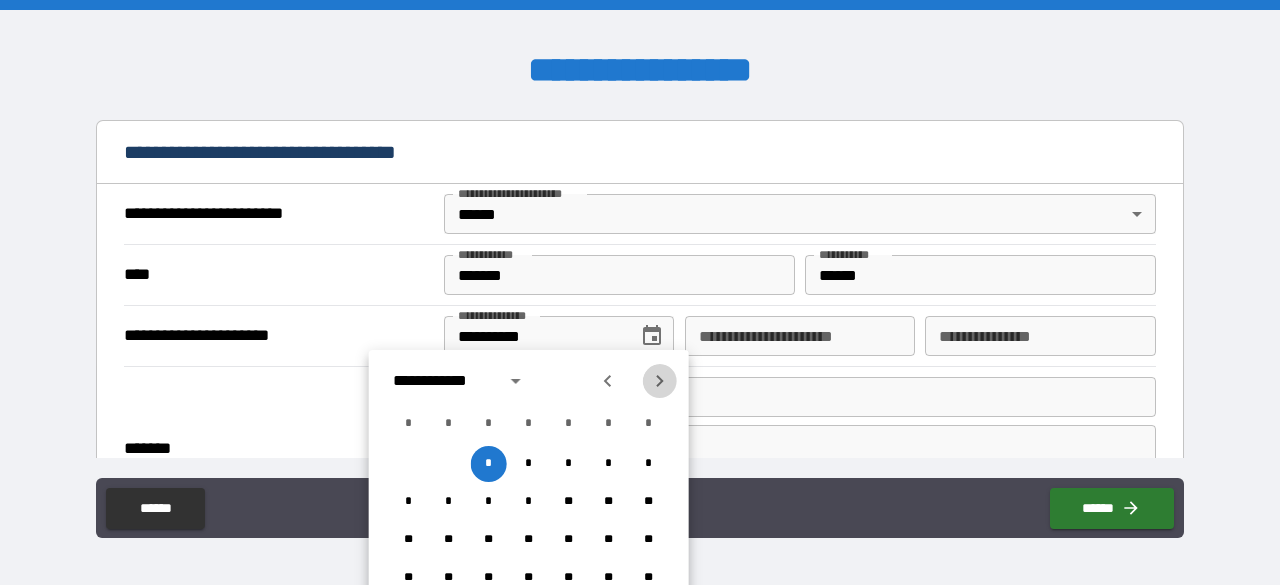 click 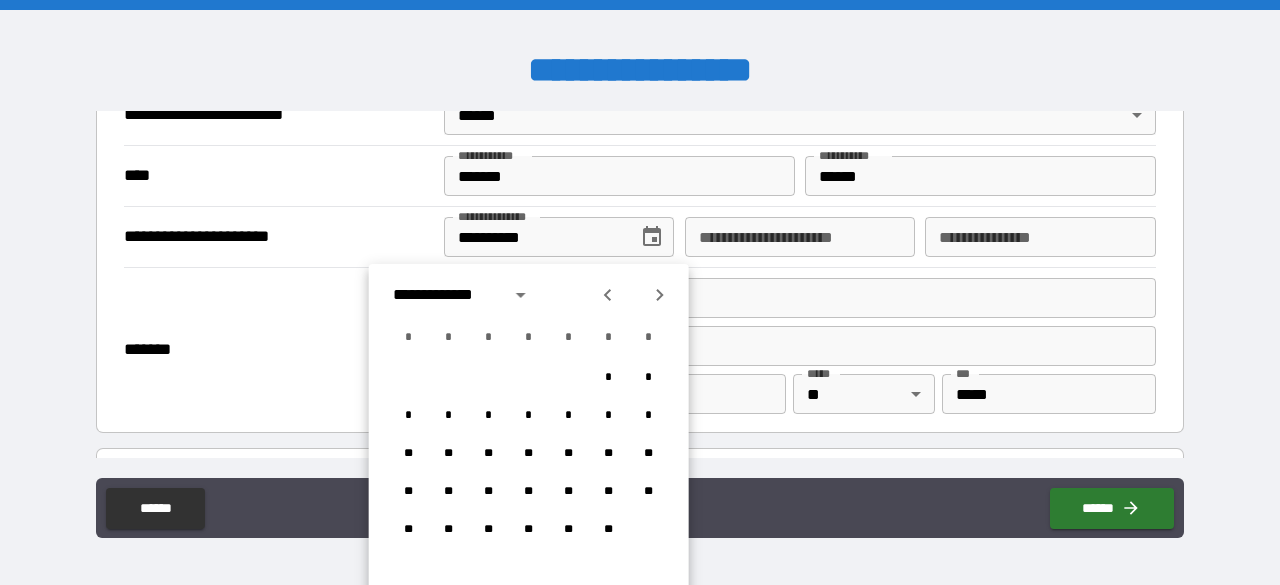 scroll, scrollTop: 1110, scrollLeft: 0, axis: vertical 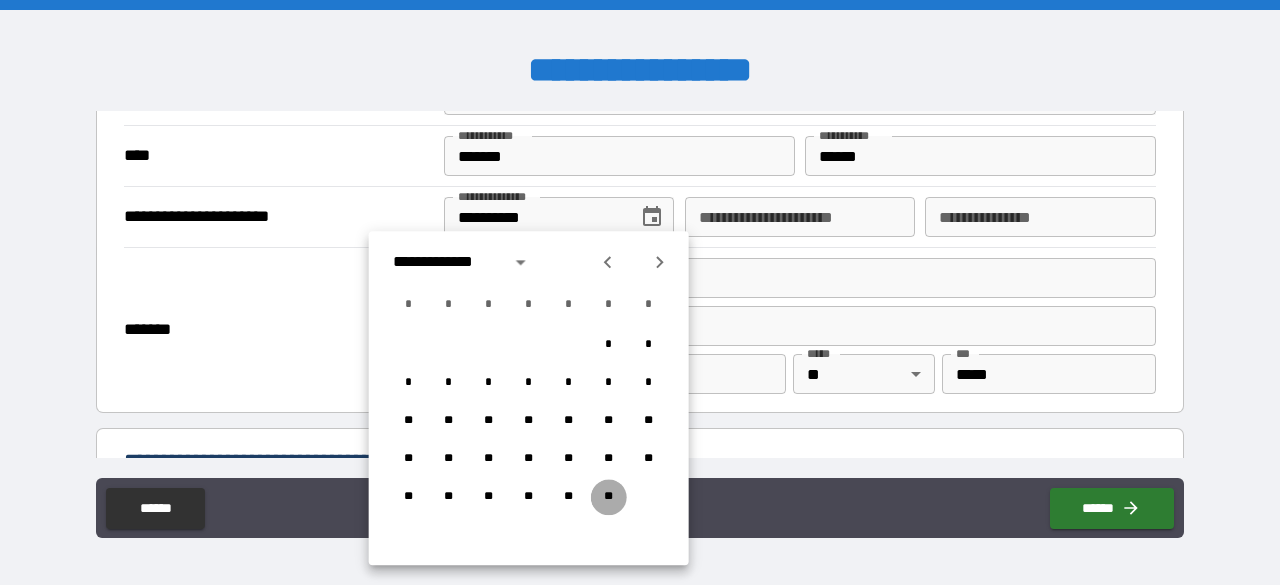 click on "**" at bounding box center [609, 497] 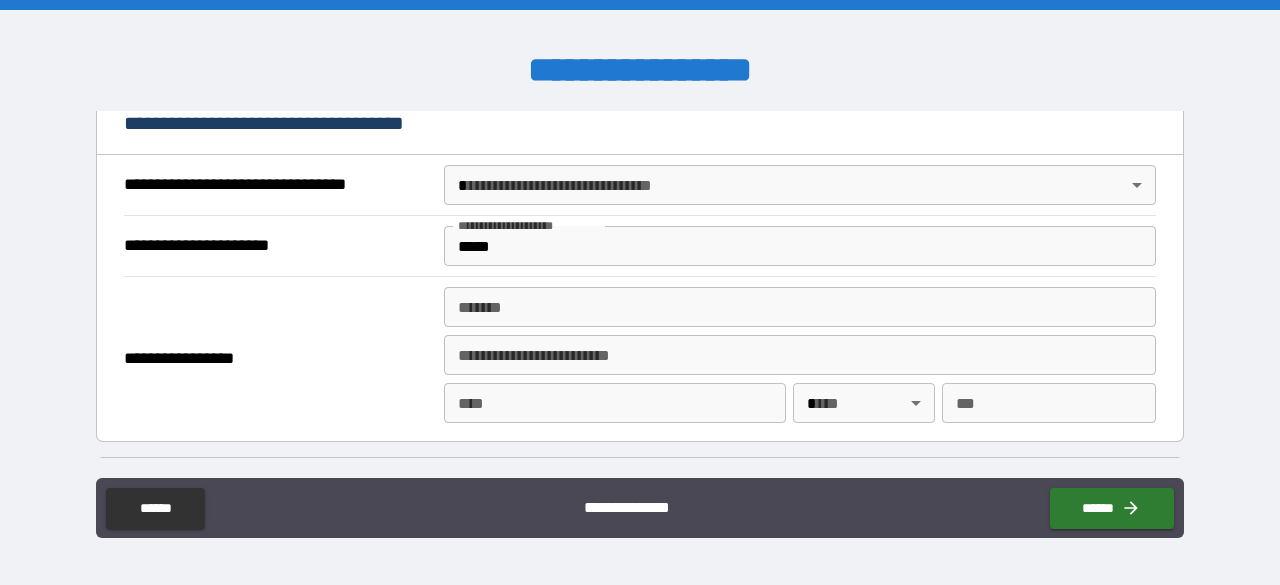 scroll, scrollTop: 1421, scrollLeft: 0, axis: vertical 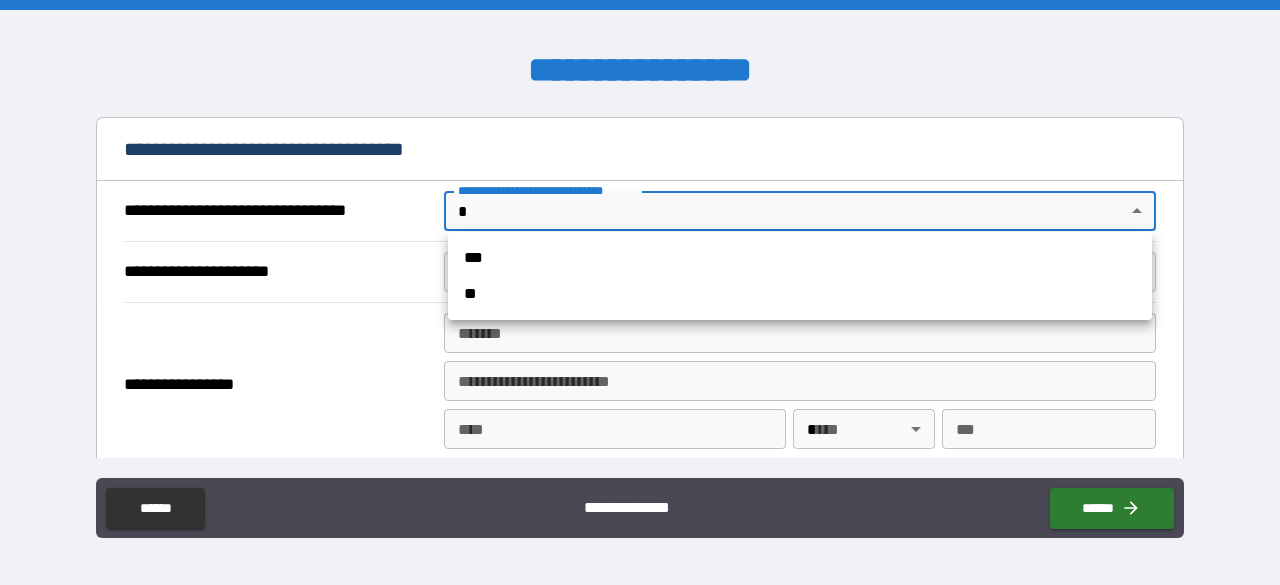 click on "**********" at bounding box center (640, 292) 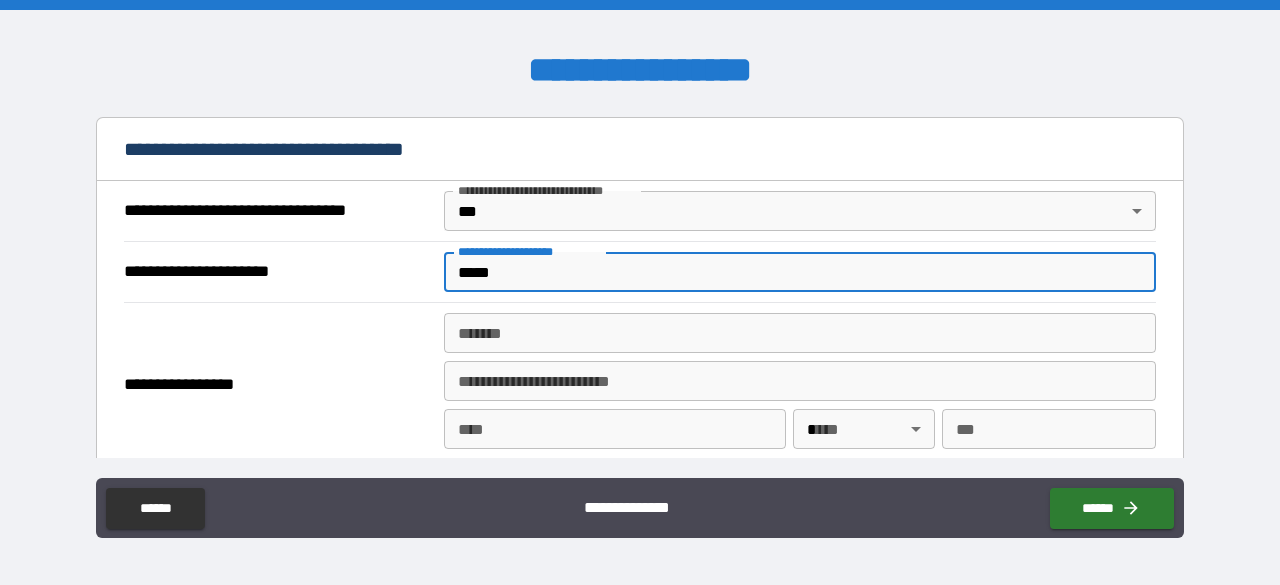 drag, startPoint x: 536, startPoint y: 275, endPoint x: 414, endPoint y: 251, distance: 124.33825 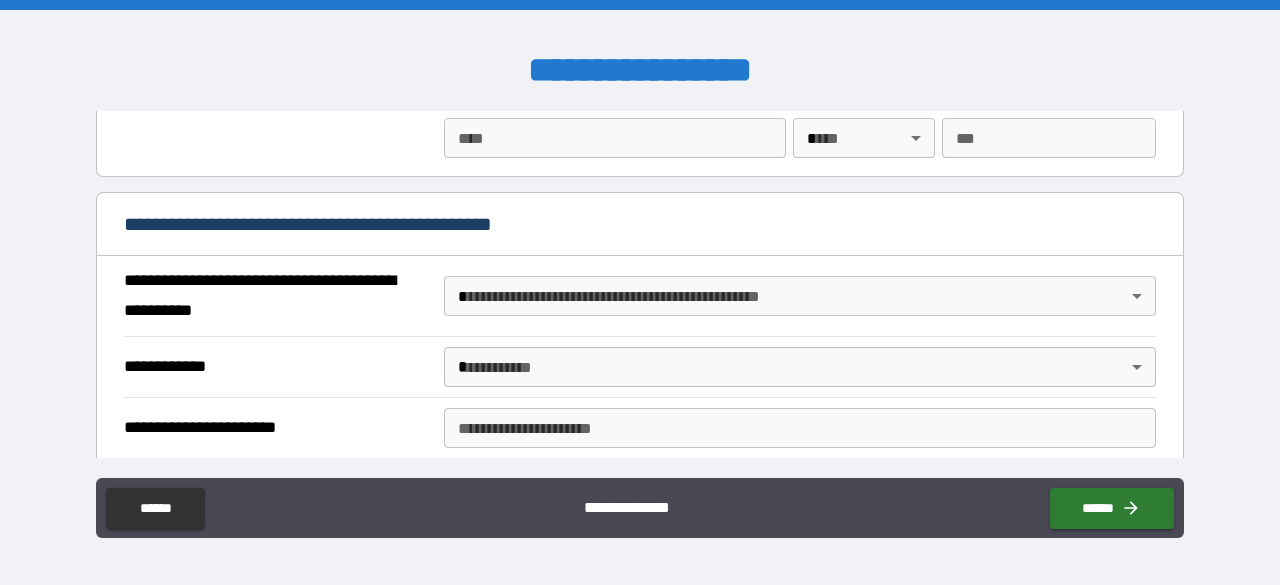 scroll, scrollTop: 1745, scrollLeft: 0, axis: vertical 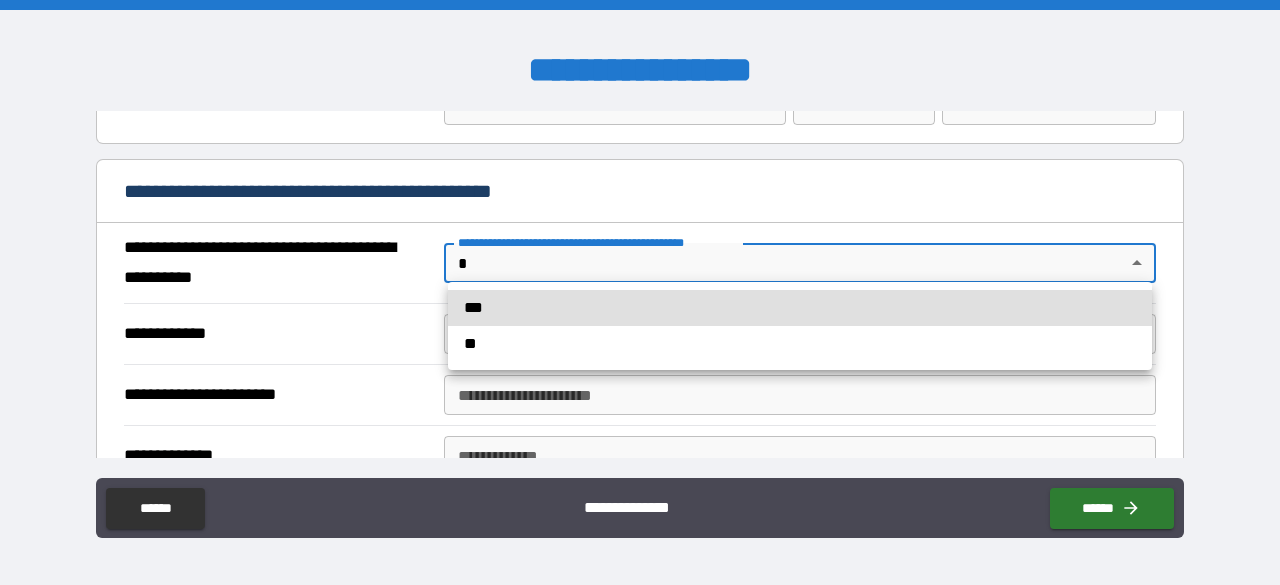 click on "**********" at bounding box center (640, 292) 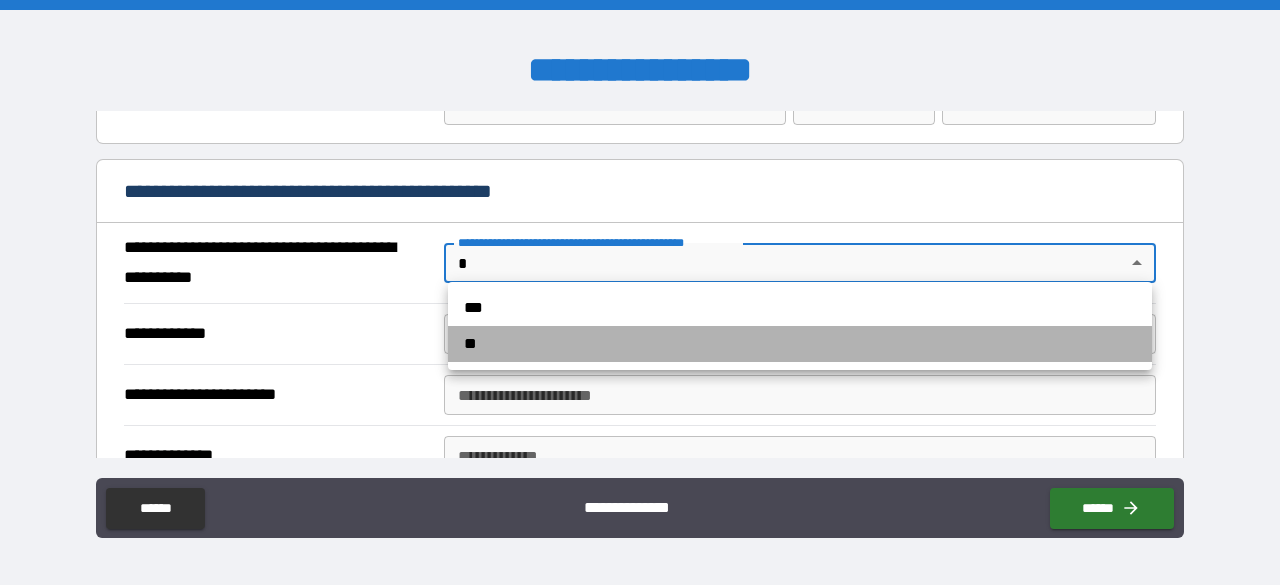 click on "**" at bounding box center [800, 344] 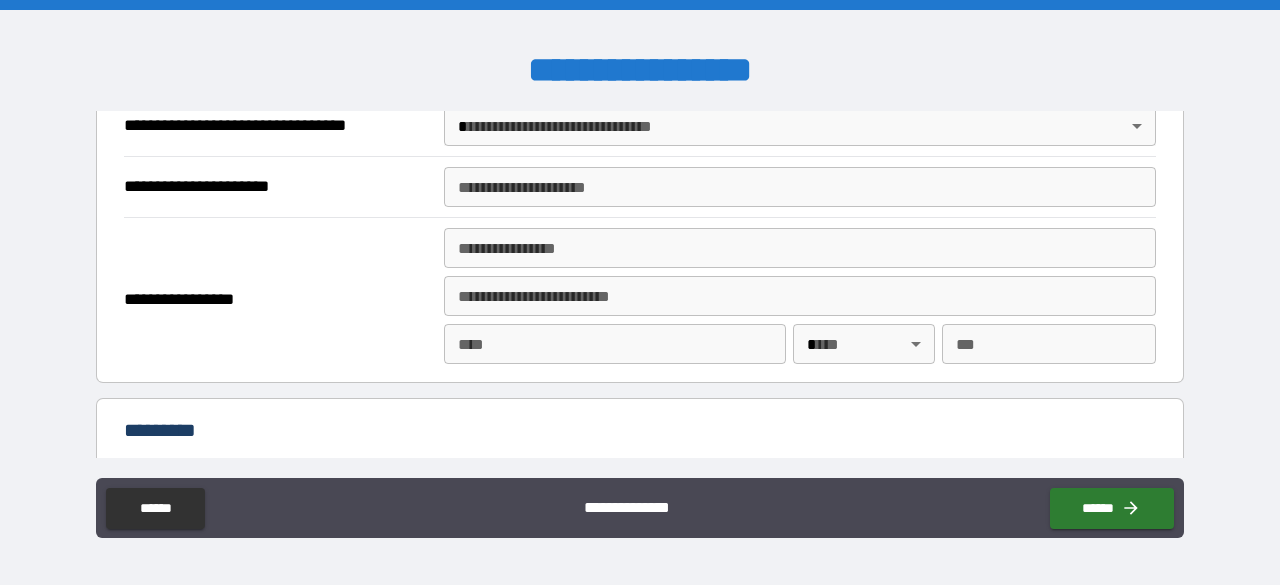 scroll, scrollTop: 3093, scrollLeft: 0, axis: vertical 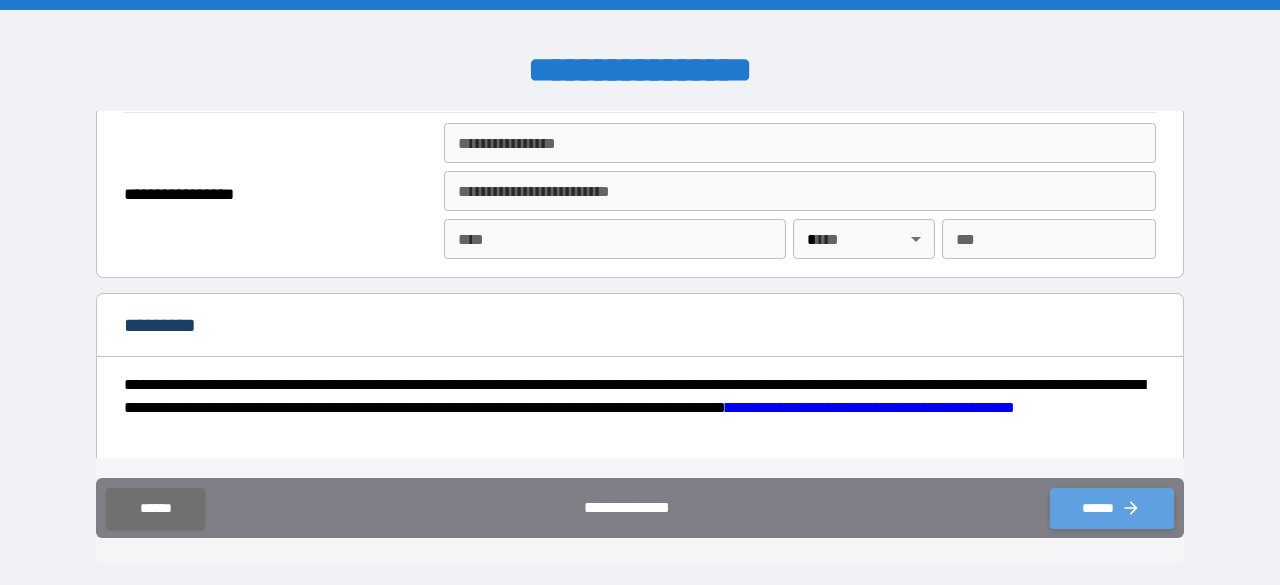 click on "******" at bounding box center [1112, 508] 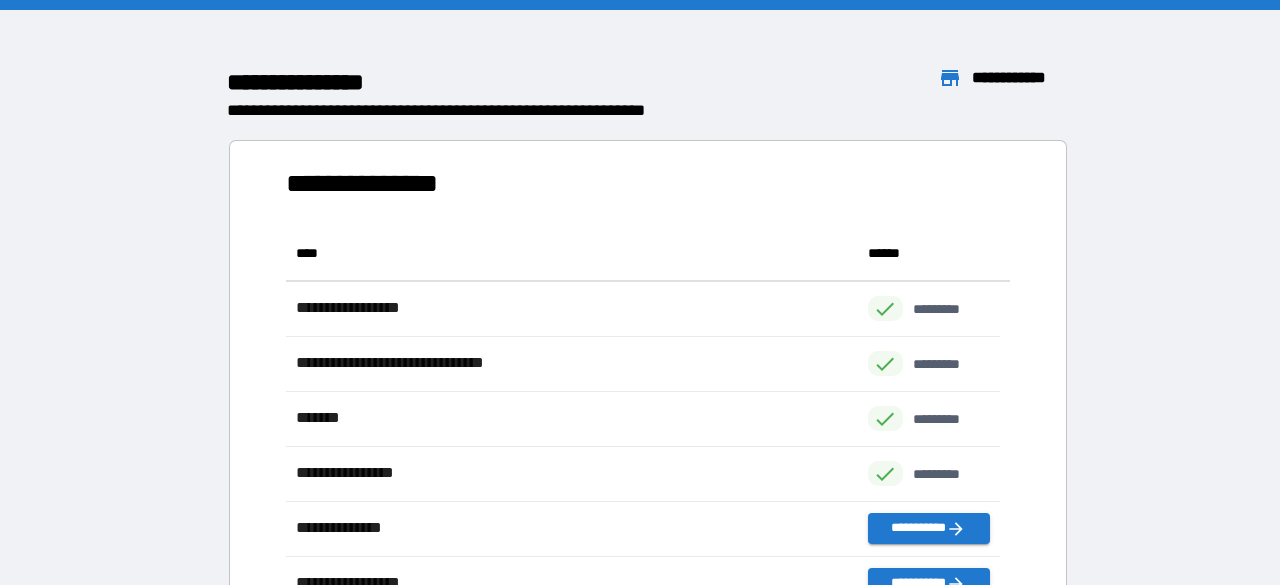 scroll, scrollTop: 16, scrollLeft: 16, axis: both 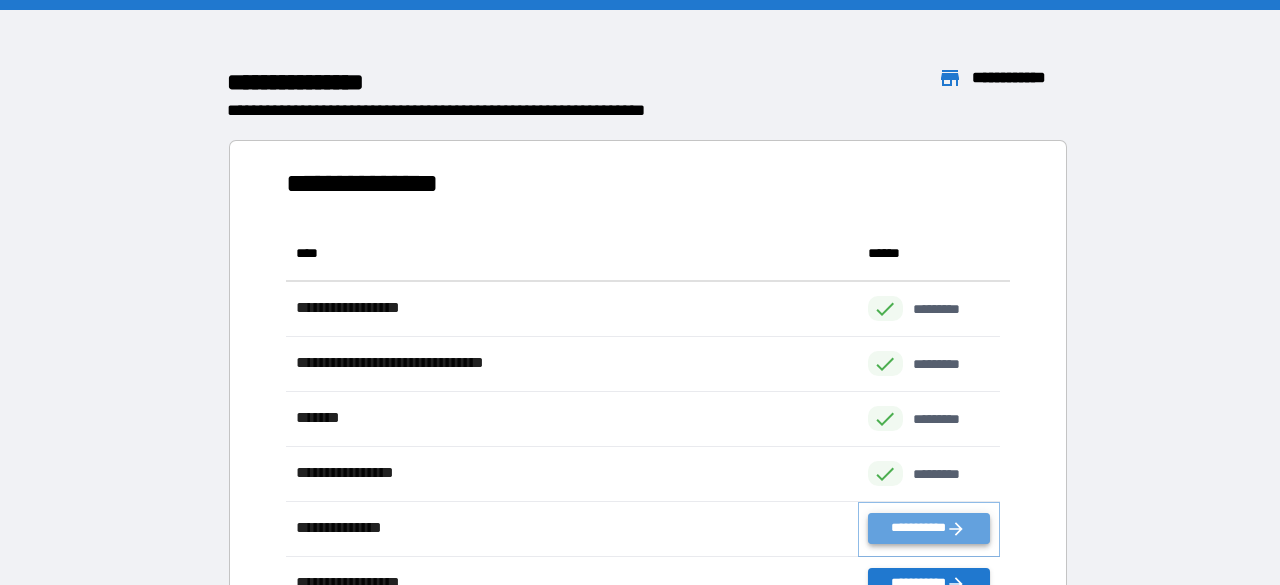 click on "**********" at bounding box center [929, 528] 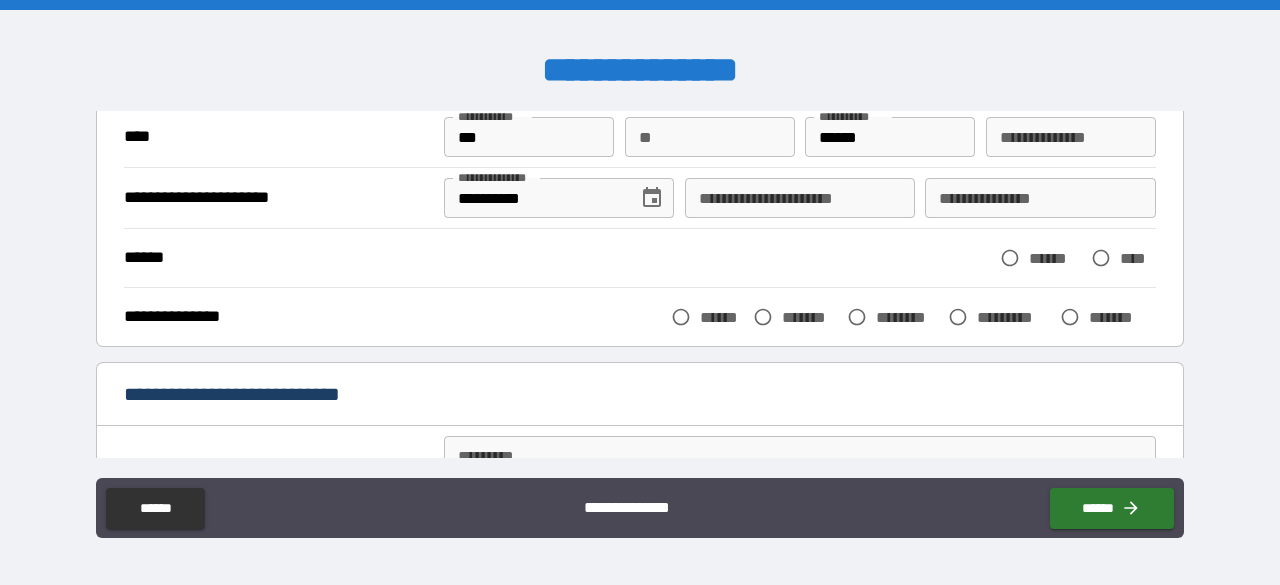 scroll, scrollTop: 149, scrollLeft: 0, axis: vertical 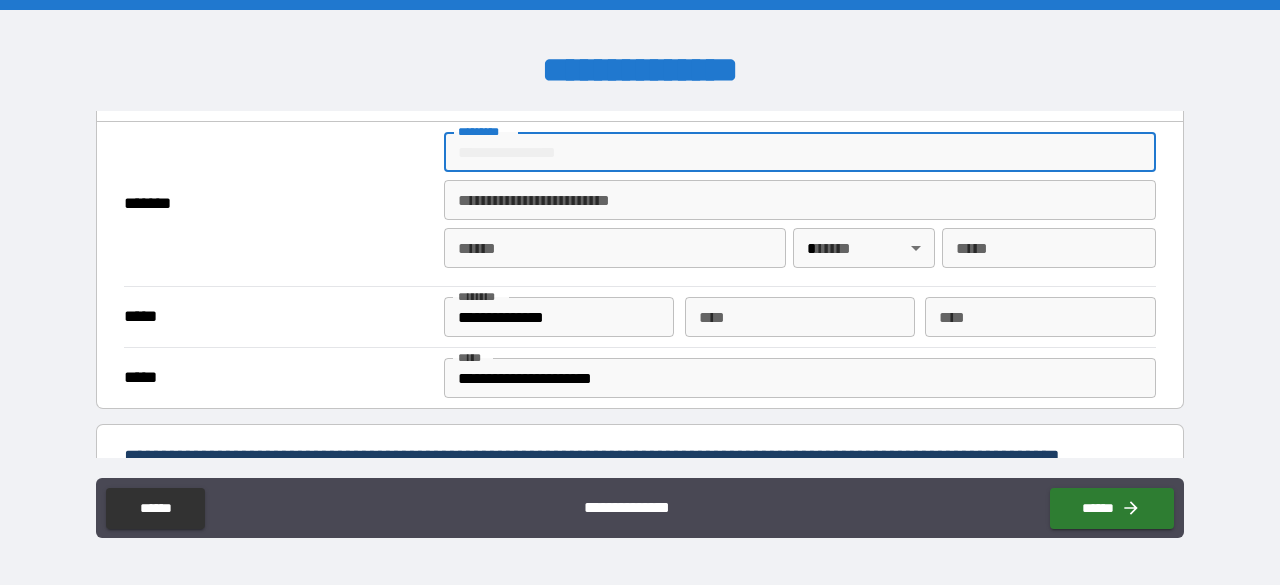 click on "*******   *" at bounding box center [800, 152] 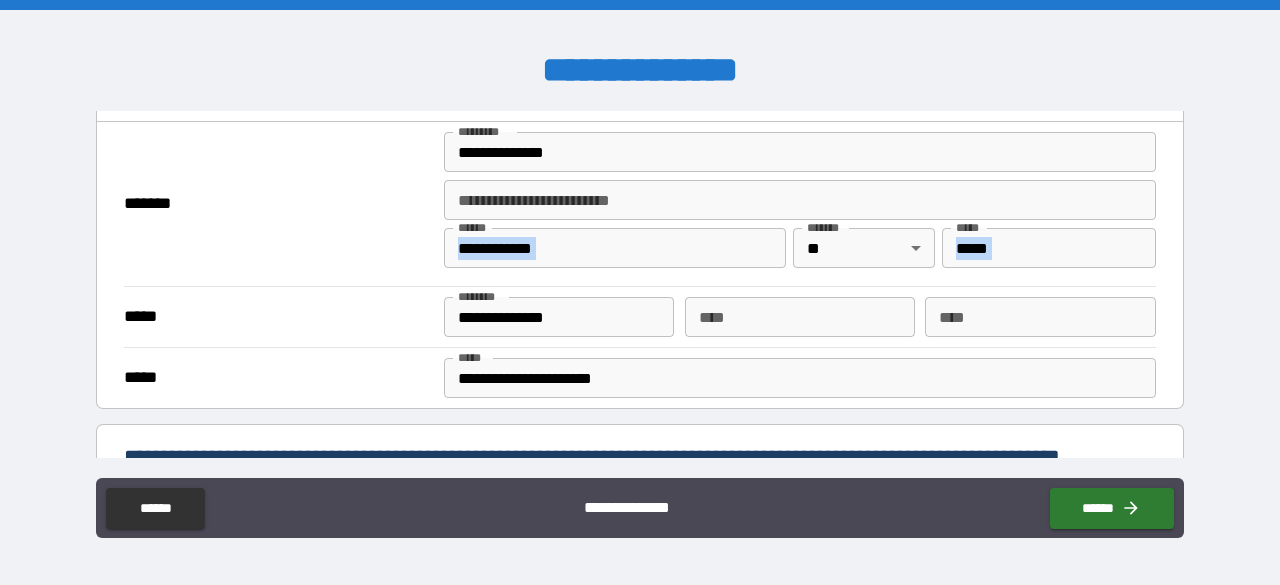 drag, startPoint x: 1170, startPoint y: 199, endPoint x: 1177, endPoint y: 233, distance: 34.713108 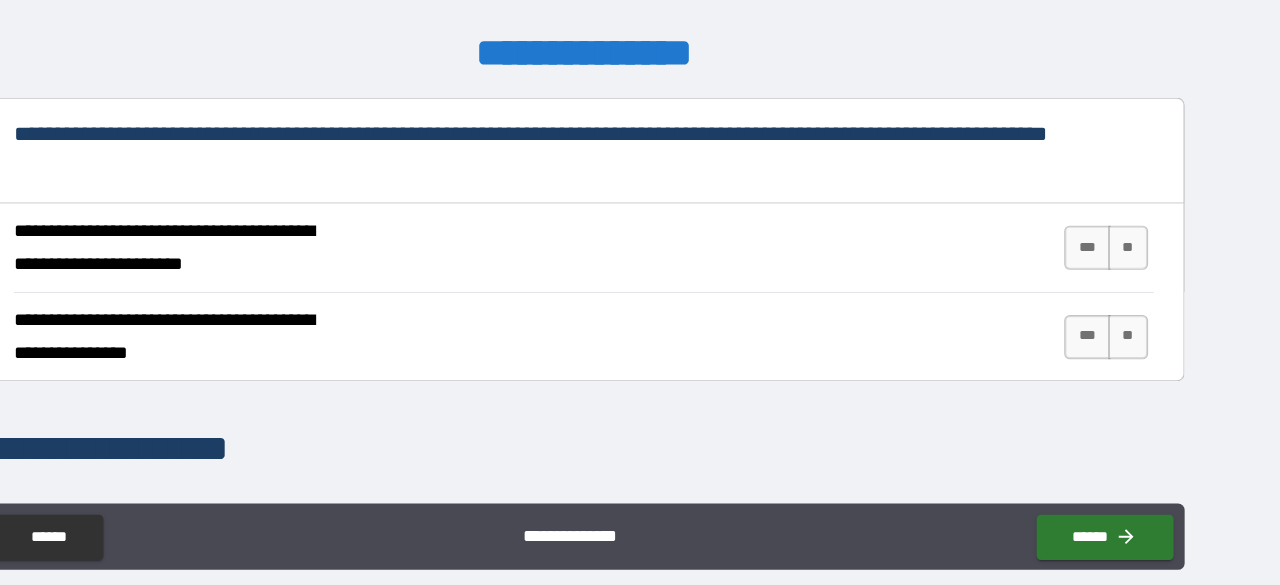 scroll, scrollTop: 767, scrollLeft: 0, axis: vertical 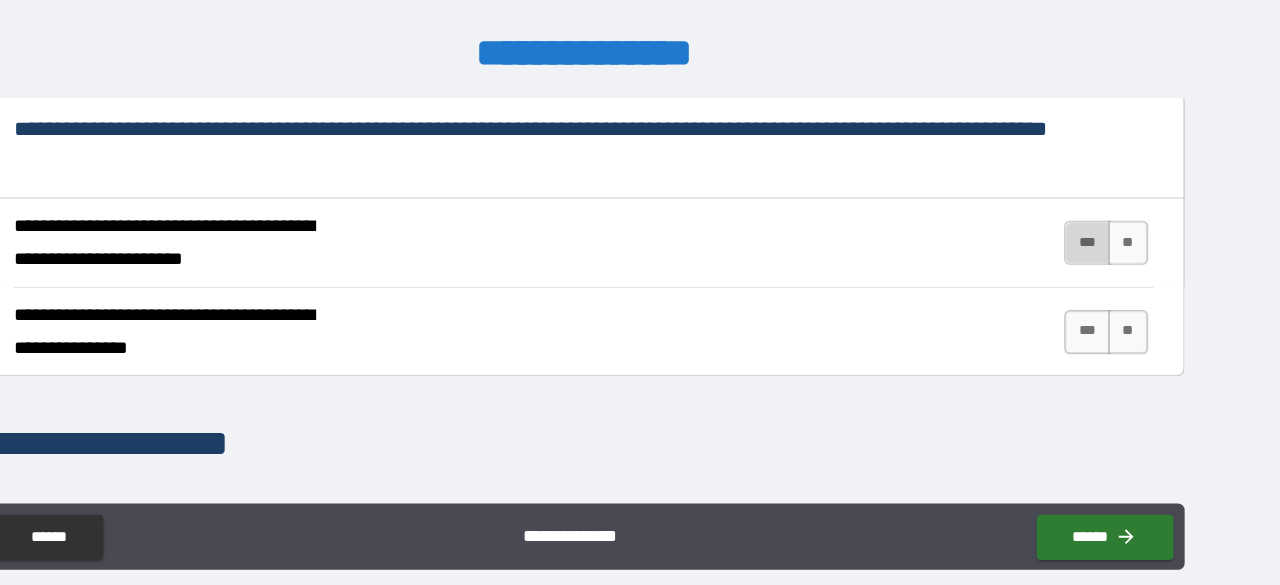 click on "***" at bounding box center [1096, 242] 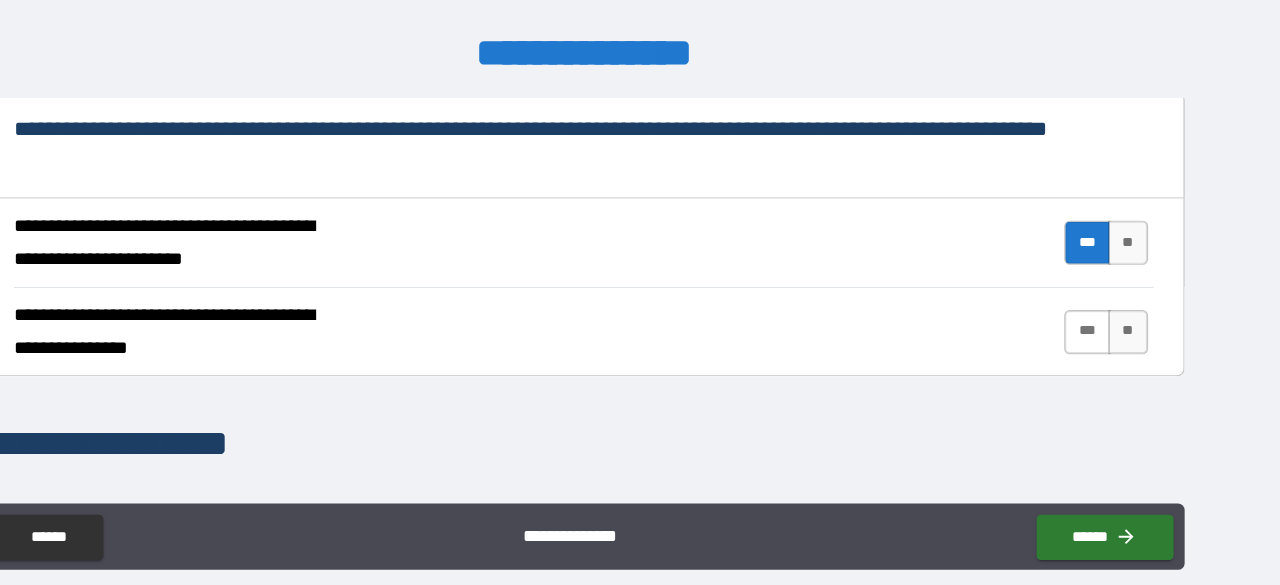 click on "***" at bounding box center [1096, 323] 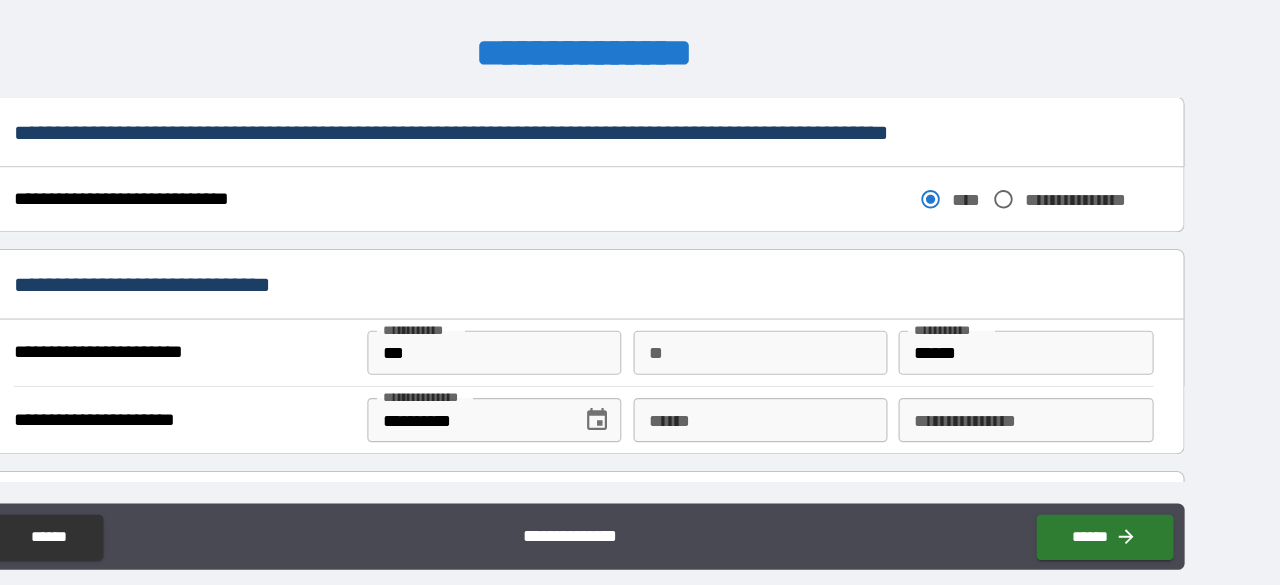 scroll, scrollTop: 1133, scrollLeft: 0, axis: vertical 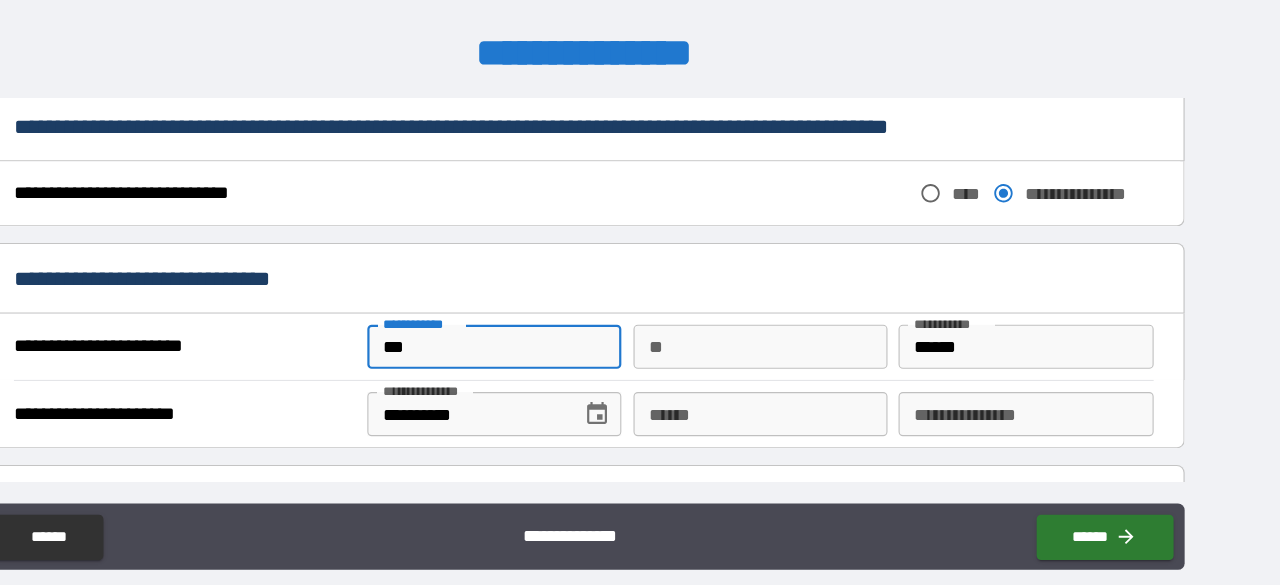 click on "***" at bounding box center (559, 336) 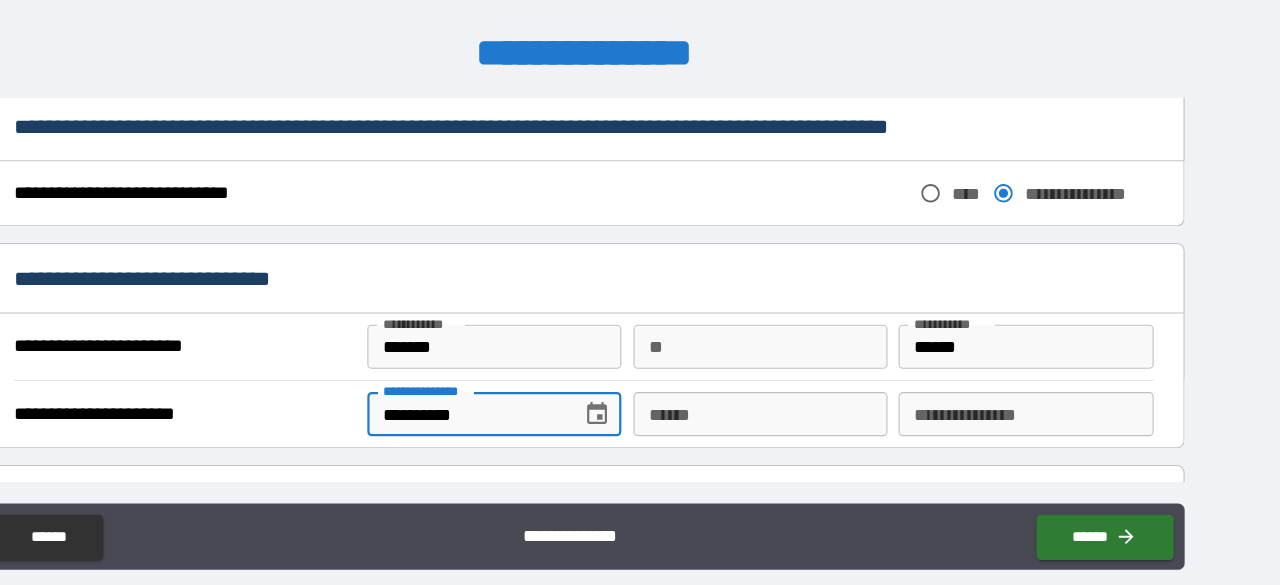 click on "**********" at bounding box center [534, 397] 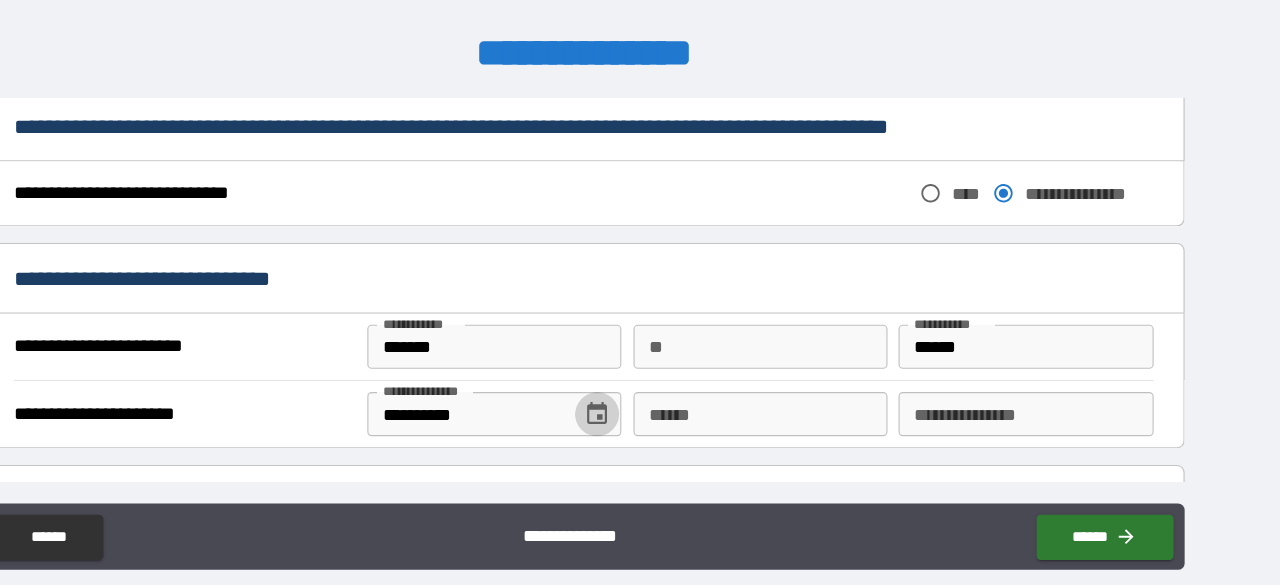 click 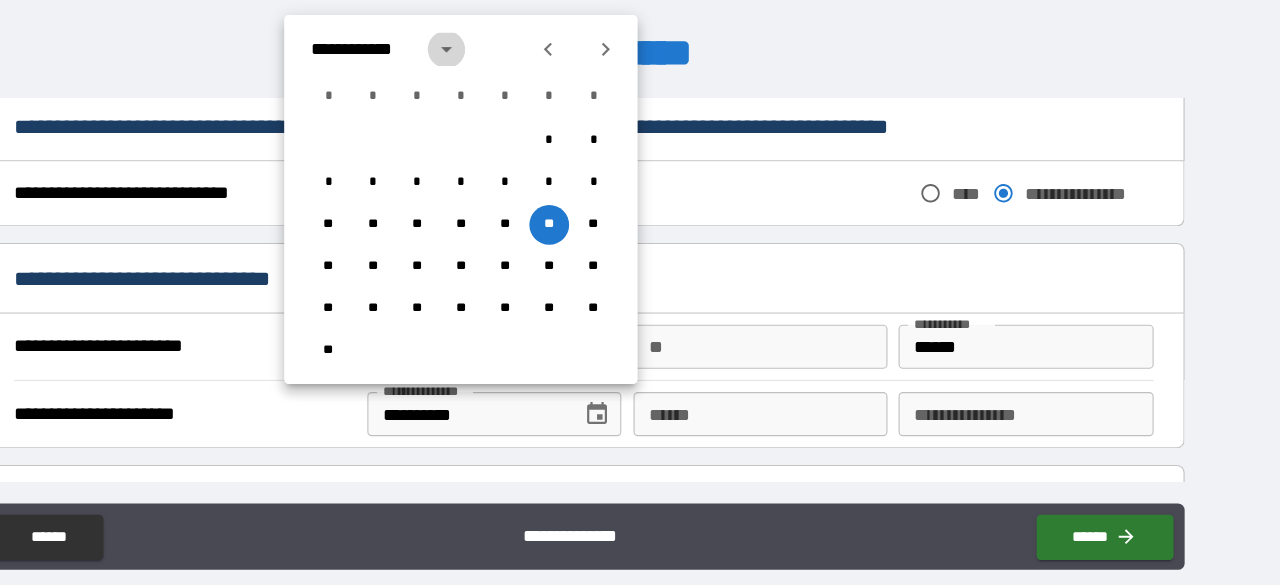 click 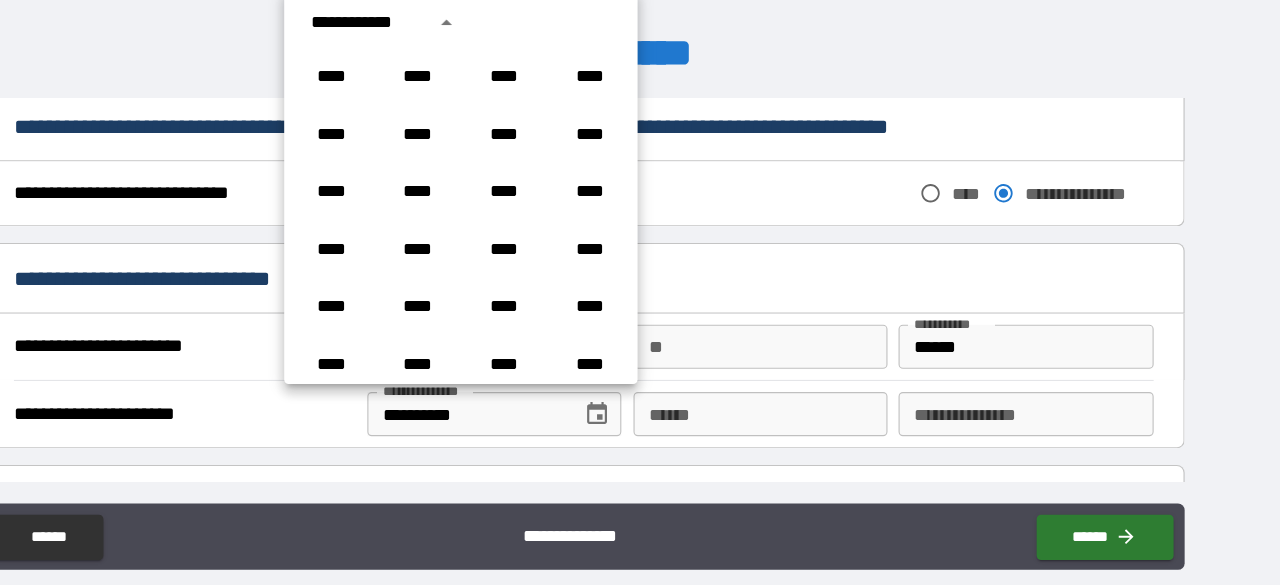 scroll, scrollTop: 1278, scrollLeft: 0, axis: vertical 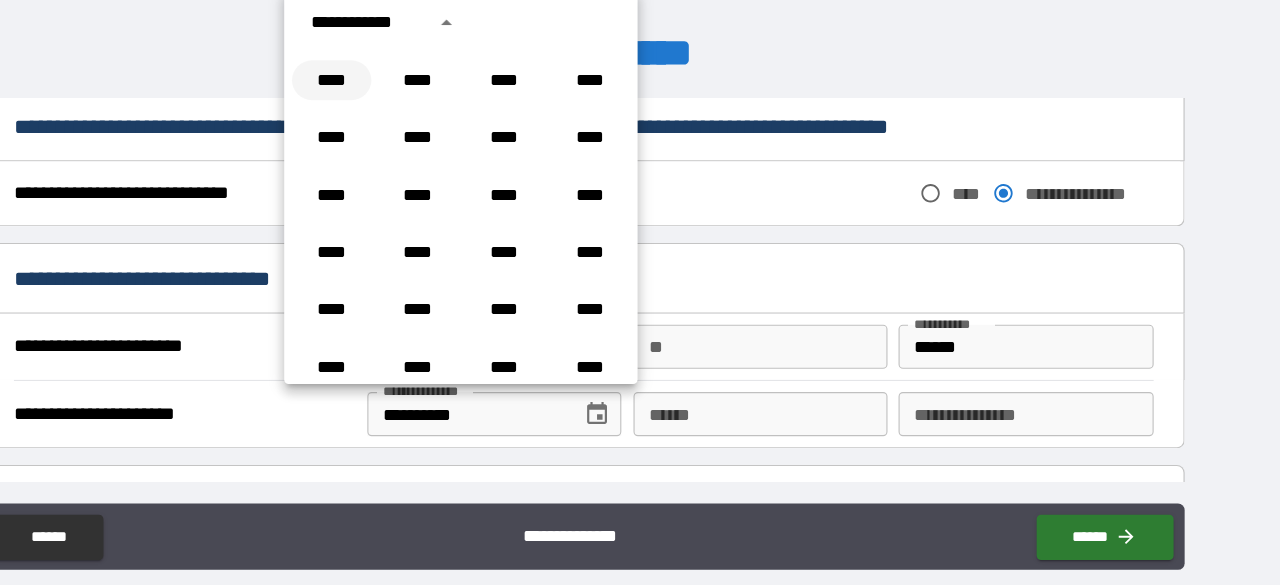 click on "****" at bounding box center (412, 95) 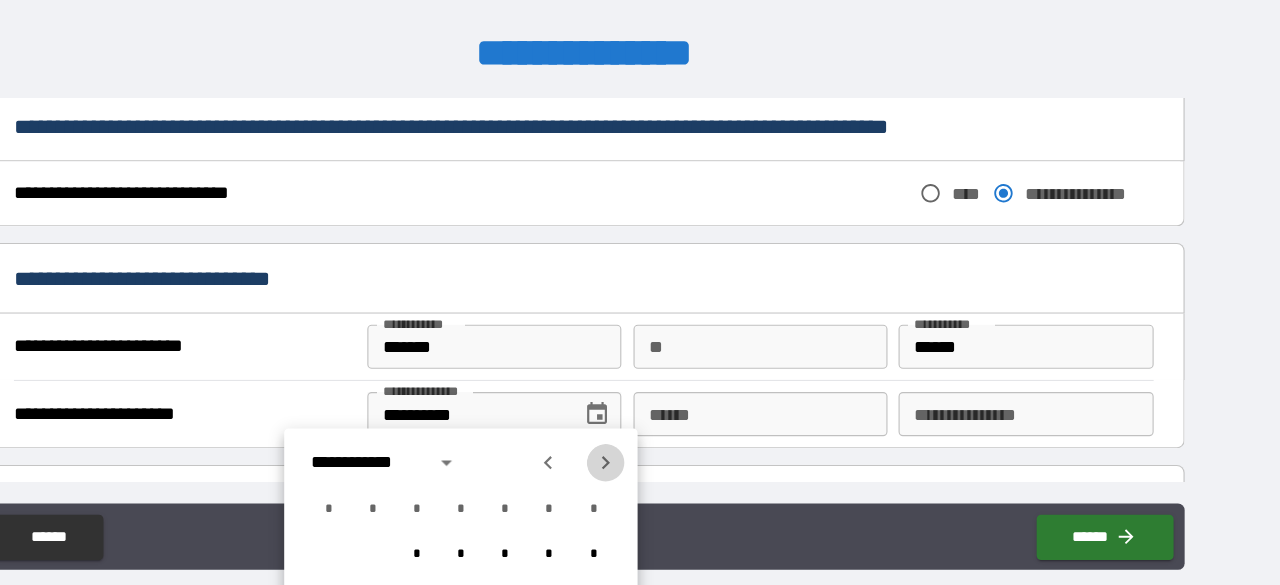 click 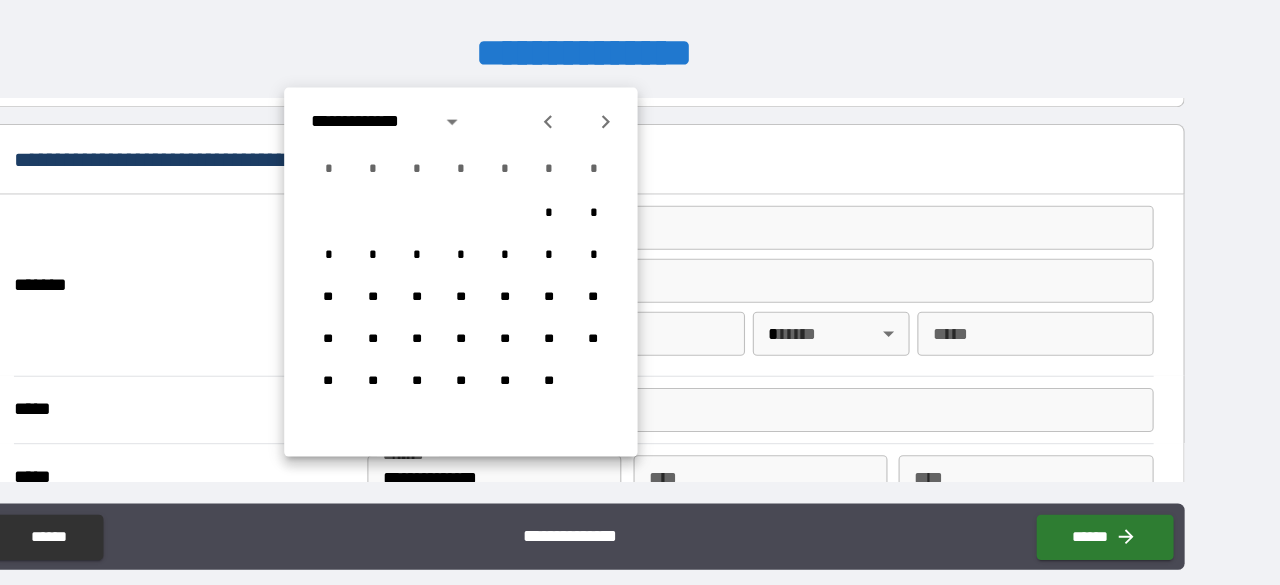 scroll, scrollTop: 1465, scrollLeft: 0, axis: vertical 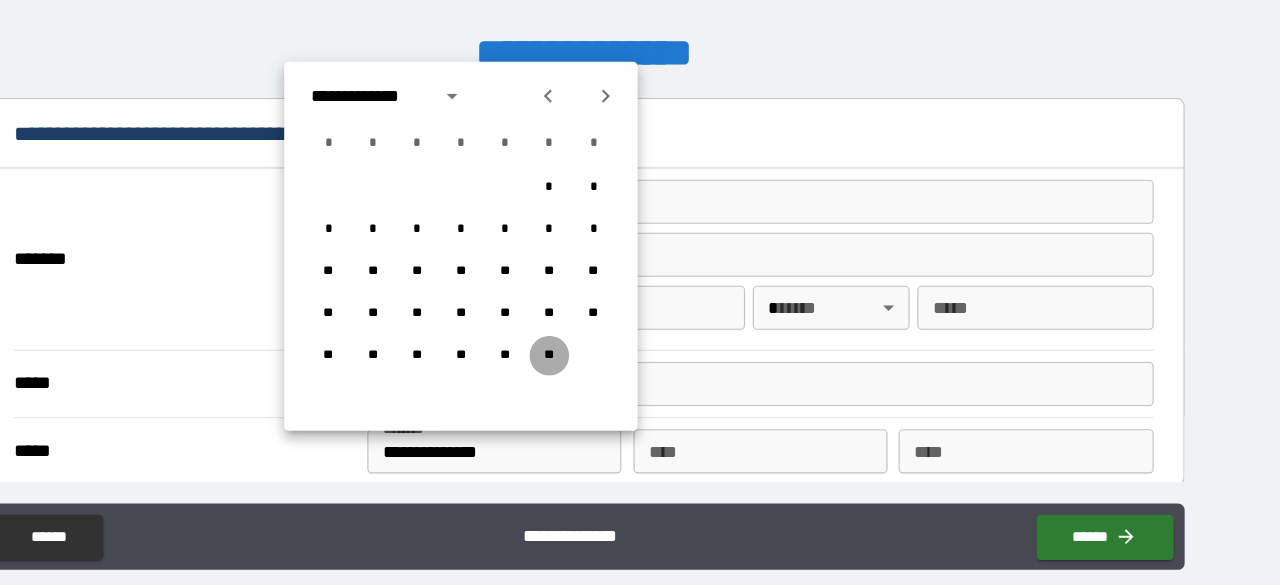 click on "**" at bounding box center (609, 344) 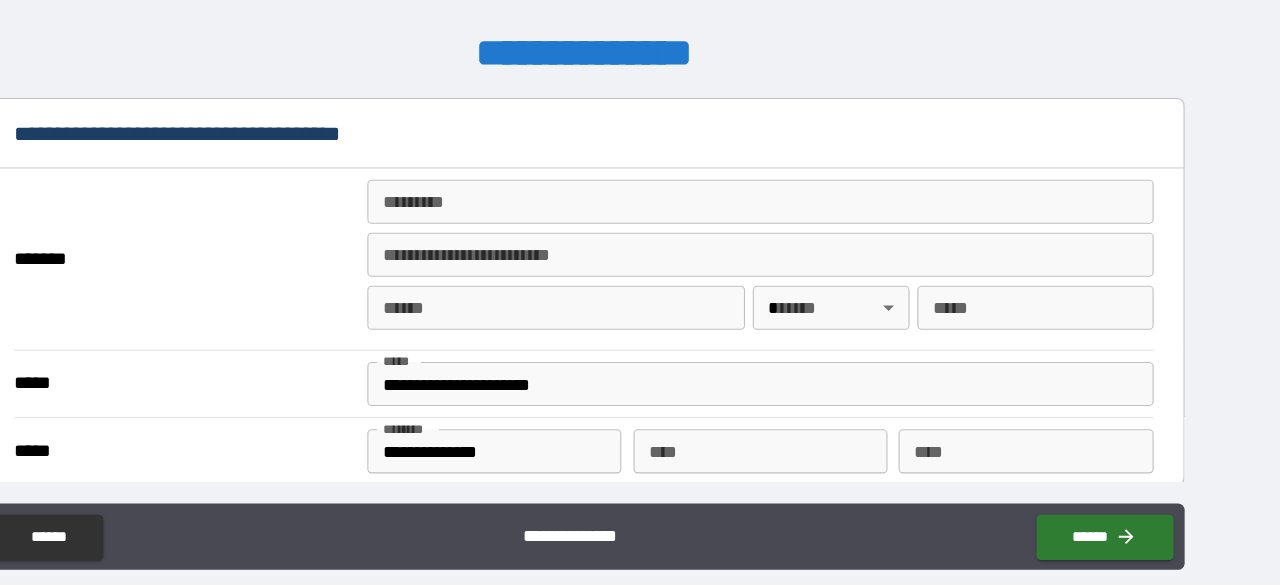 scroll, scrollTop: 1238, scrollLeft: 0, axis: vertical 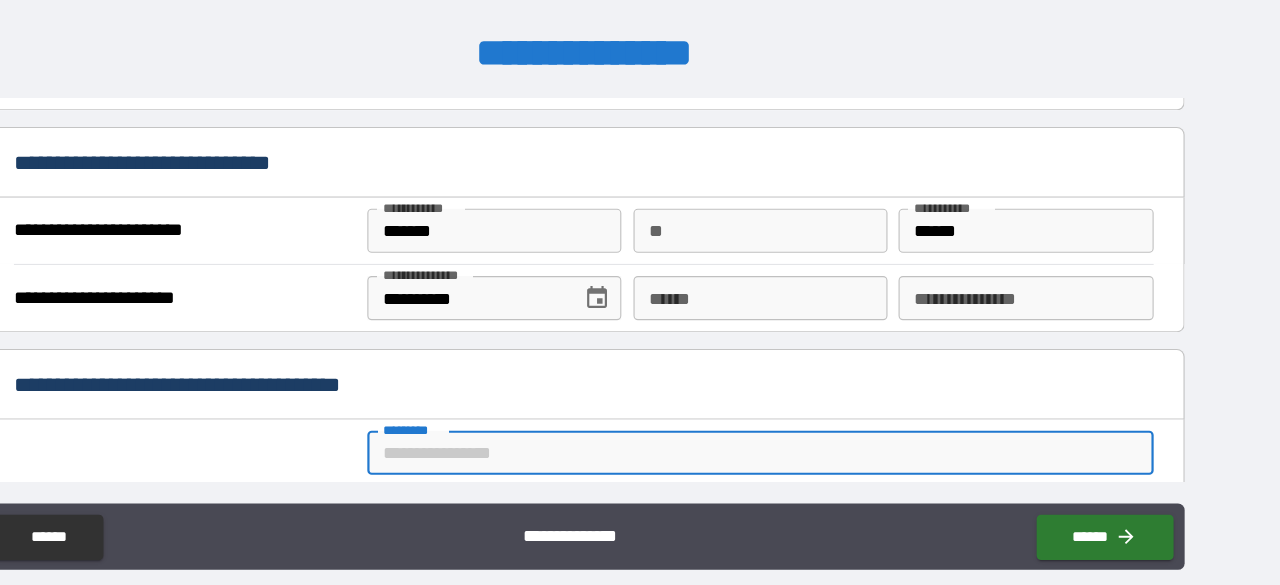 click on "*******   *" at bounding box center [800, 432] 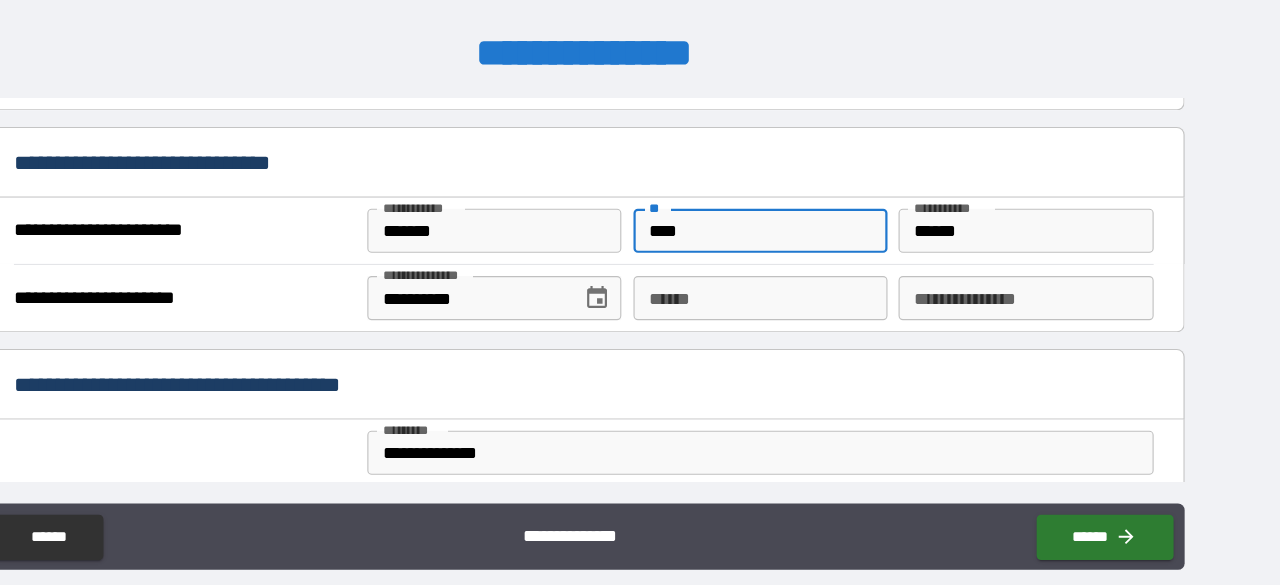 click on "****" at bounding box center (800, 231) 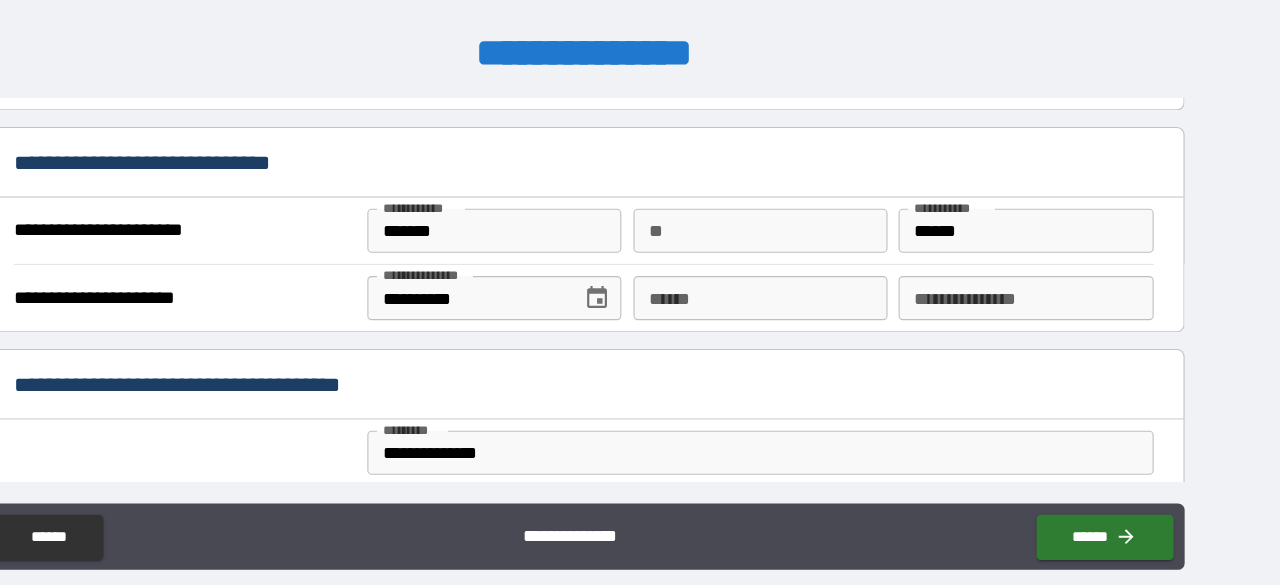 click on "**********" at bounding box center (640, 372) 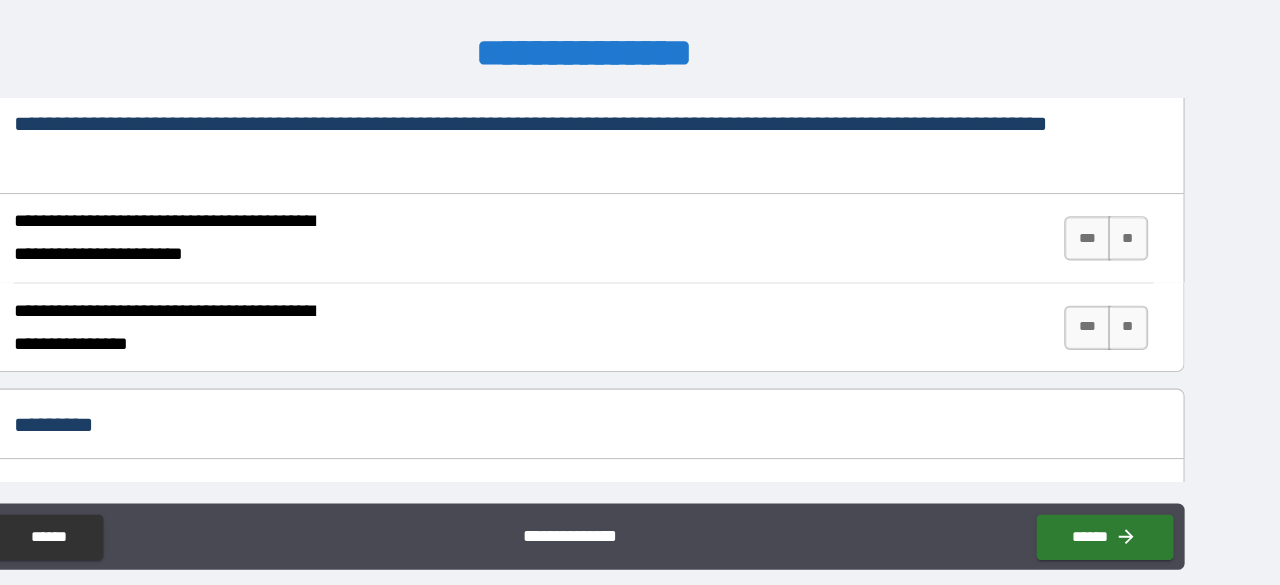 scroll, scrollTop: 1849, scrollLeft: 0, axis: vertical 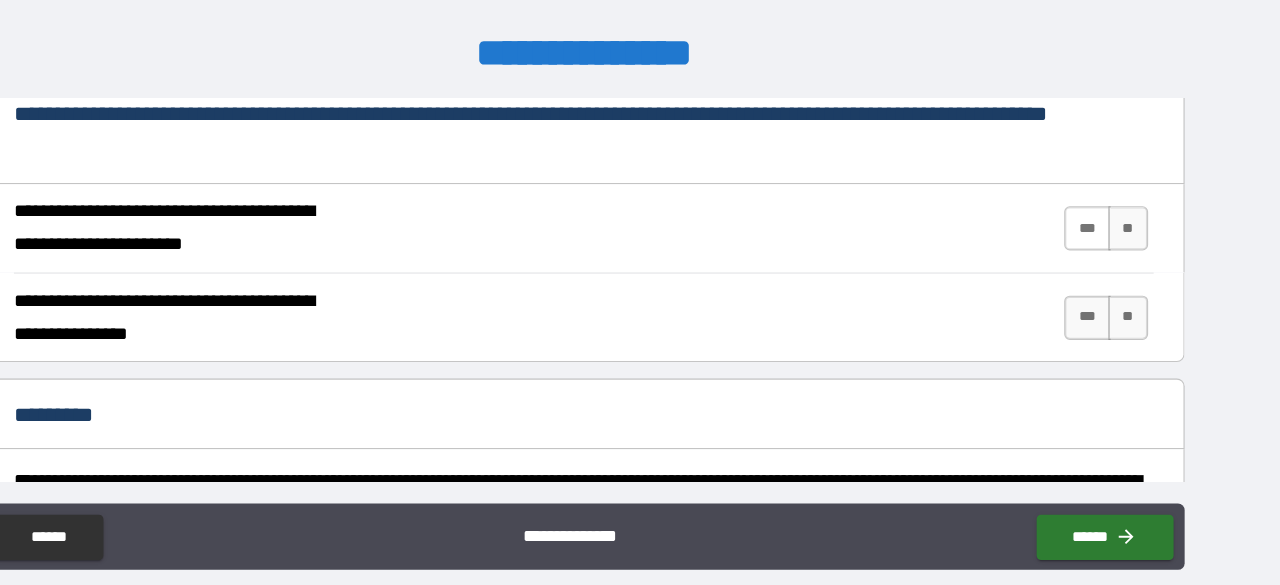 click on "***" at bounding box center [1096, 229] 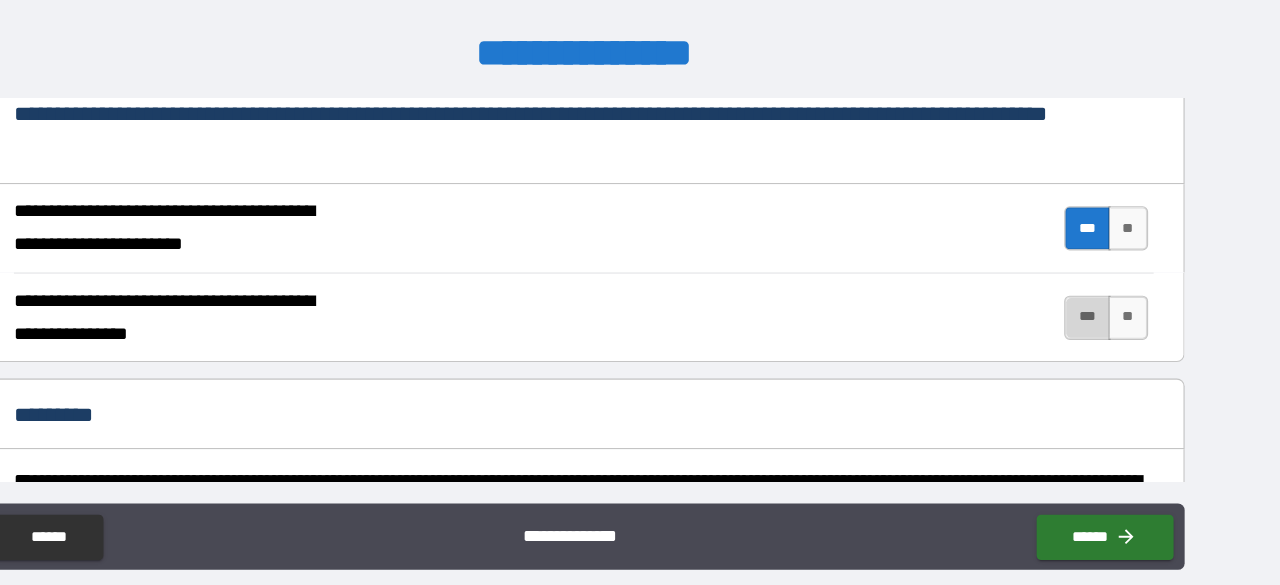 click on "***" at bounding box center (1096, 310) 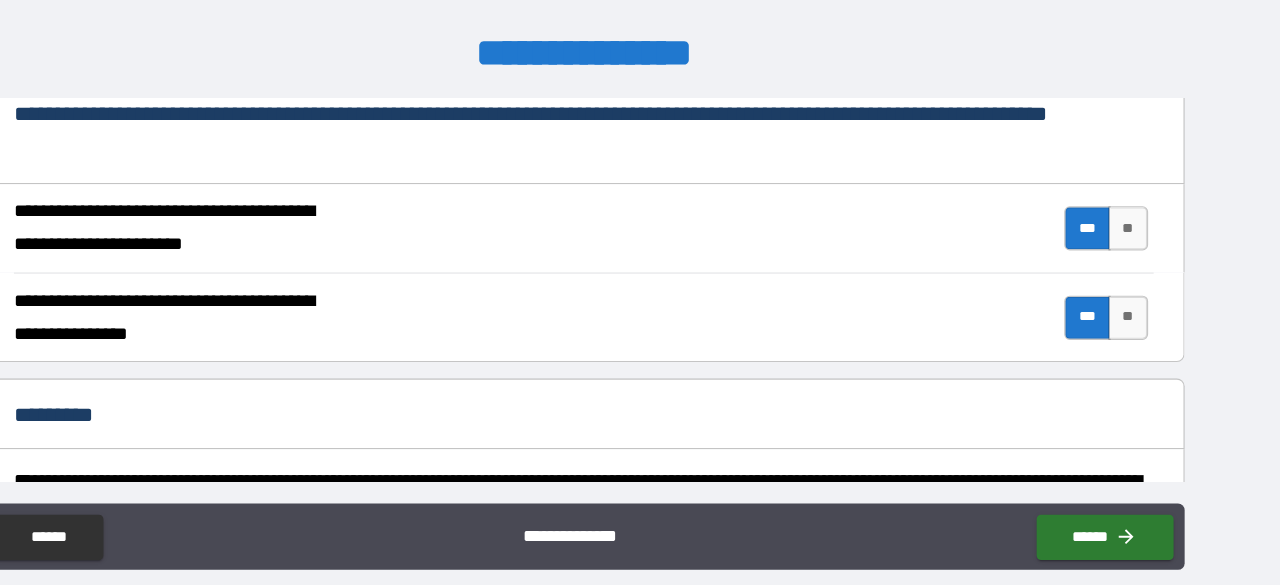 scroll, scrollTop: 2088, scrollLeft: 0, axis: vertical 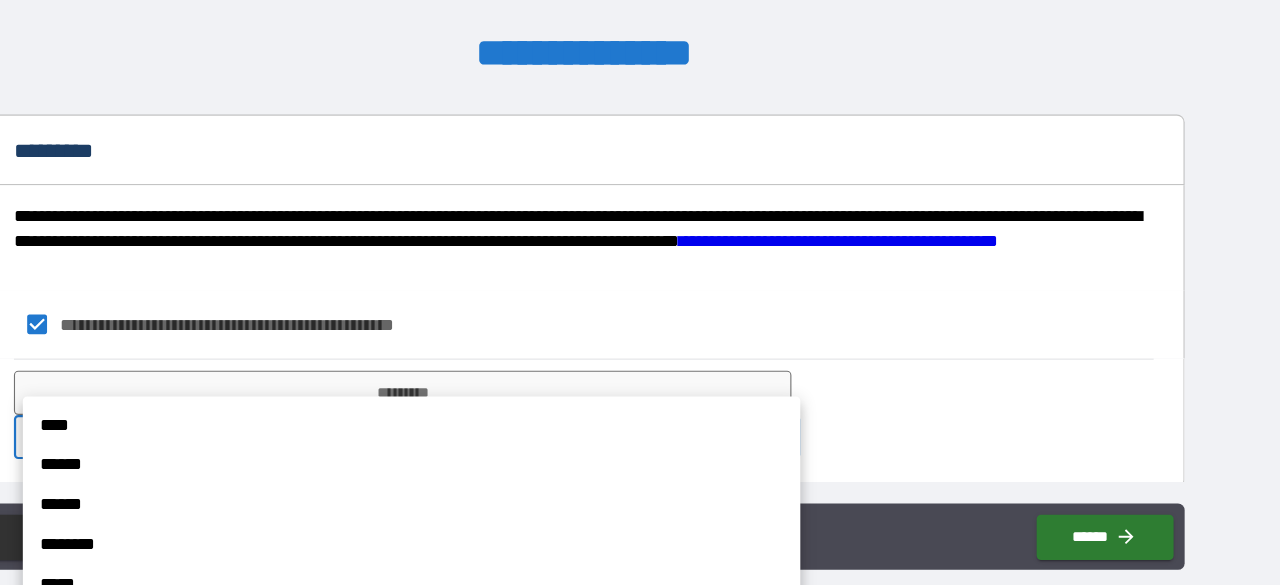 click on "**********" at bounding box center (640, 292) 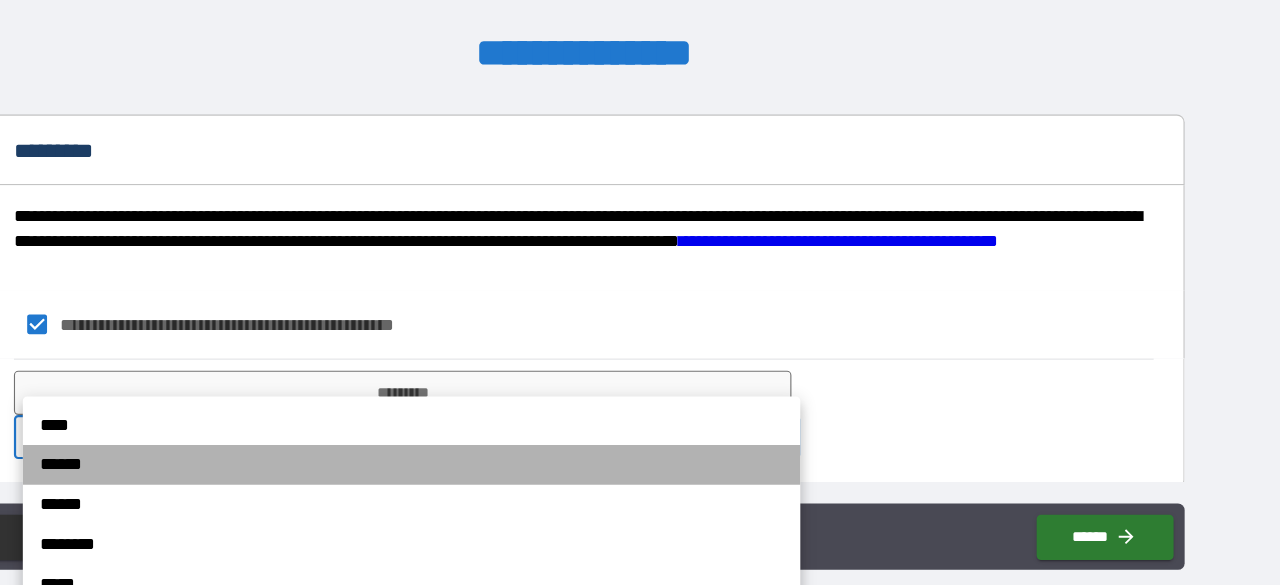 click on "******" at bounding box center (484, 443) 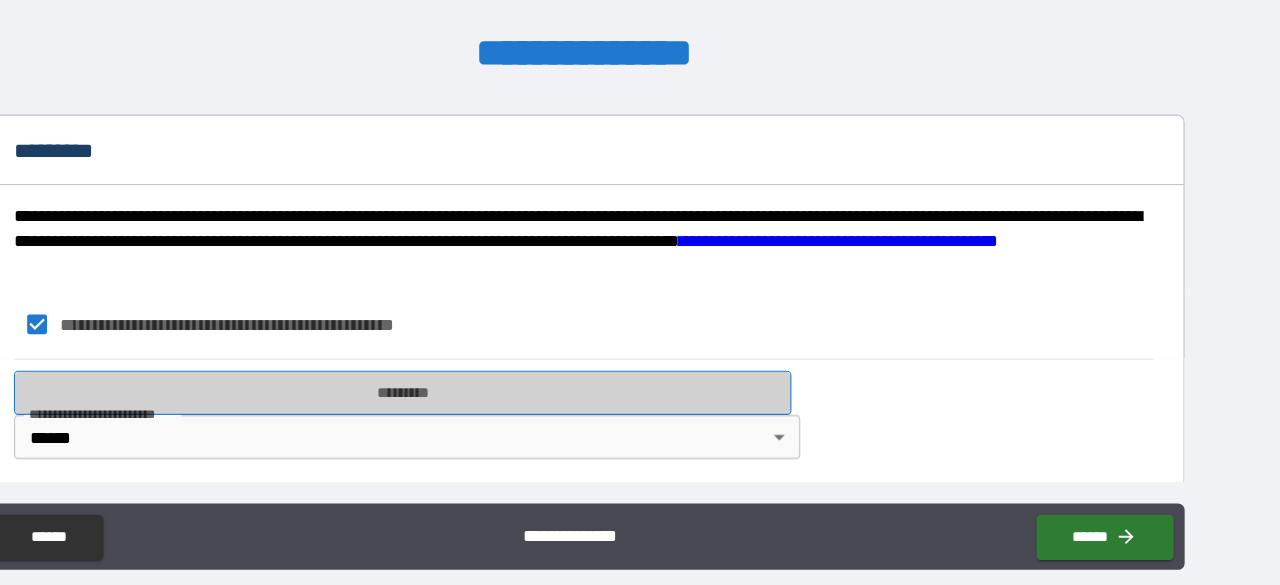 click on "*********" at bounding box center (476, 378) 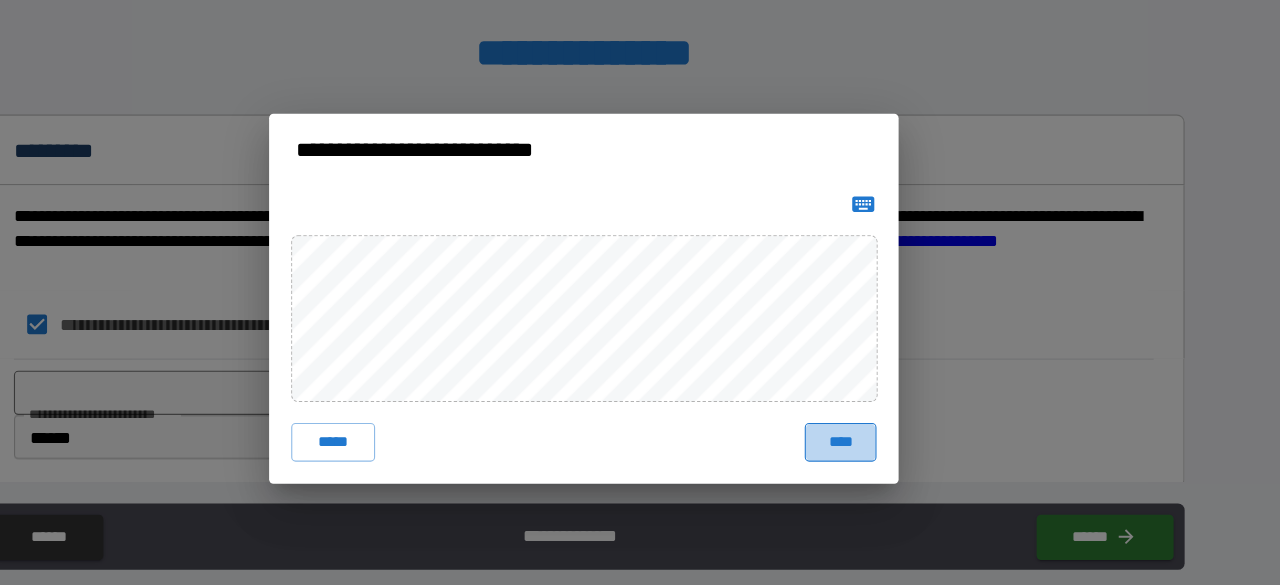 click on "****" at bounding box center (872, 423) 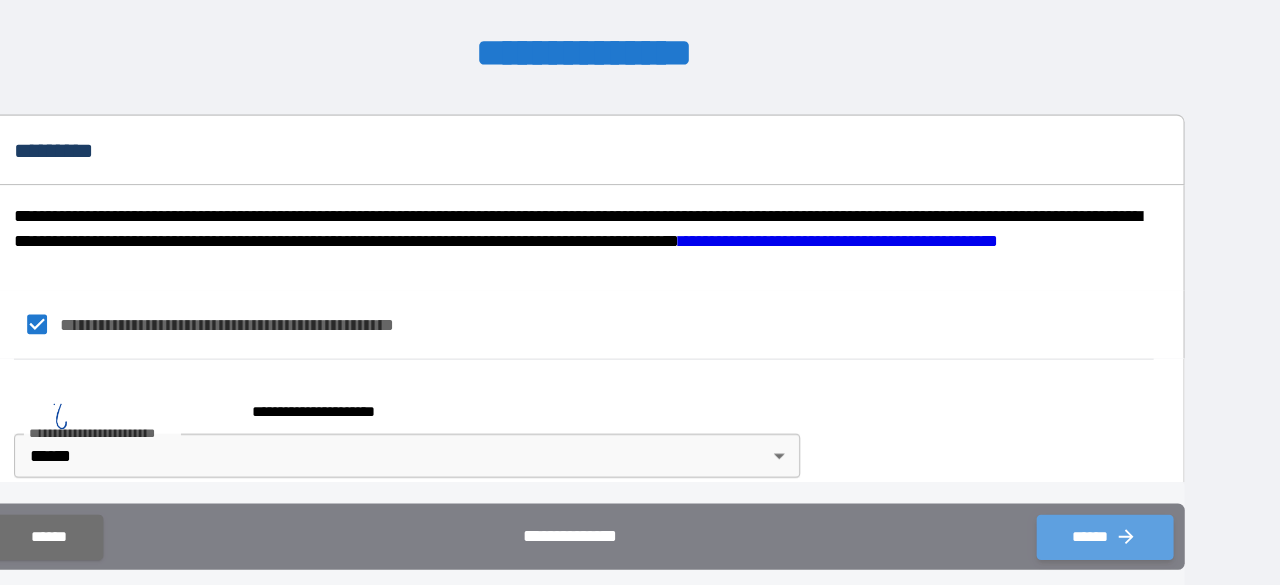 click on "******" at bounding box center (1112, 508) 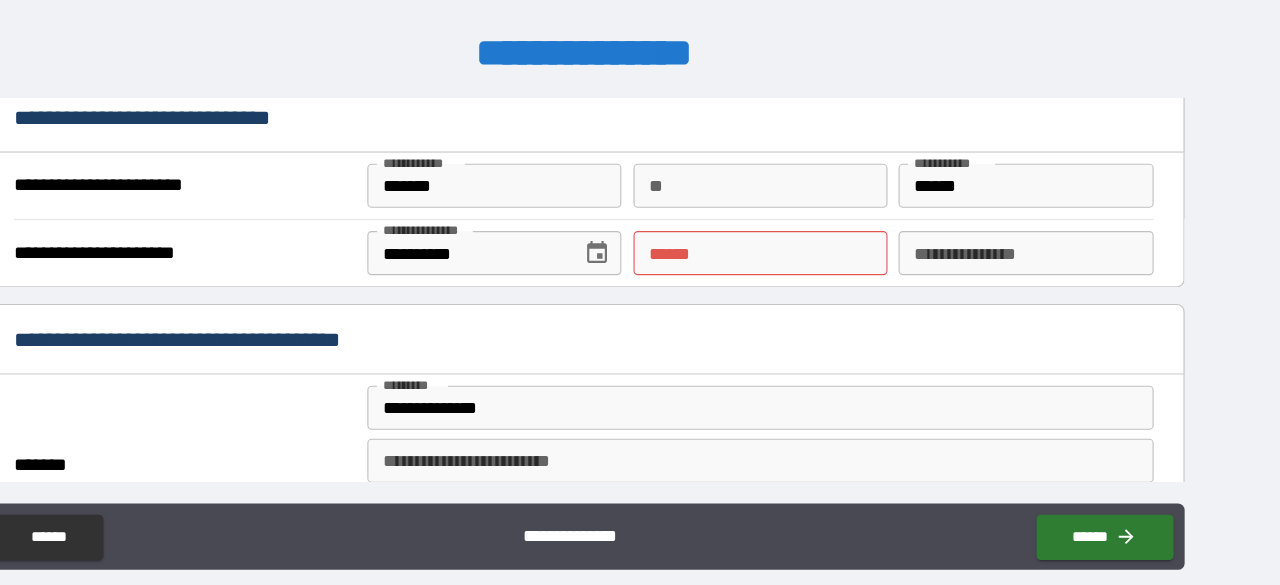 scroll, scrollTop: 1260, scrollLeft: 0, axis: vertical 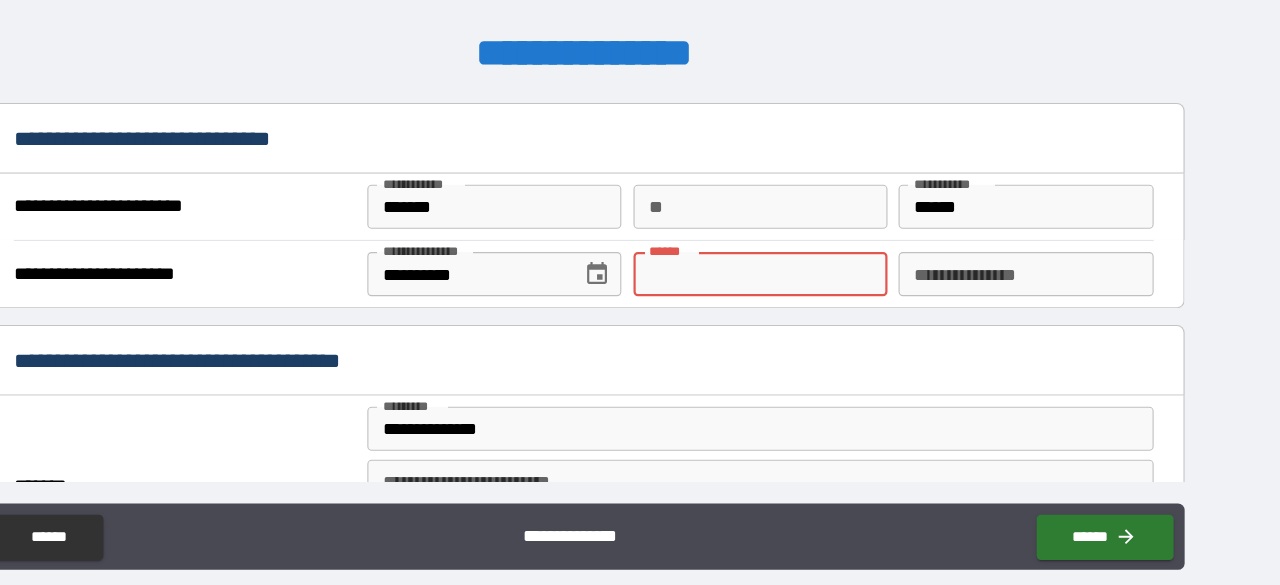 click on "****   *" at bounding box center [800, 270] 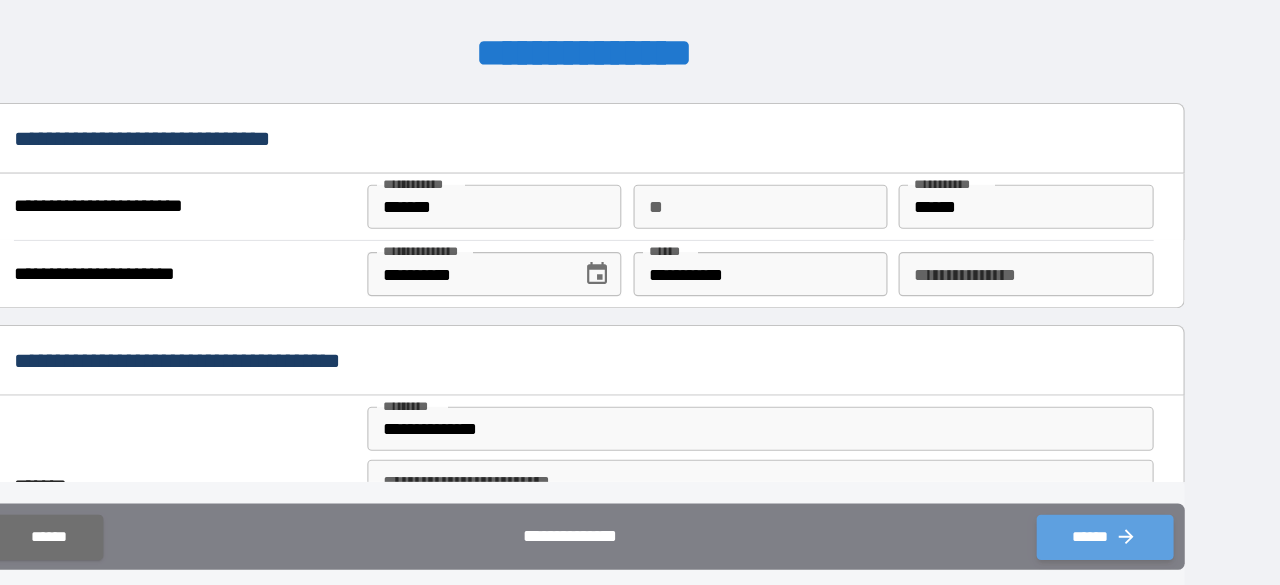 click on "******" at bounding box center (1112, 508) 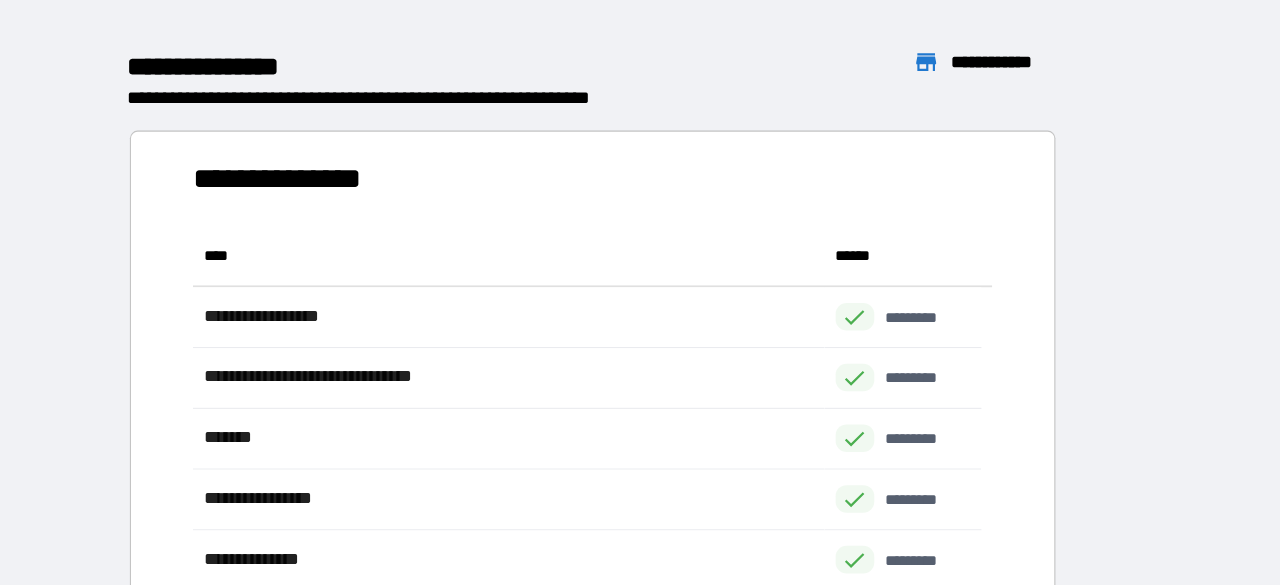 scroll, scrollTop: 16, scrollLeft: 16, axis: both 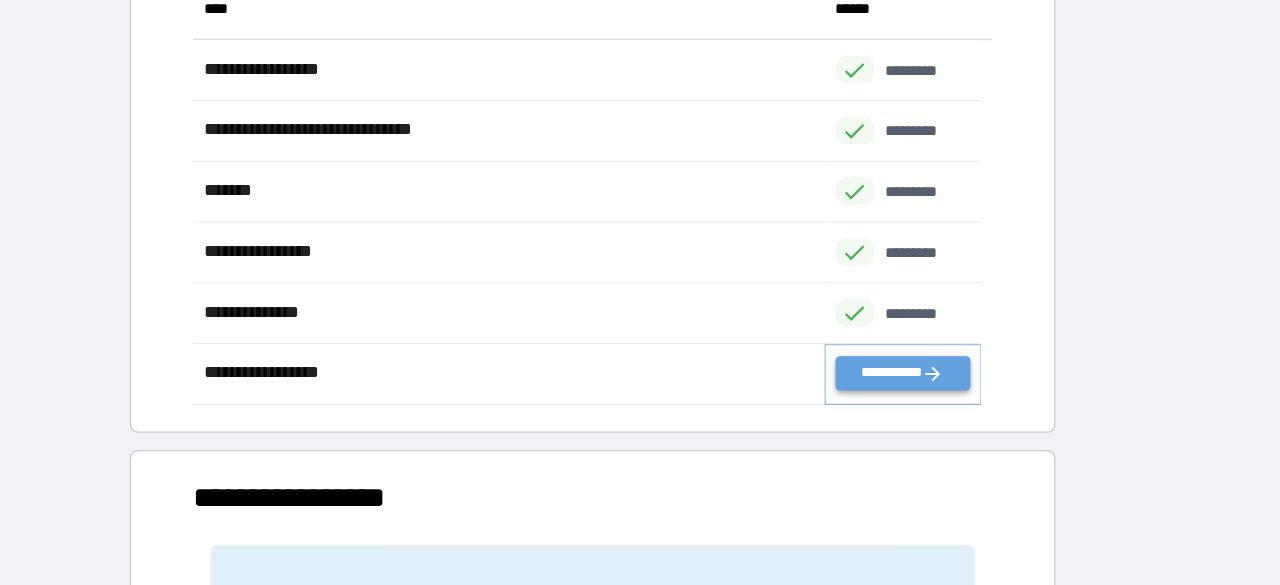 click on "**********" at bounding box center (929, 360) 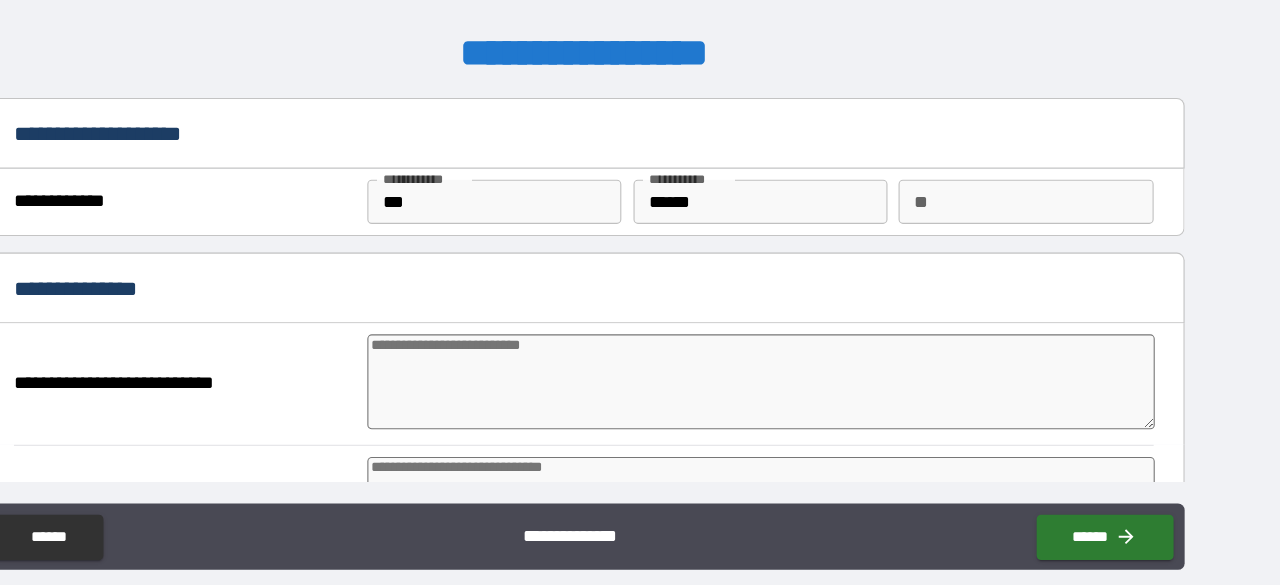 click at bounding box center [800, 368] 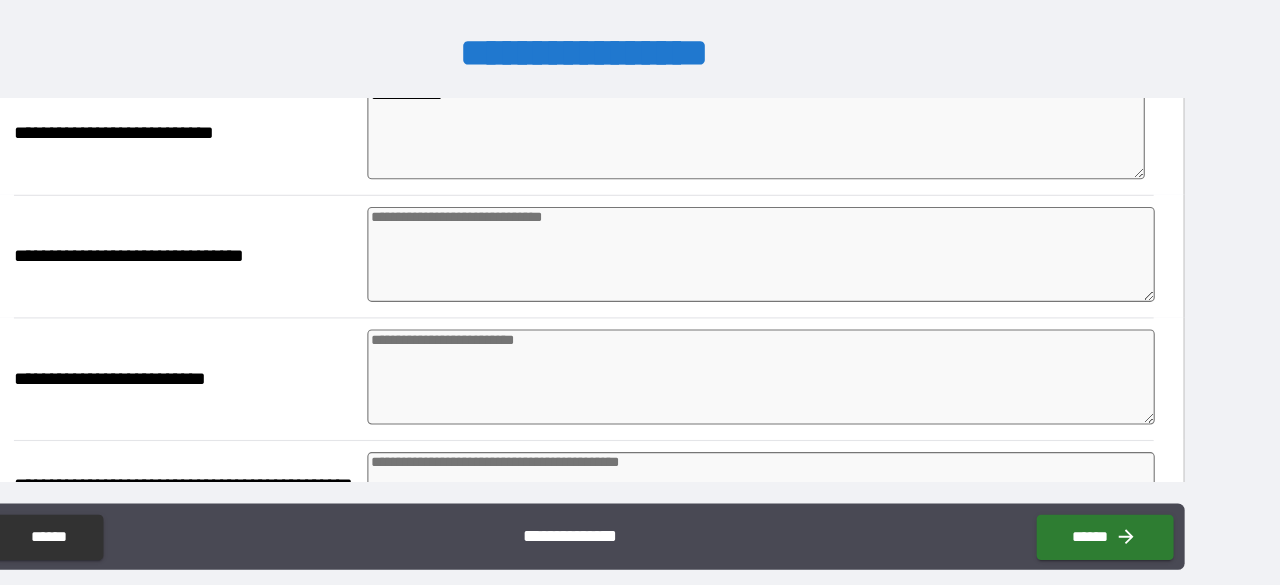 scroll, scrollTop: 268, scrollLeft: 0, axis: vertical 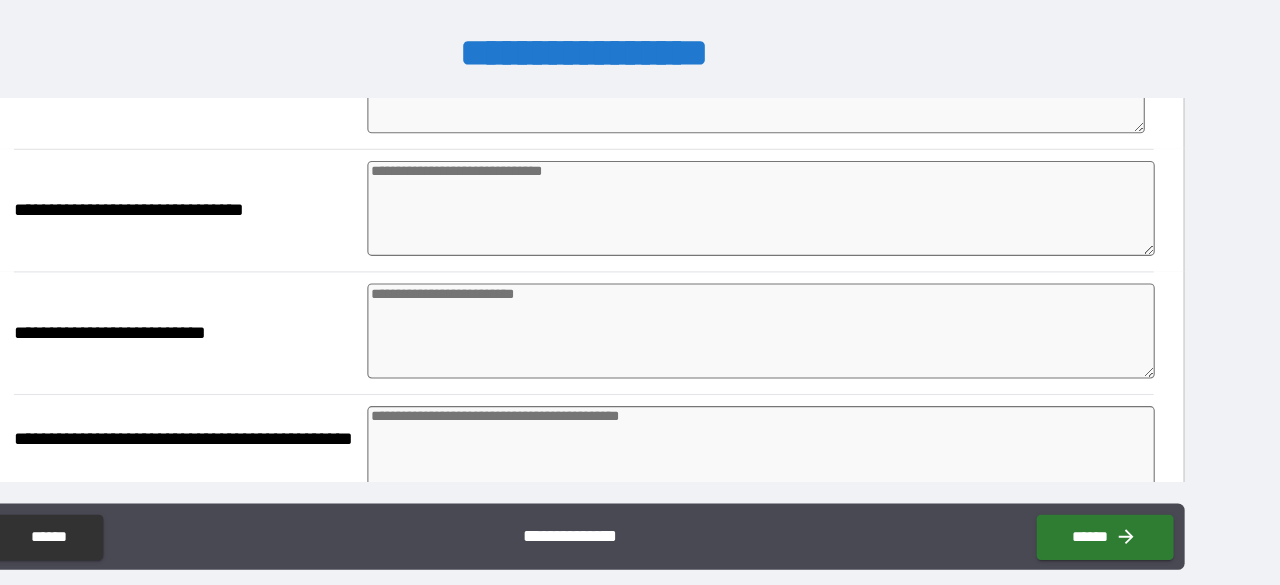 click on "**********" at bounding box center (640, 212) 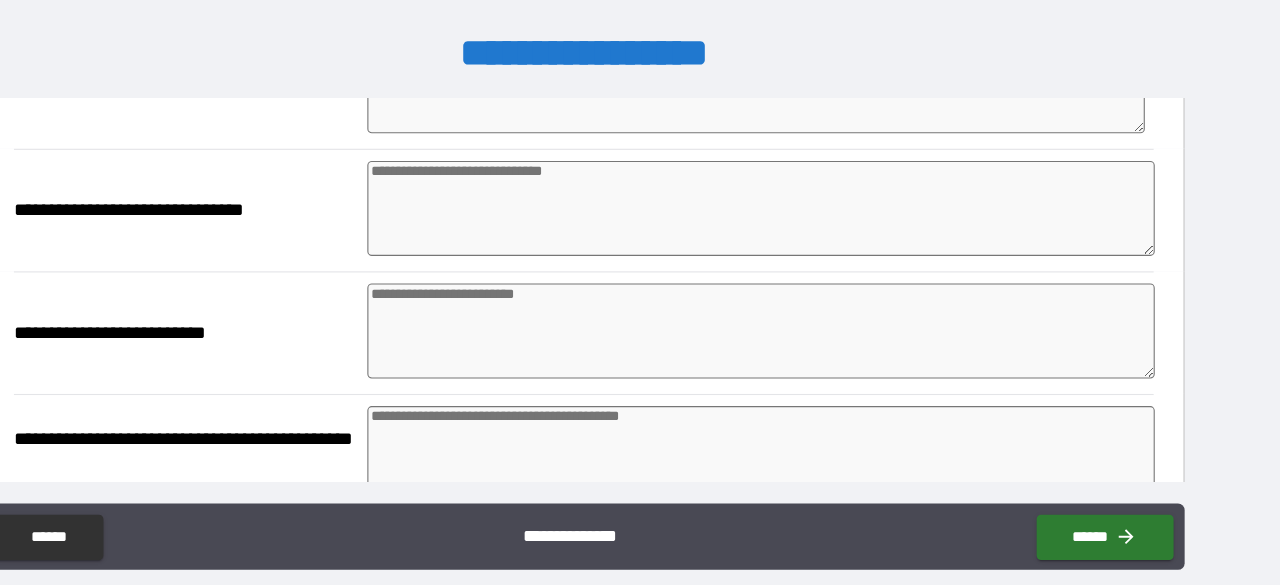 click on "**********" at bounding box center (640, 212) 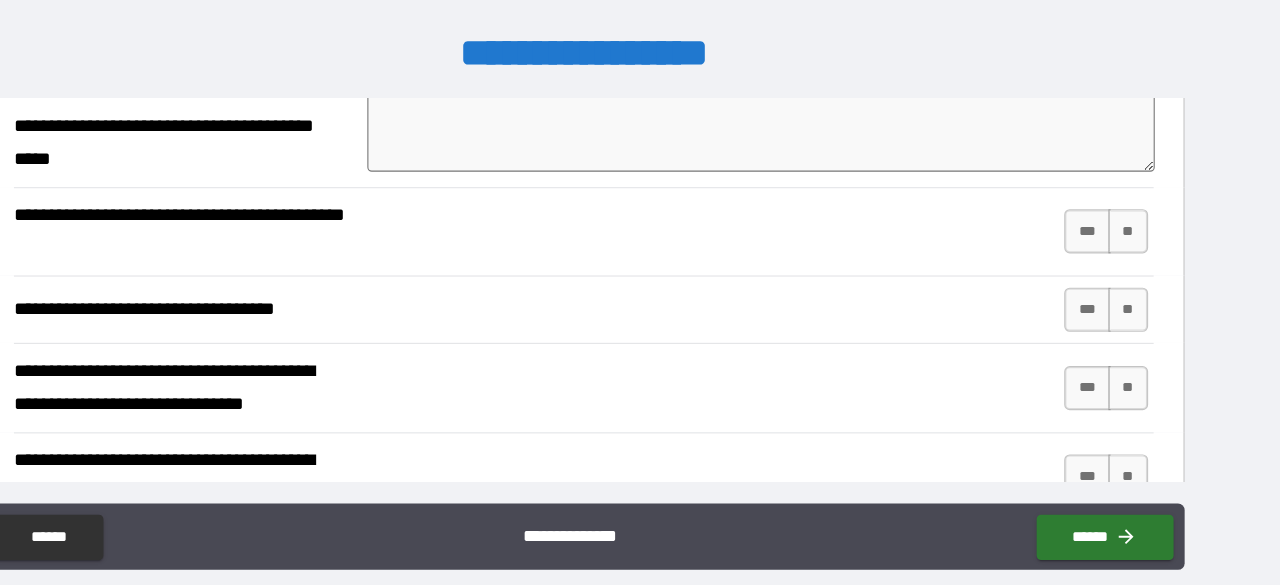 scroll, scrollTop: 733, scrollLeft: 0, axis: vertical 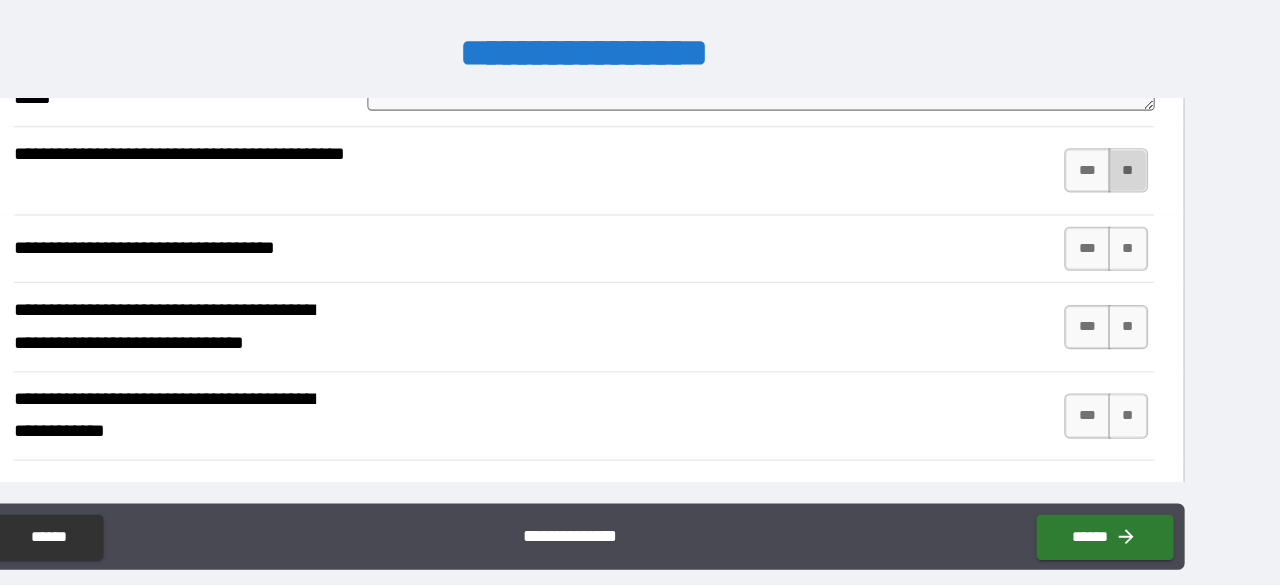 click on "**" at bounding box center [1133, 176] 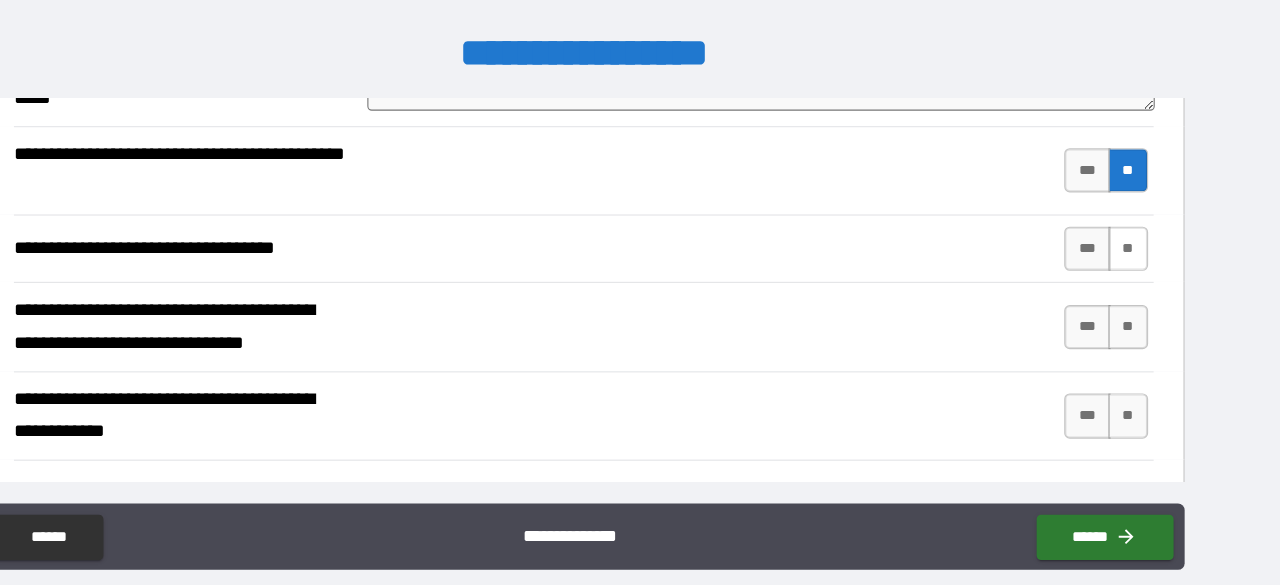 click on "**" at bounding box center [1133, 247] 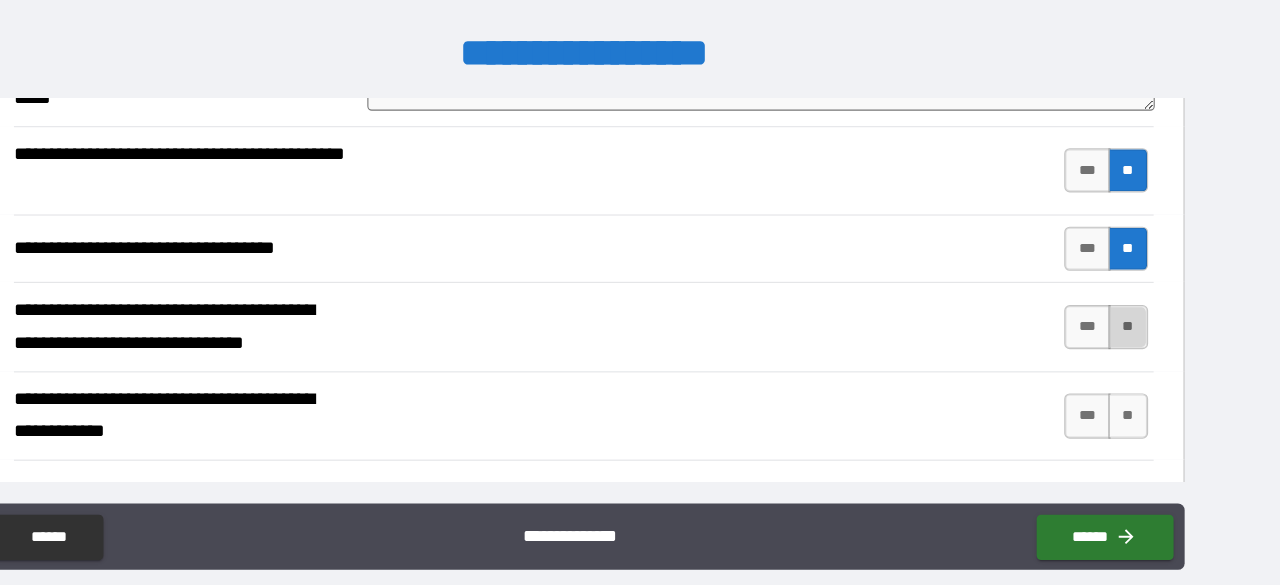 click on "**" at bounding box center [1133, 318] 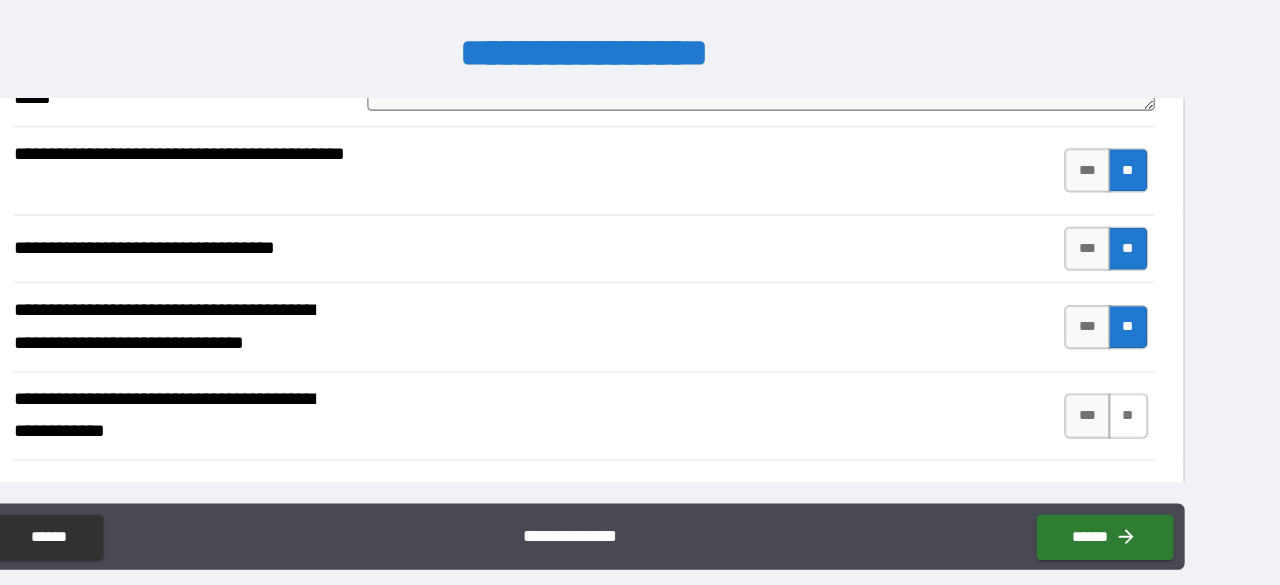 click on "**" at bounding box center (1133, 398) 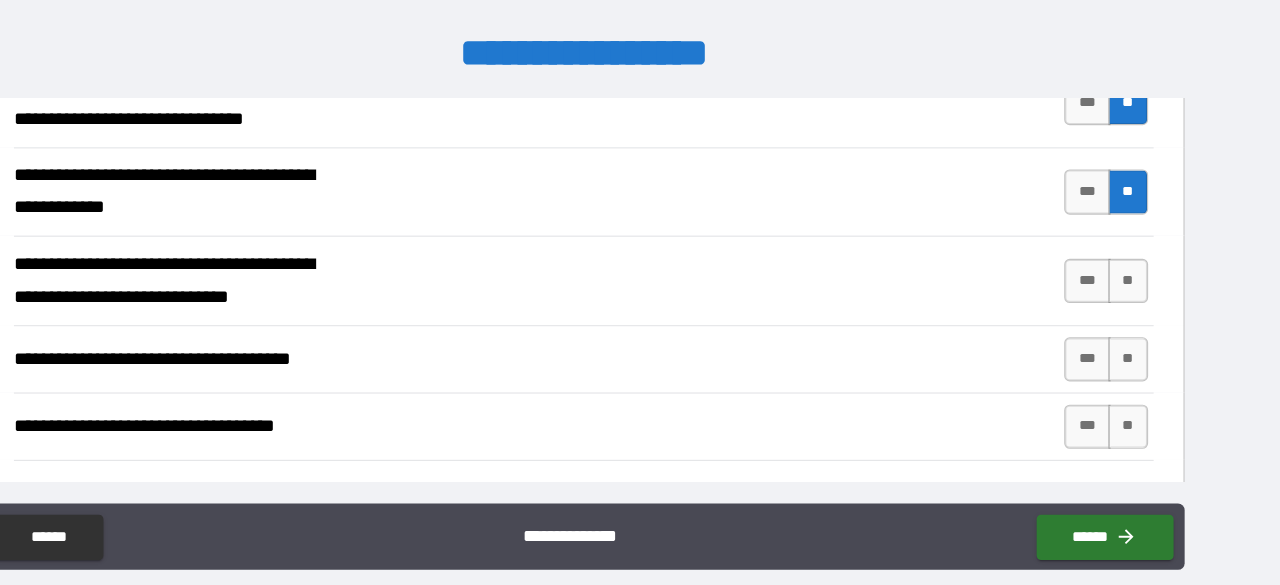 scroll, scrollTop: 940, scrollLeft: 0, axis: vertical 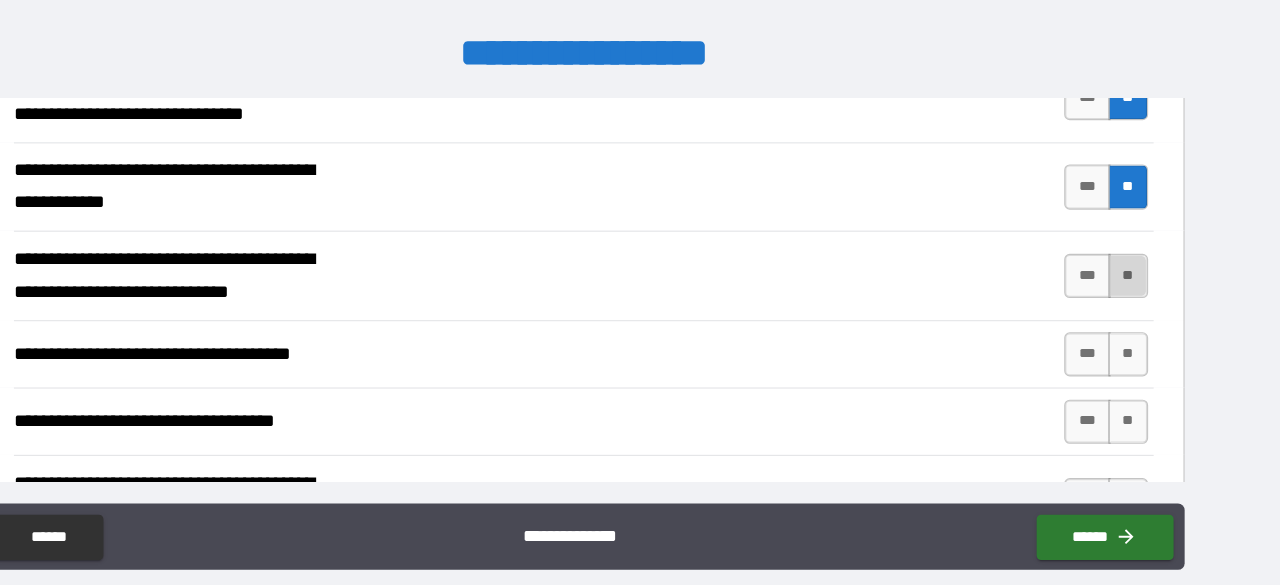click on "**" at bounding box center (1133, 272) 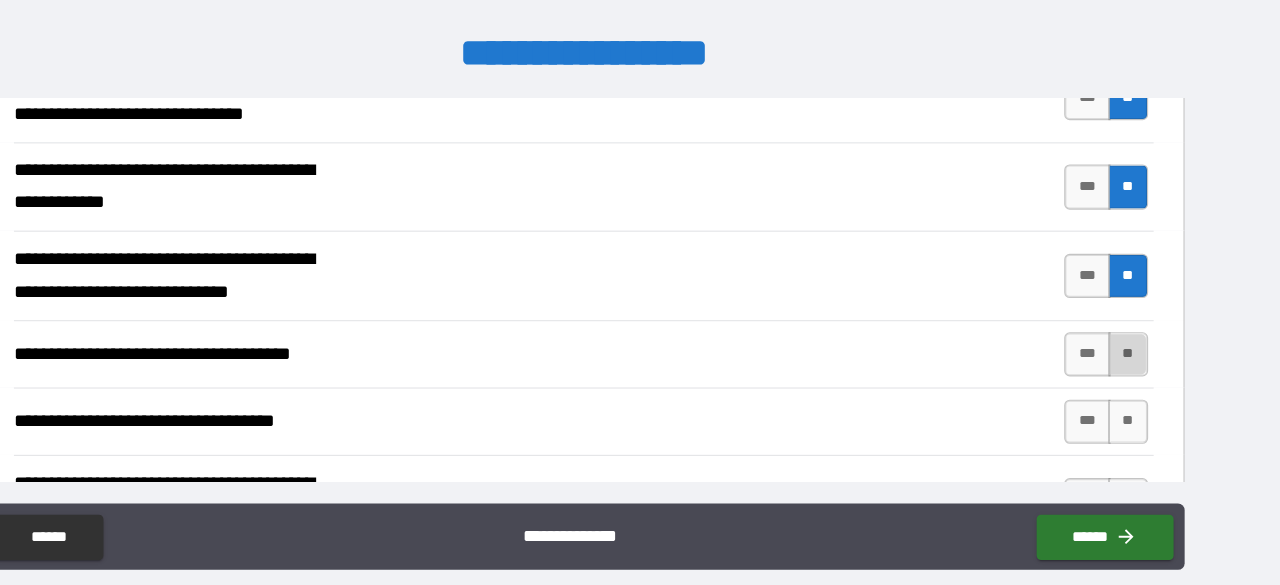 click on "**" at bounding box center (1133, 343) 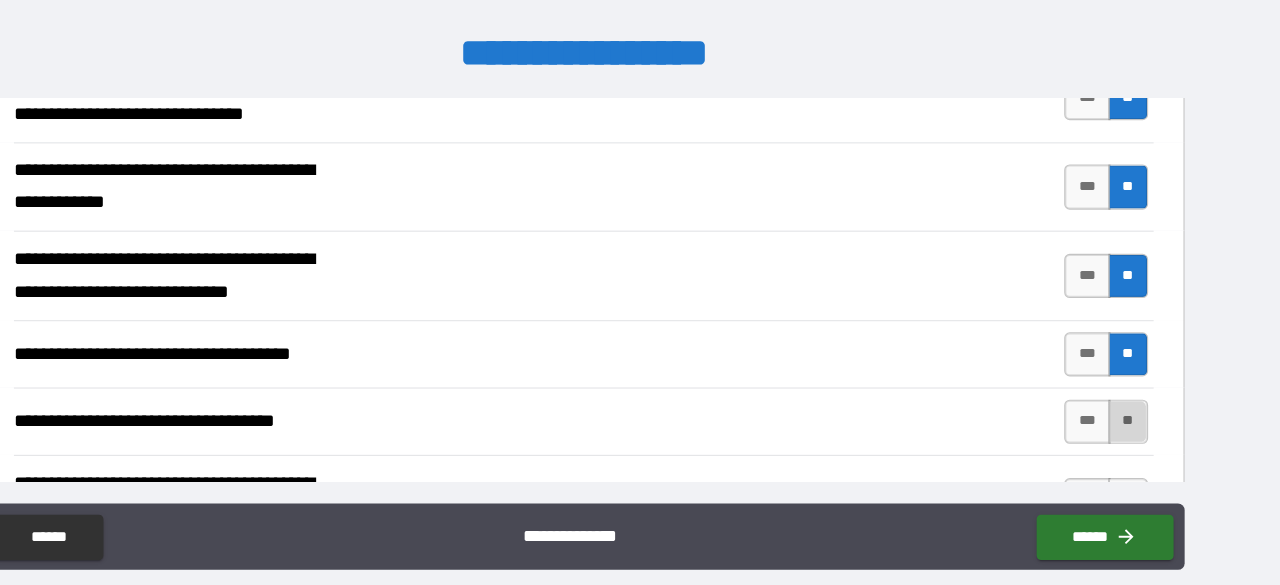 click on "**" at bounding box center [1133, 404] 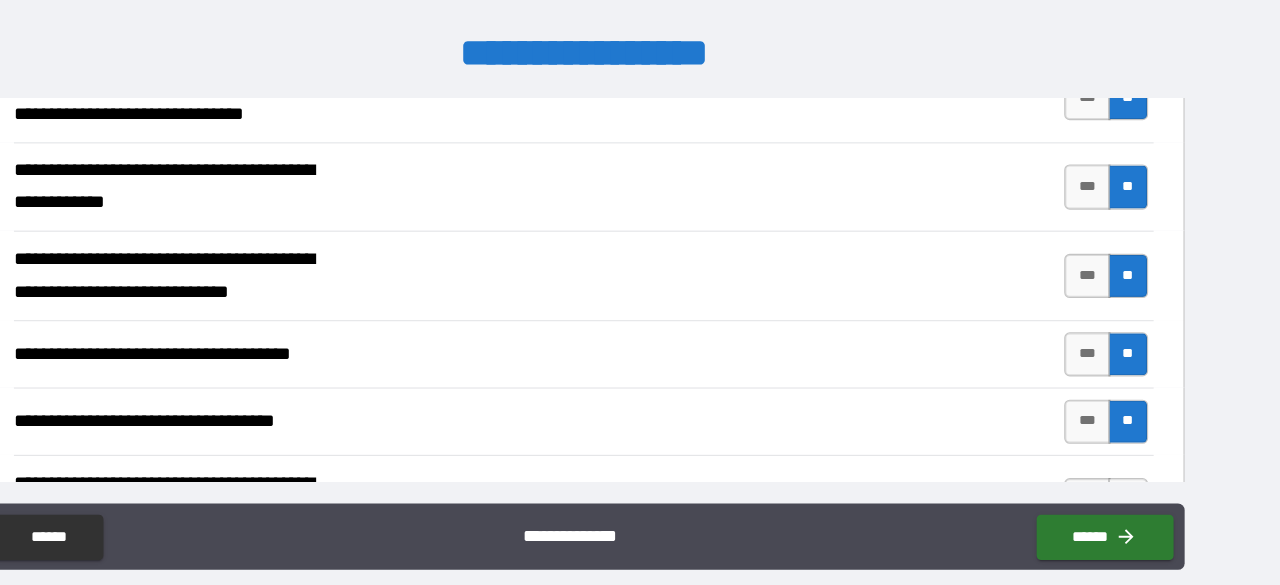 scroll, scrollTop: 1244, scrollLeft: 0, axis: vertical 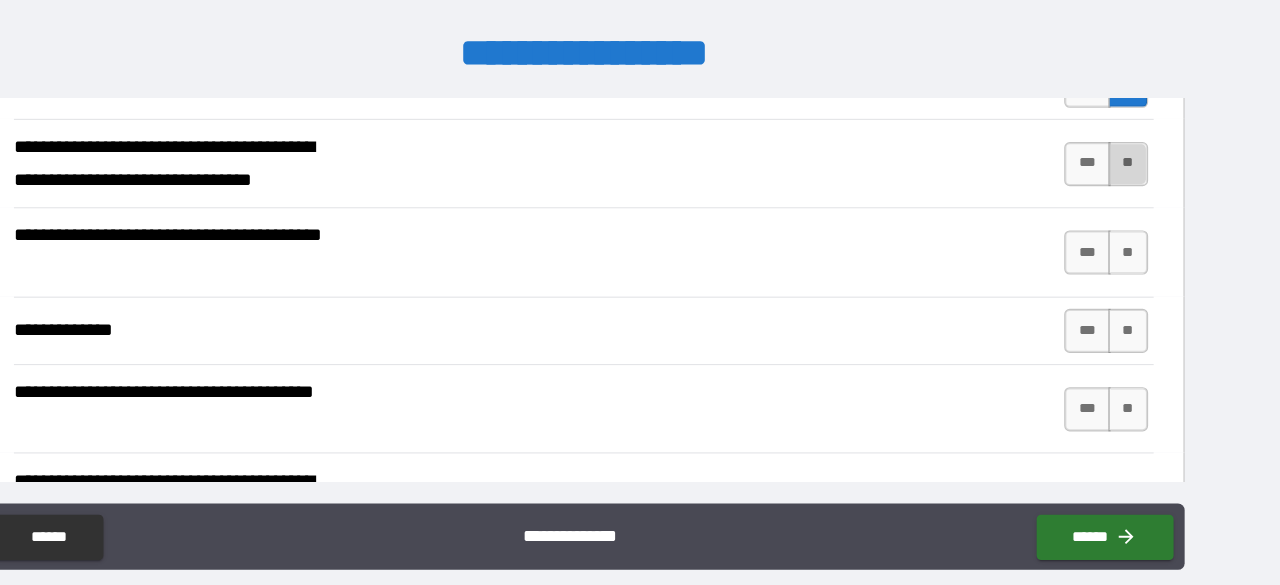 click on "**" at bounding box center (1133, 171) 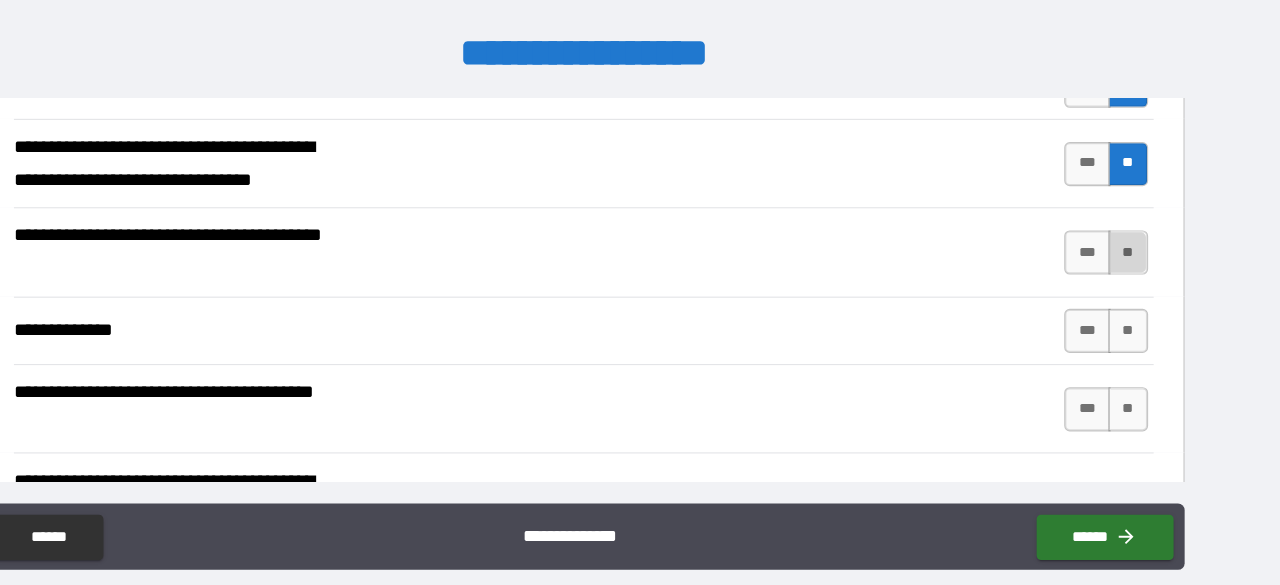 click on "**" at bounding box center (1133, 251) 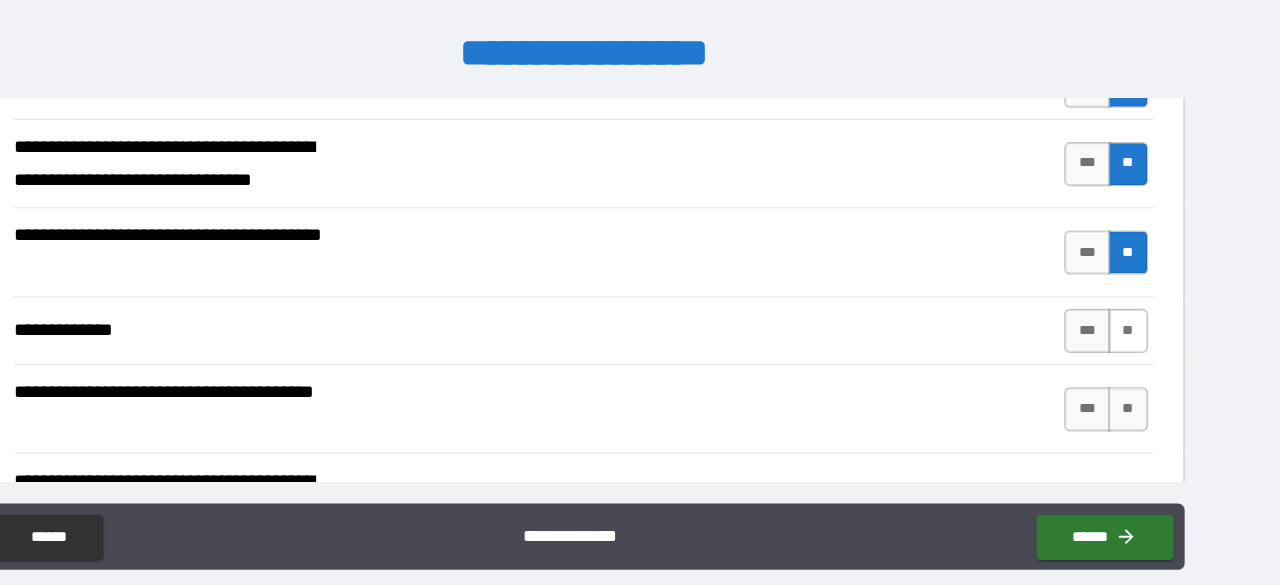 click on "**" at bounding box center (1133, 322) 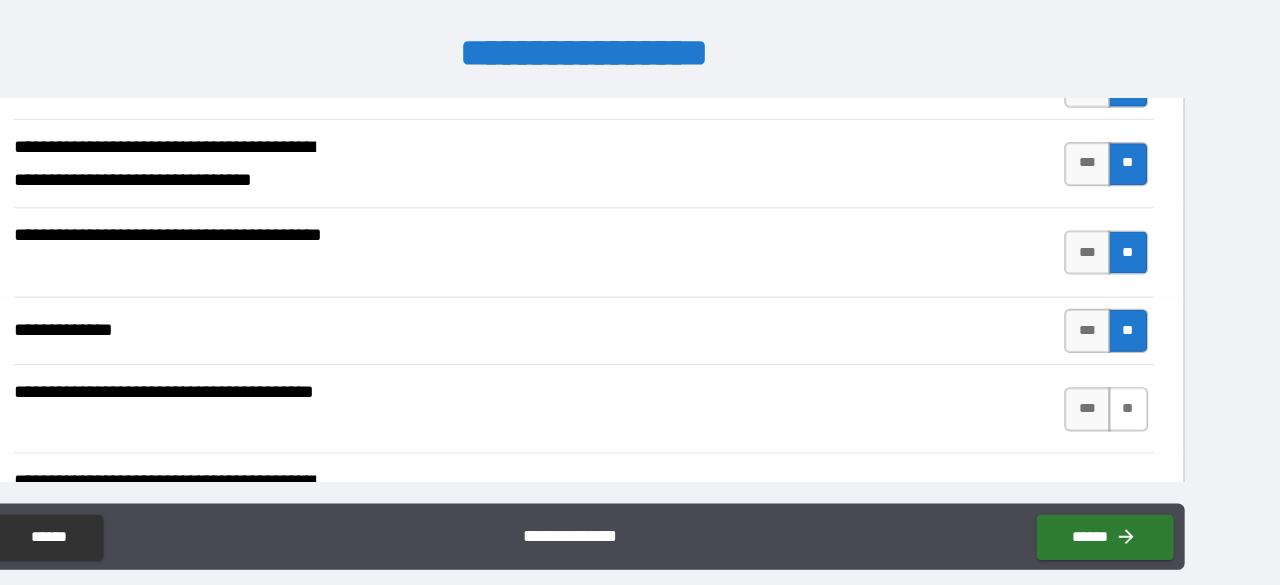 click on "**" at bounding box center [1133, 393] 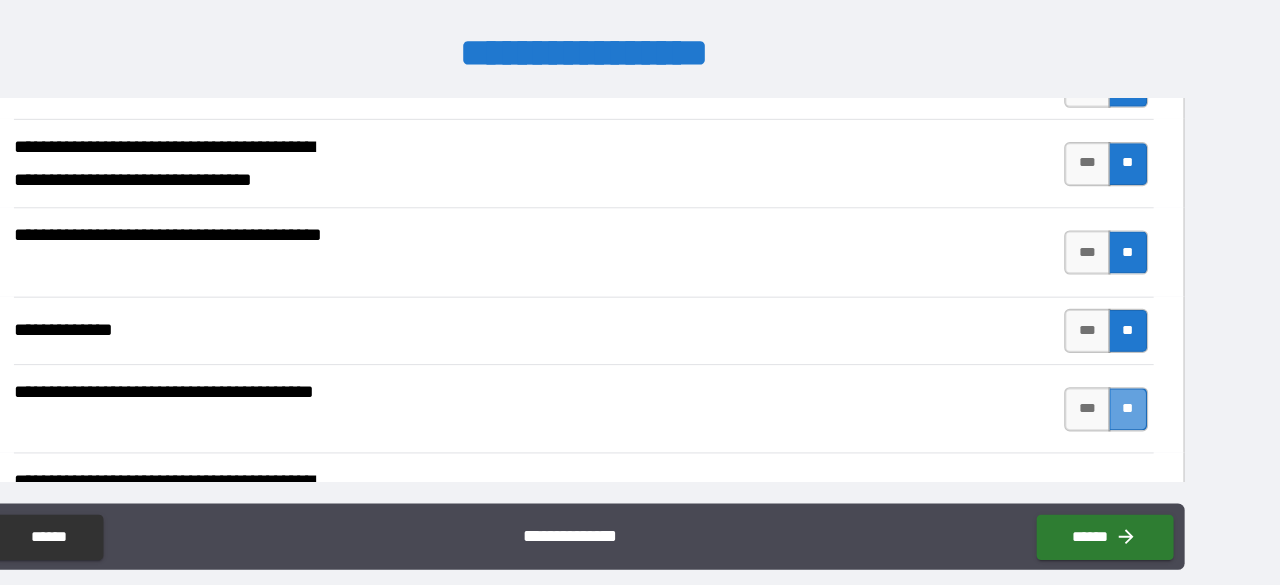click on "**" at bounding box center [1133, 393] 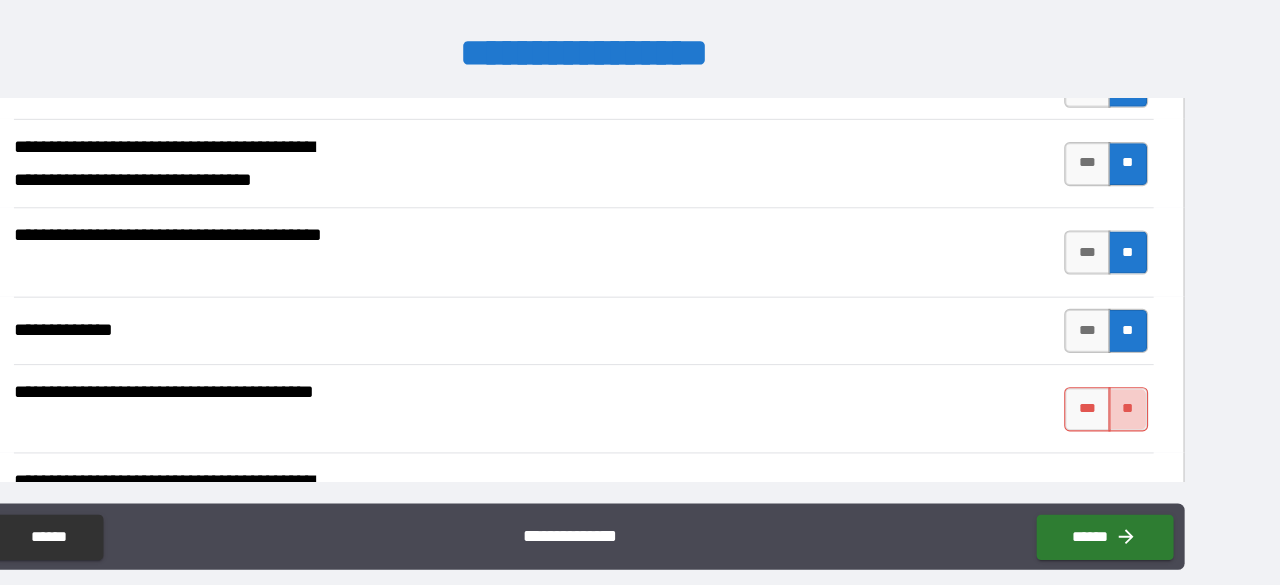 click on "**" at bounding box center [1133, 393] 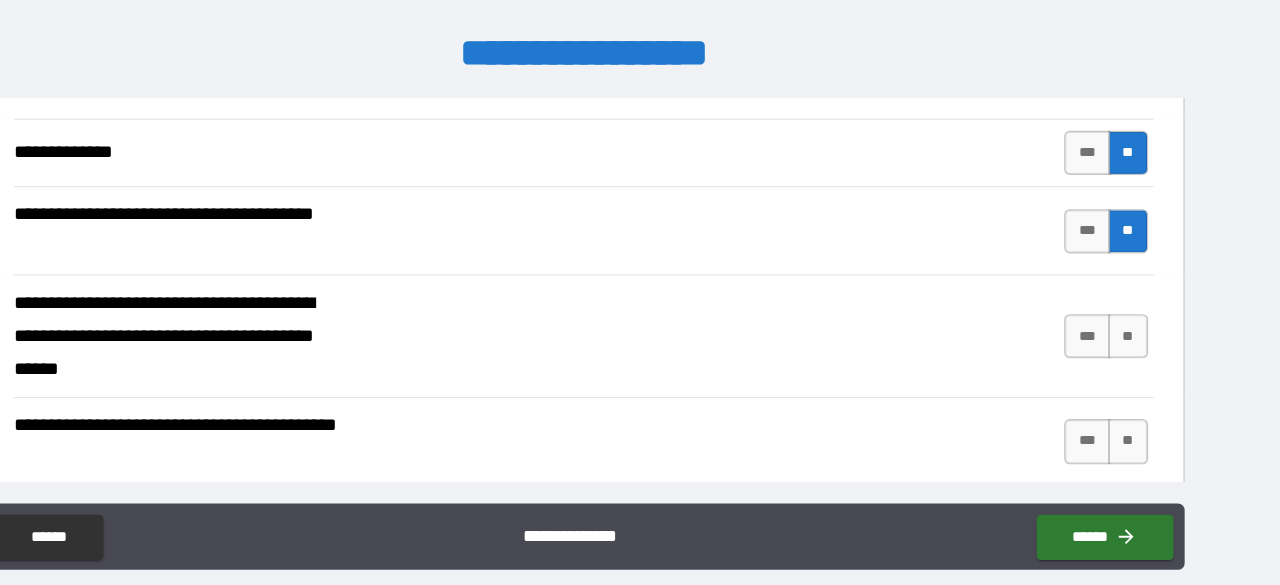 scroll, scrollTop: 1426, scrollLeft: 0, axis: vertical 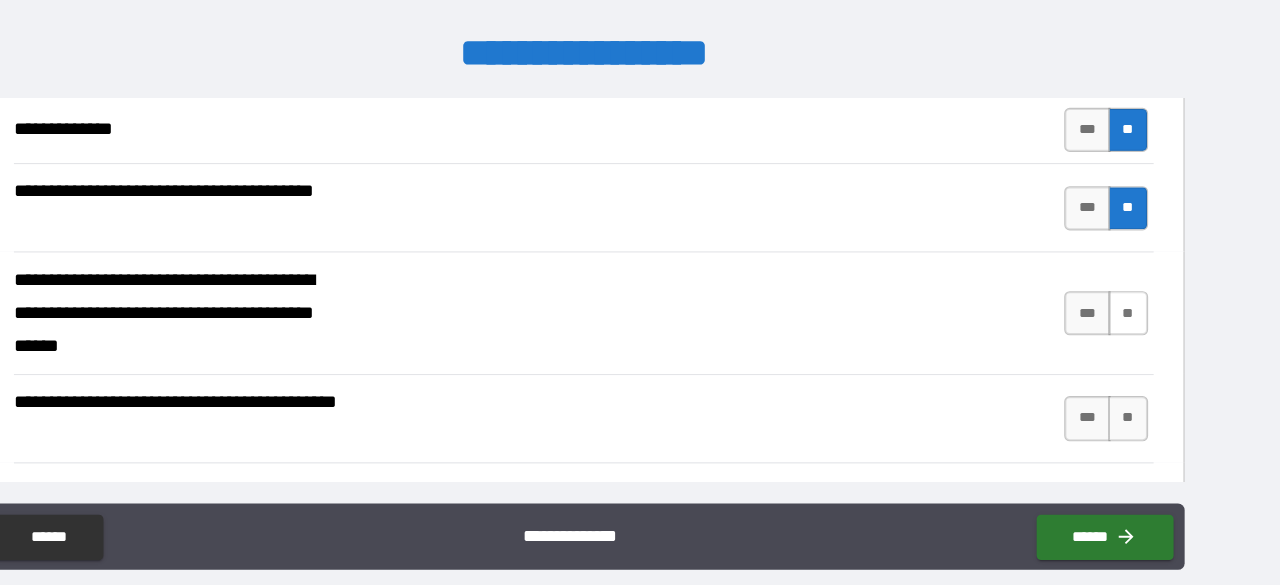 click on "**" at bounding box center (1133, 306) 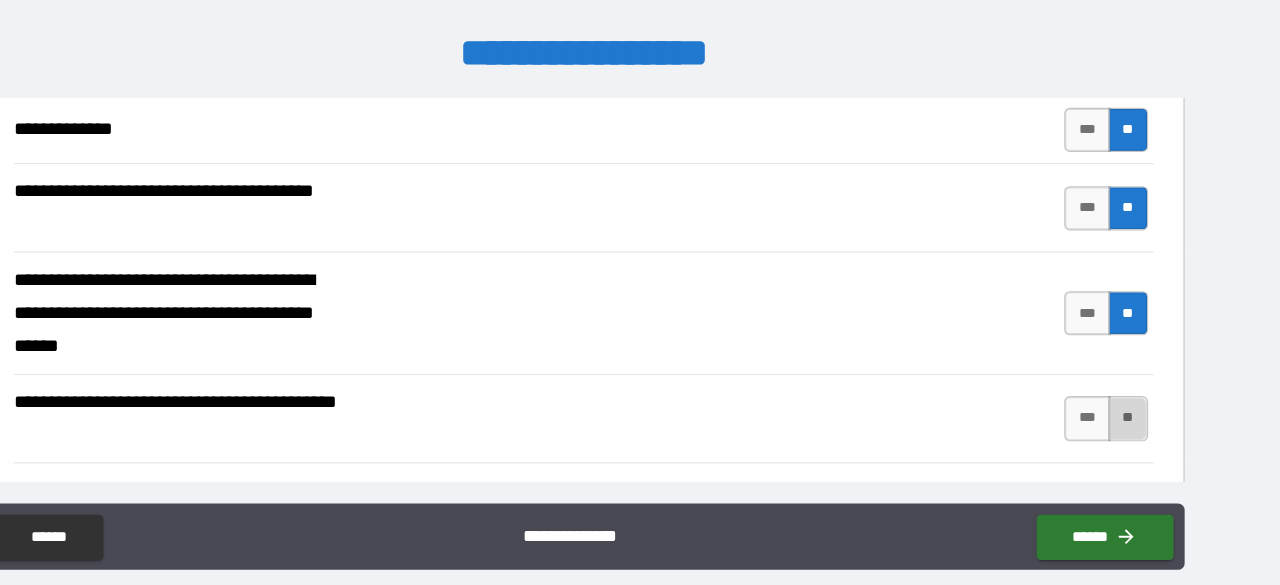 click on "**" at bounding box center (1133, 401) 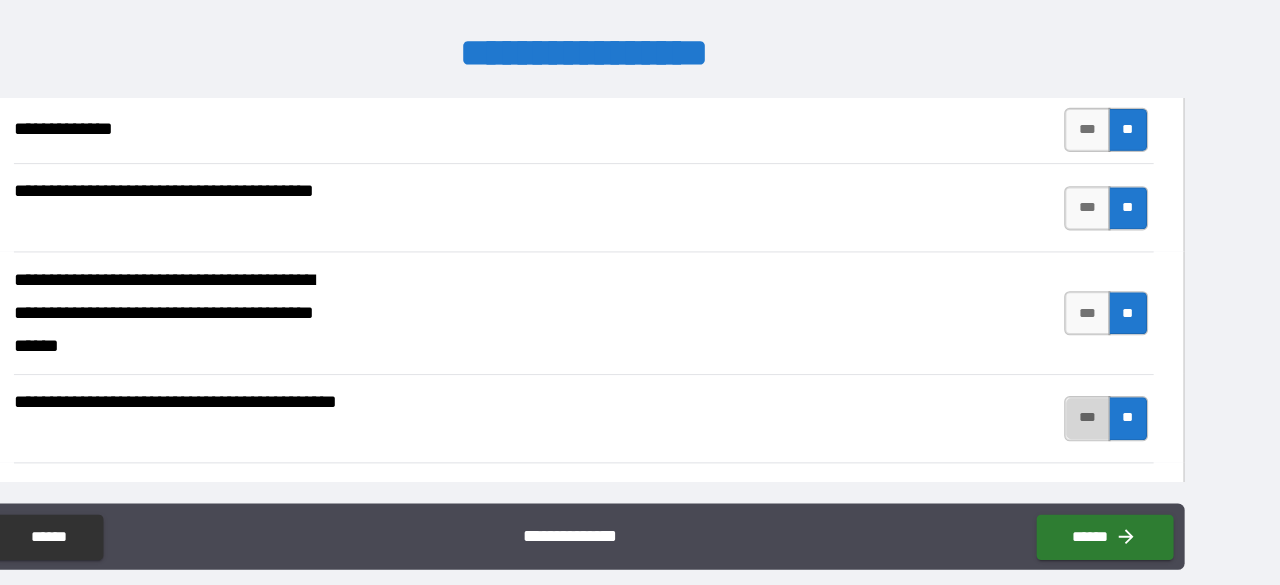 click on "***" at bounding box center [1096, 401] 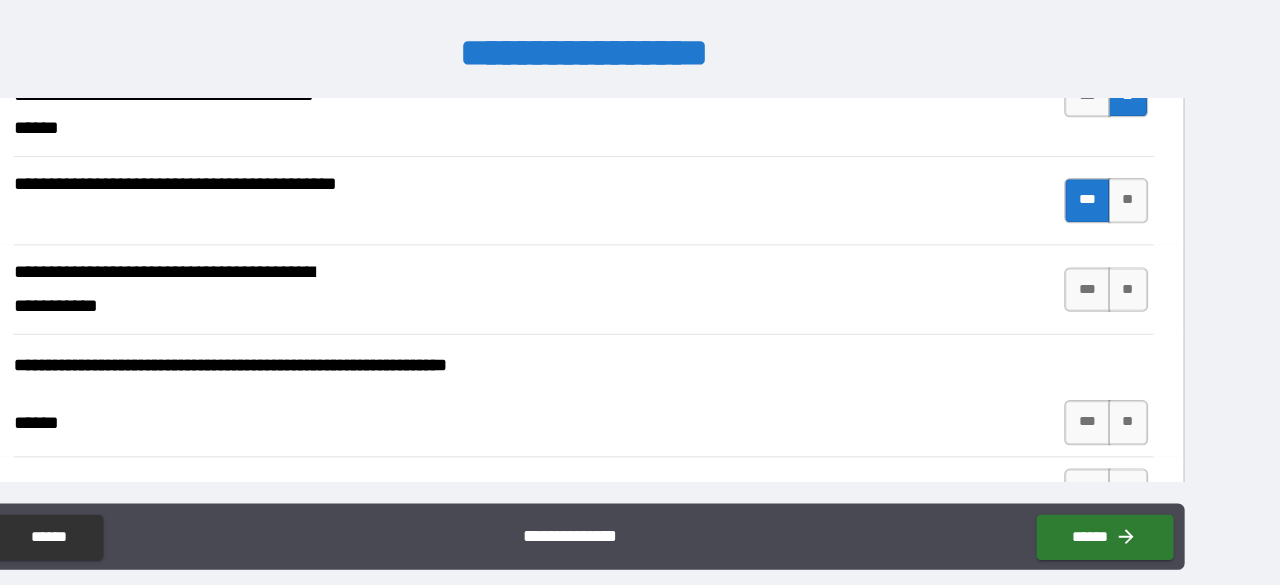 scroll, scrollTop: 1634, scrollLeft: 0, axis: vertical 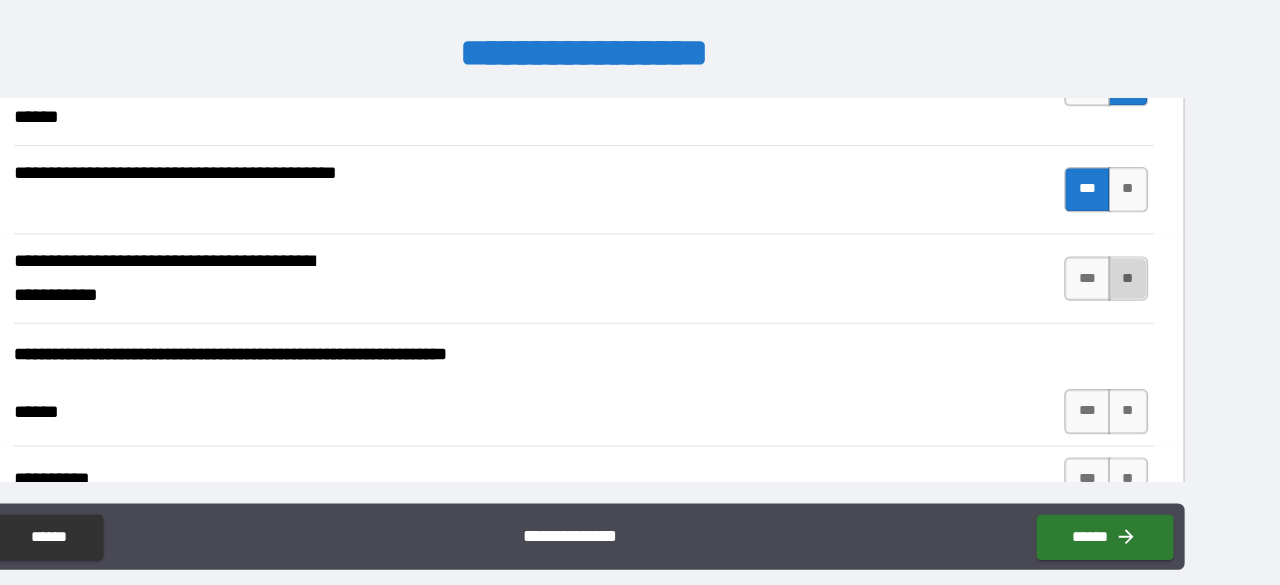click on "**" at bounding box center (1133, 274) 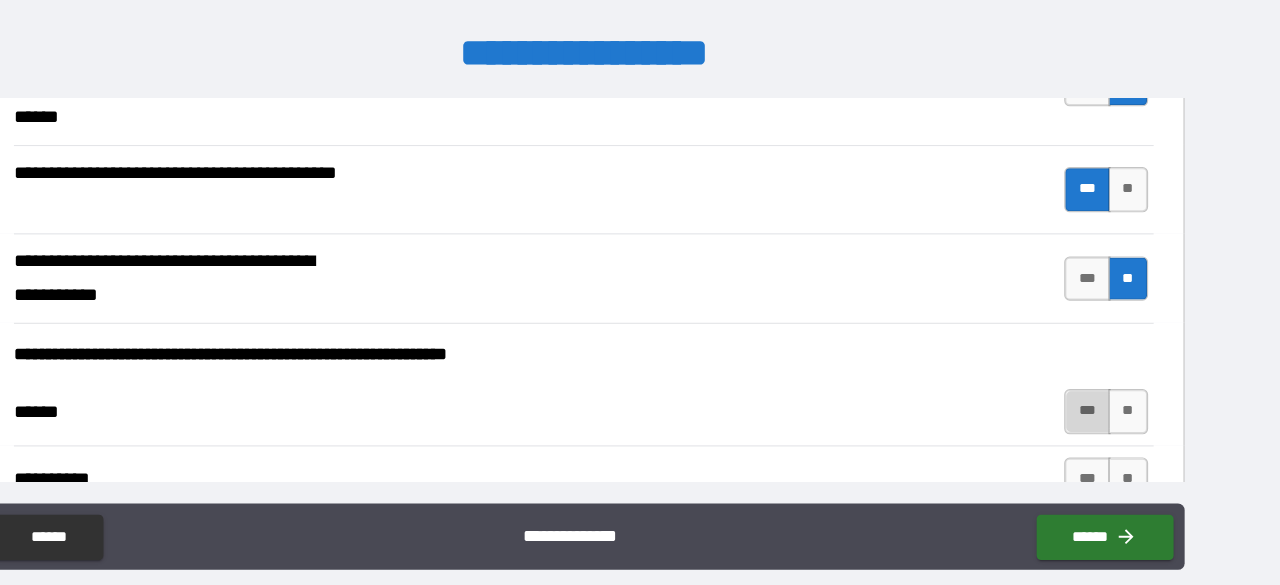 click on "***" at bounding box center (1096, 394) 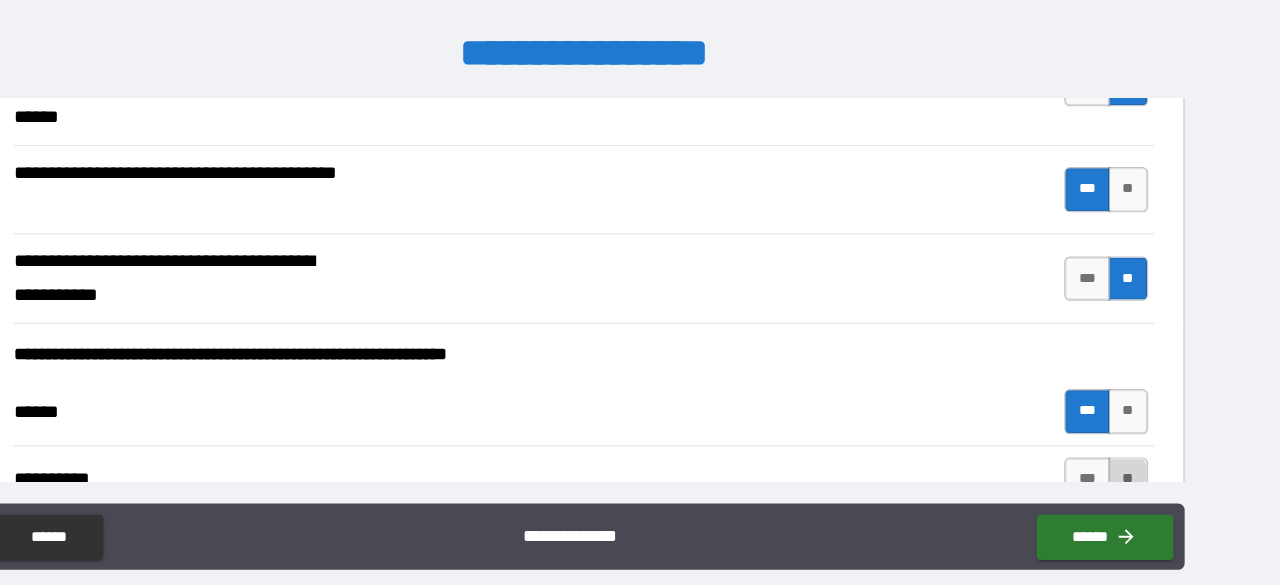click on "**" at bounding box center [1133, 456] 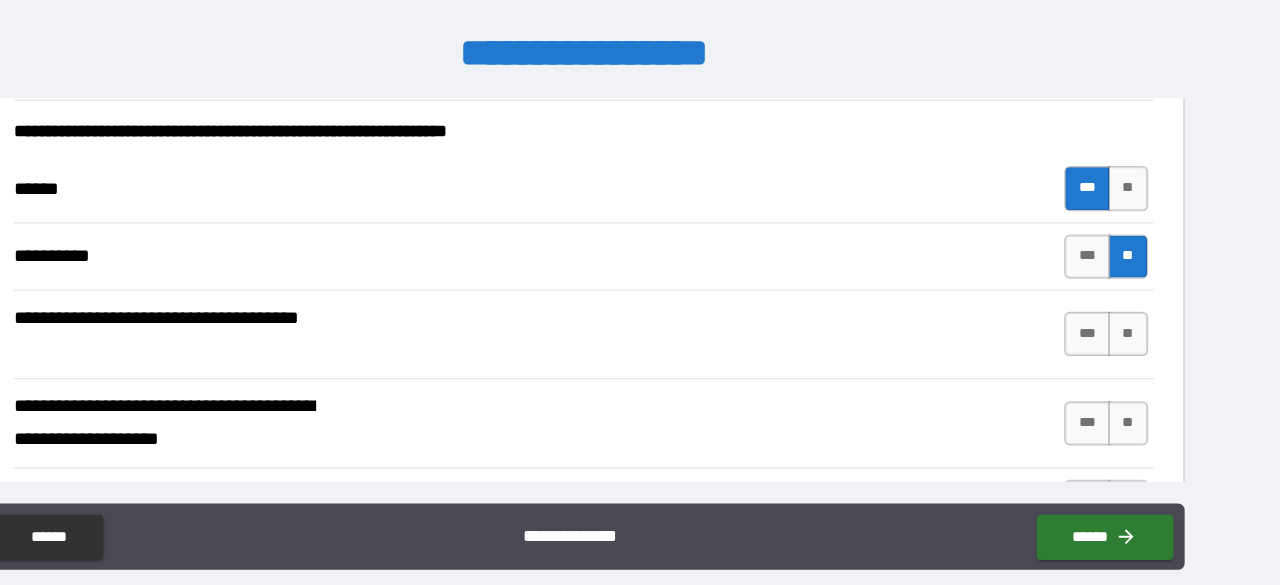 scroll, scrollTop: 1841, scrollLeft: 0, axis: vertical 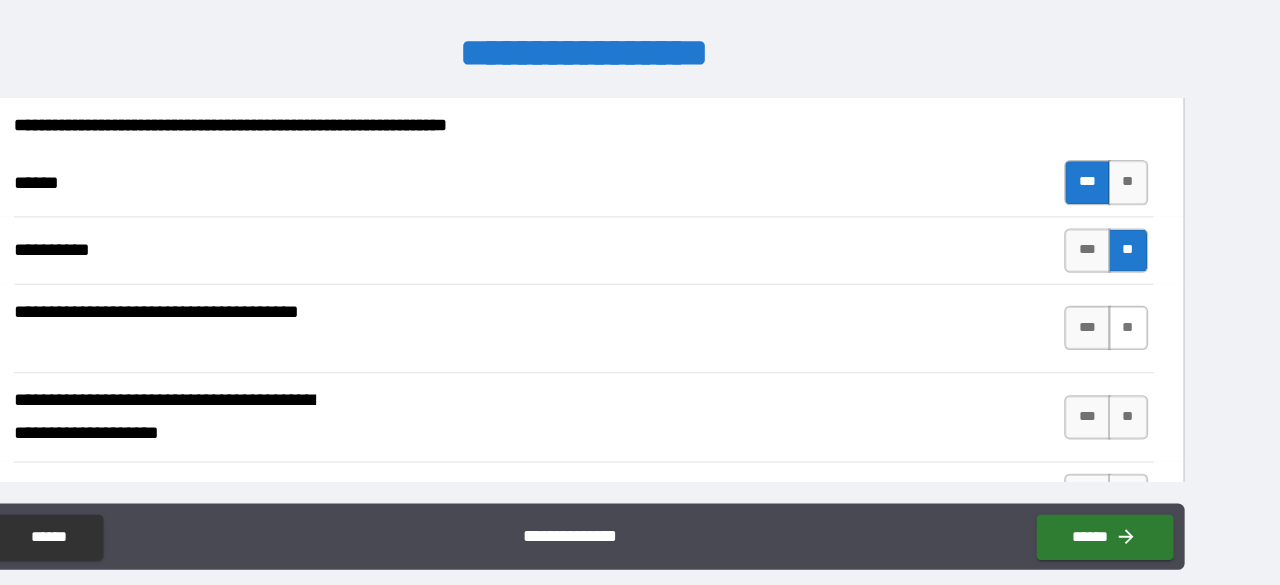 click on "**" at bounding box center [1133, 319] 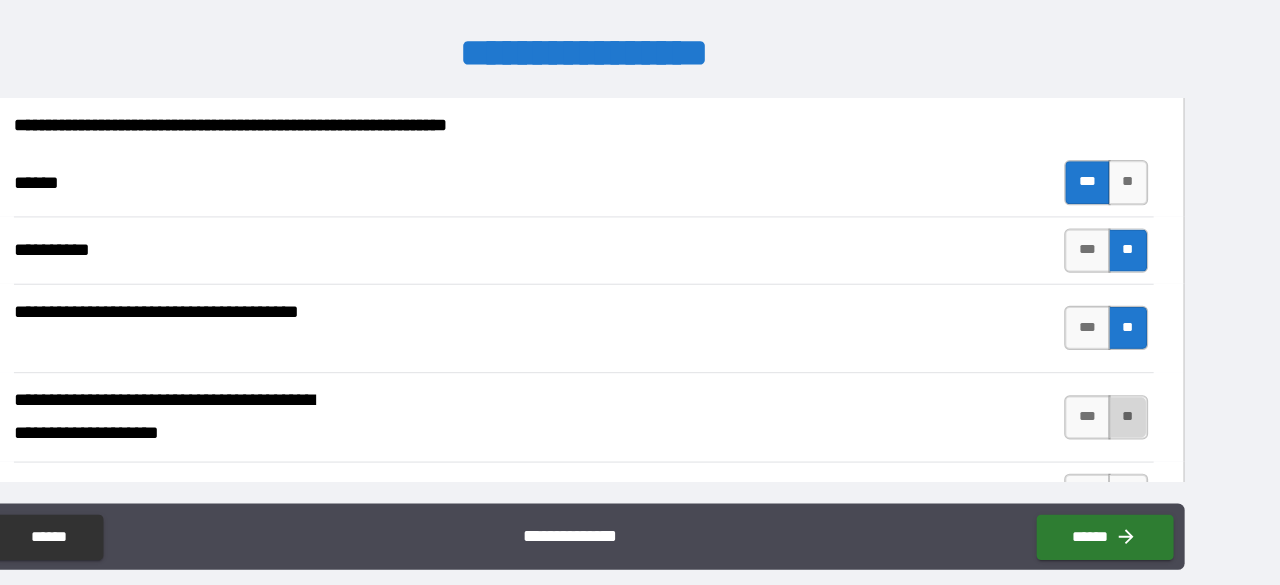 click on "**" at bounding box center [1133, 400] 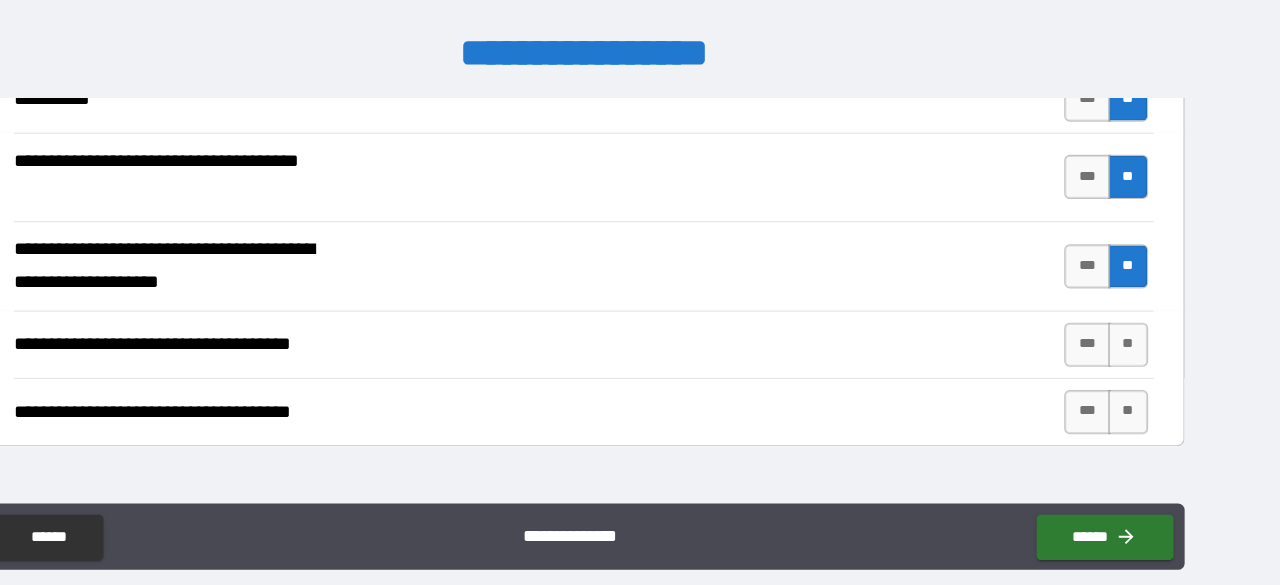 scroll, scrollTop: 2049, scrollLeft: 0, axis: vertical 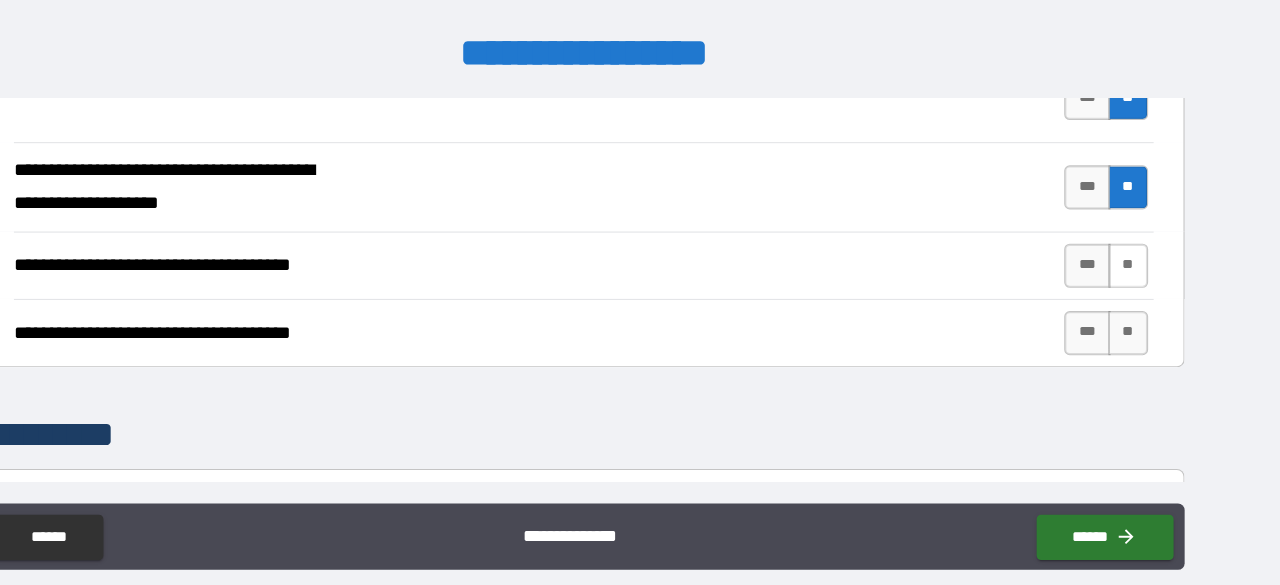 click on "**" at bounding box center [1133, 263] 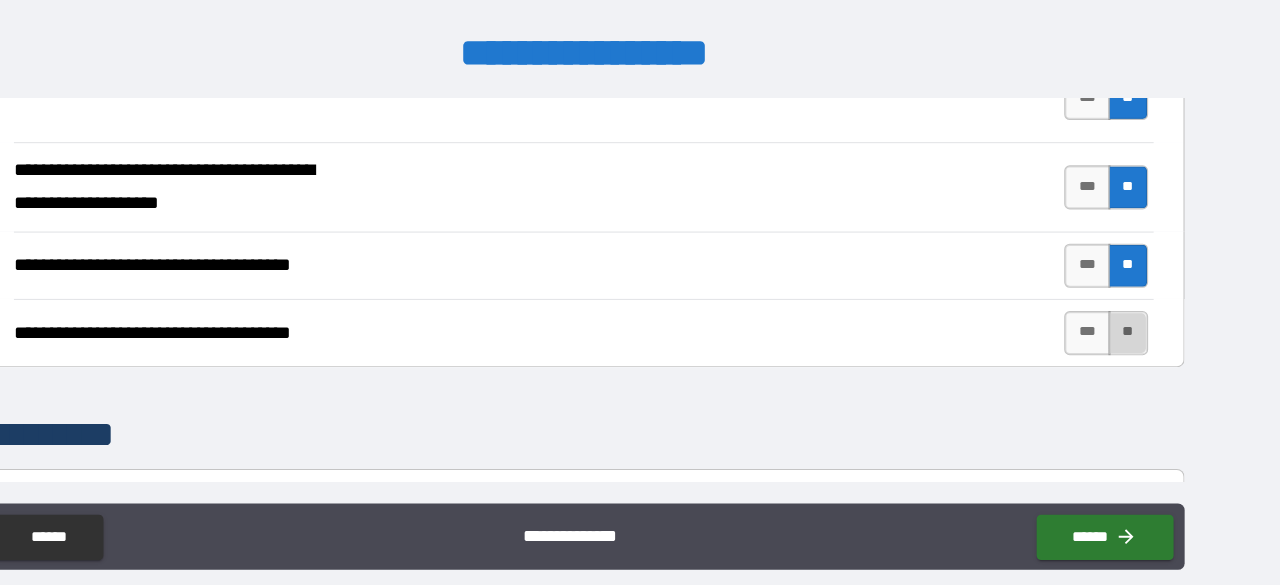 click on "**" at bounding box center (1133, 324) 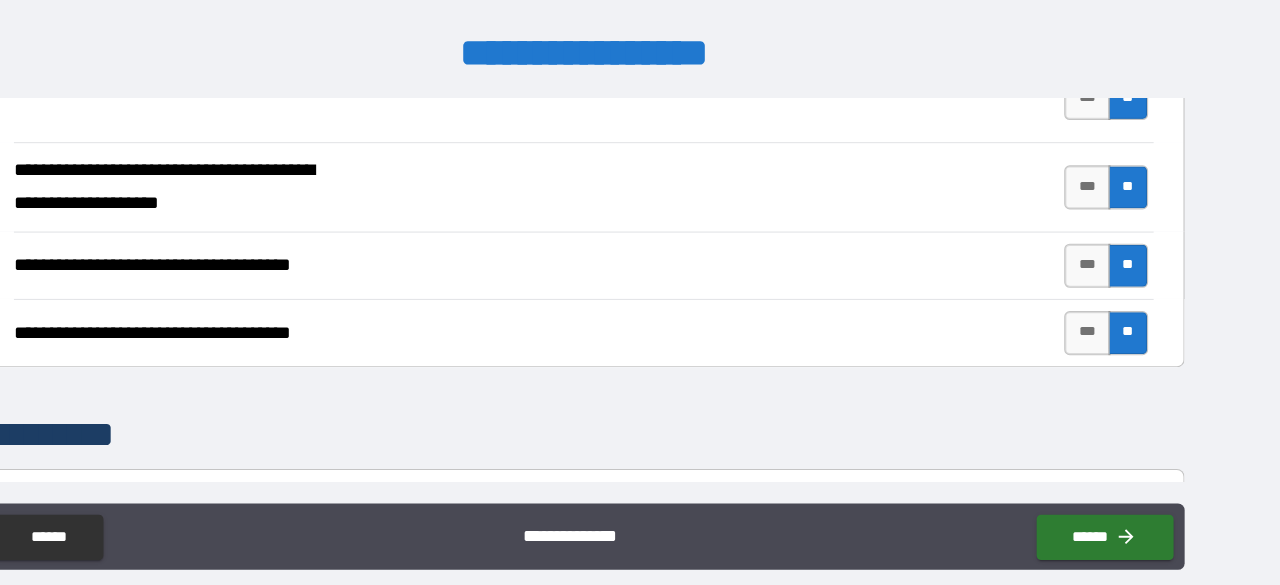 scroll, scrollTop: 2286, scrollLeft: 0, axis: vertical 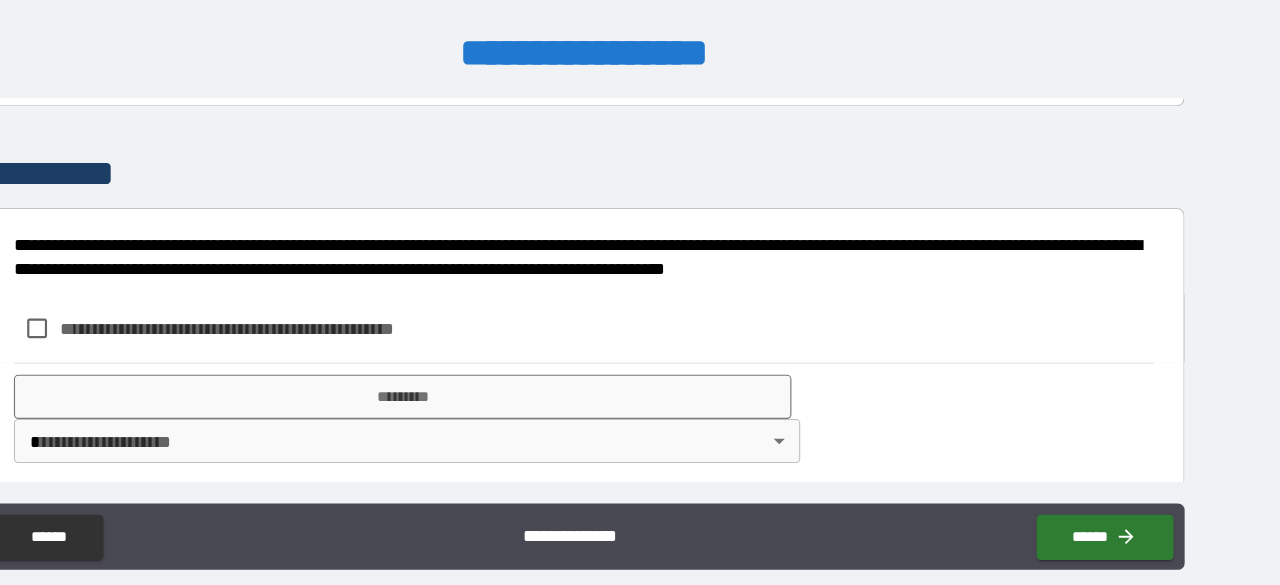 click on "**********" at bounding box center (350, 319) 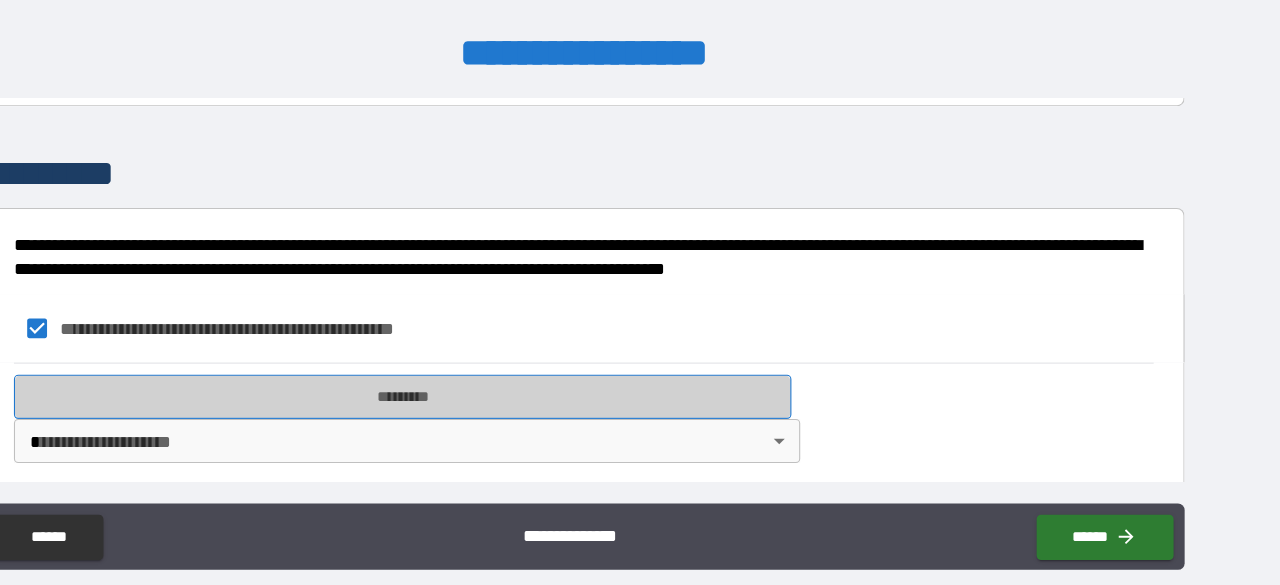 click on "*********" at bounding box center [476, 381] 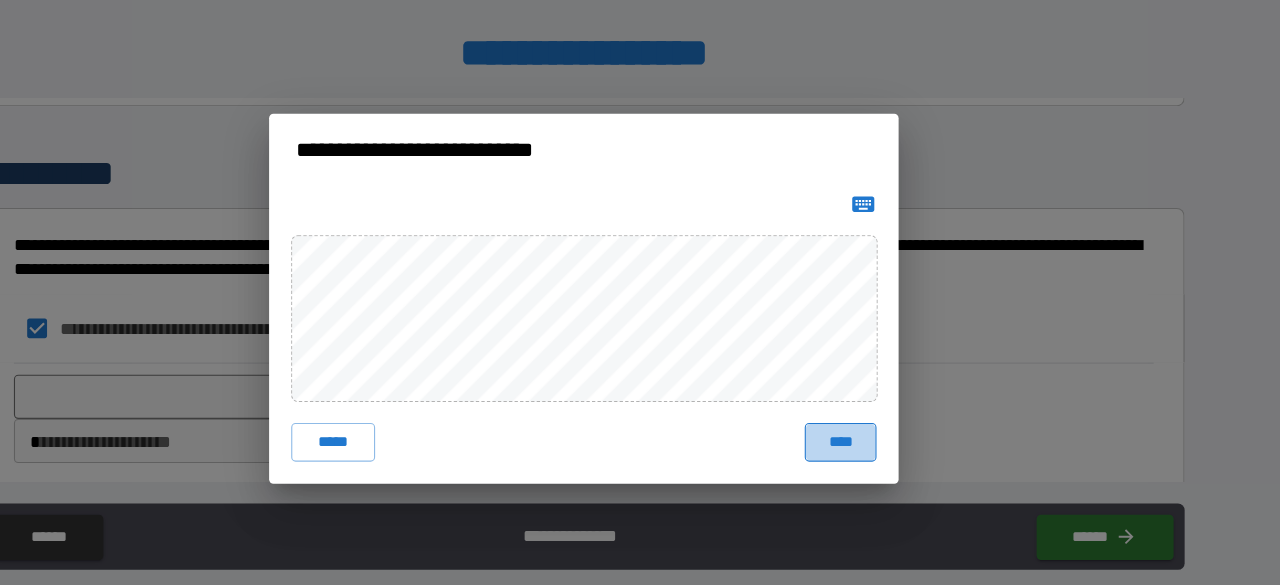 click on "****" at bounding box center (872, 423) 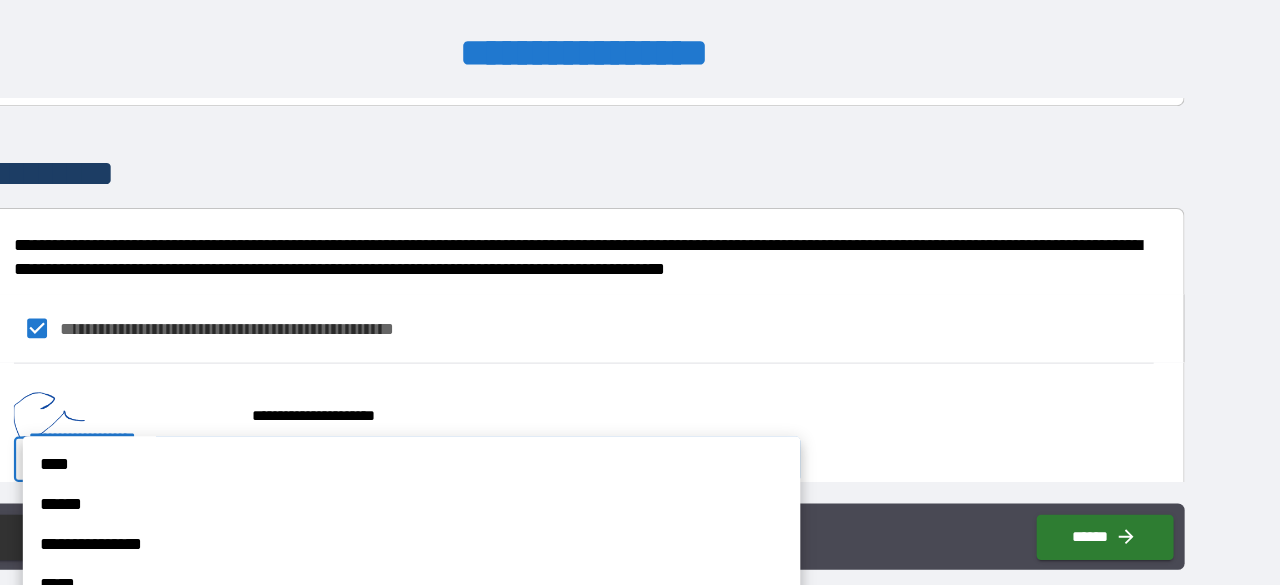 click on "**********" at bounding box center [640, 292] 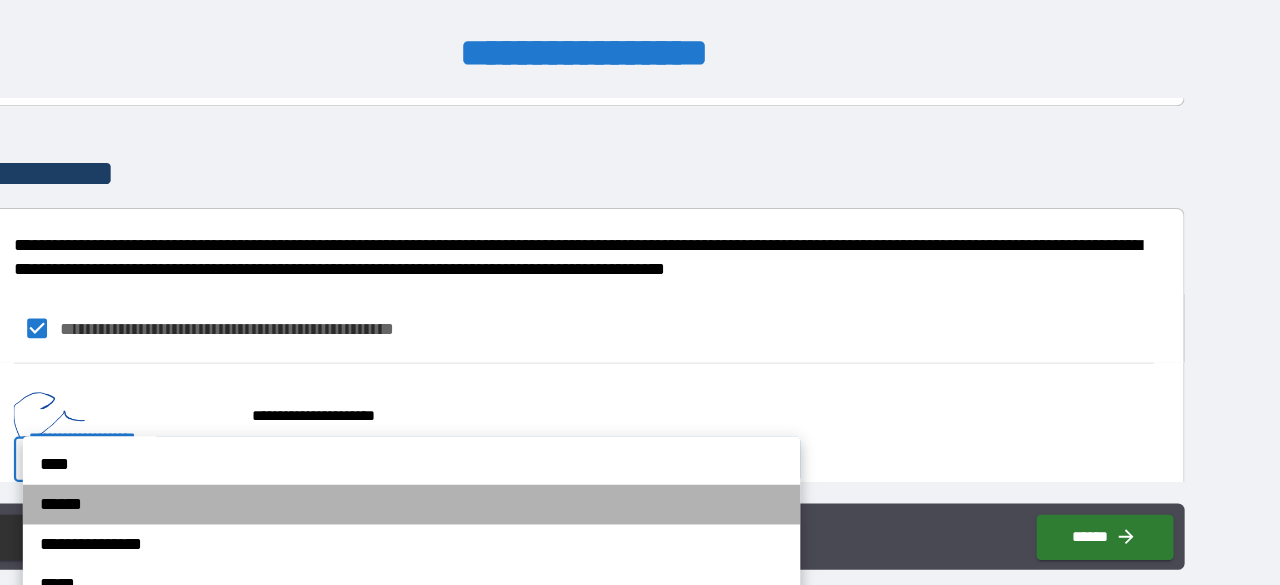 click on "******" at bounding box center [484, 479] 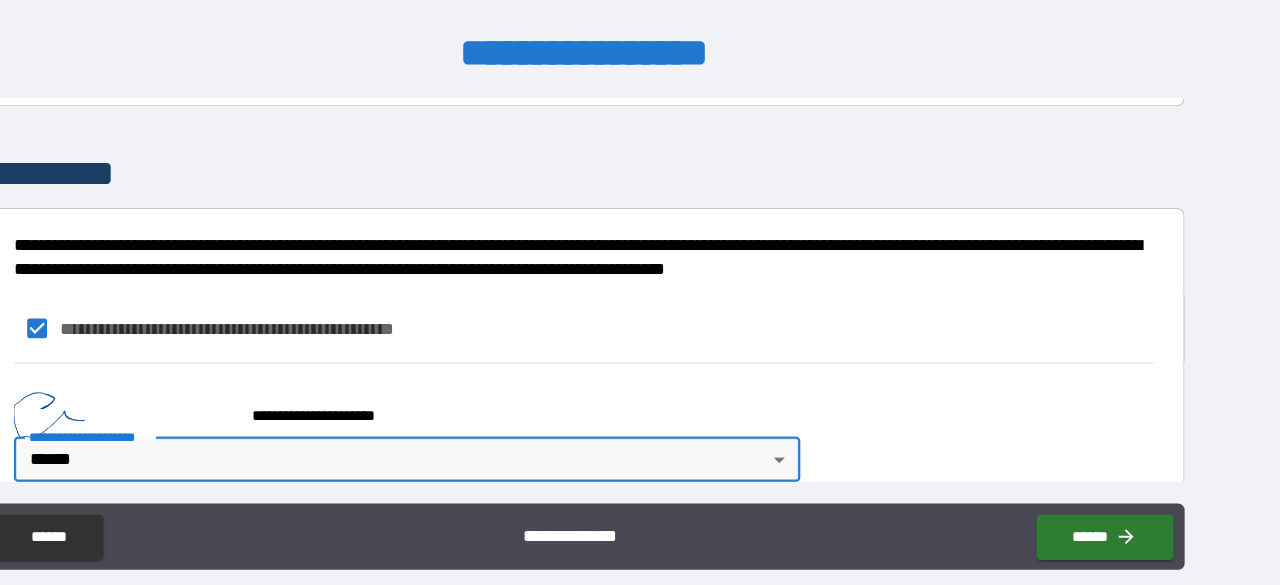 click on "**********" at bounding box center (640, 292) 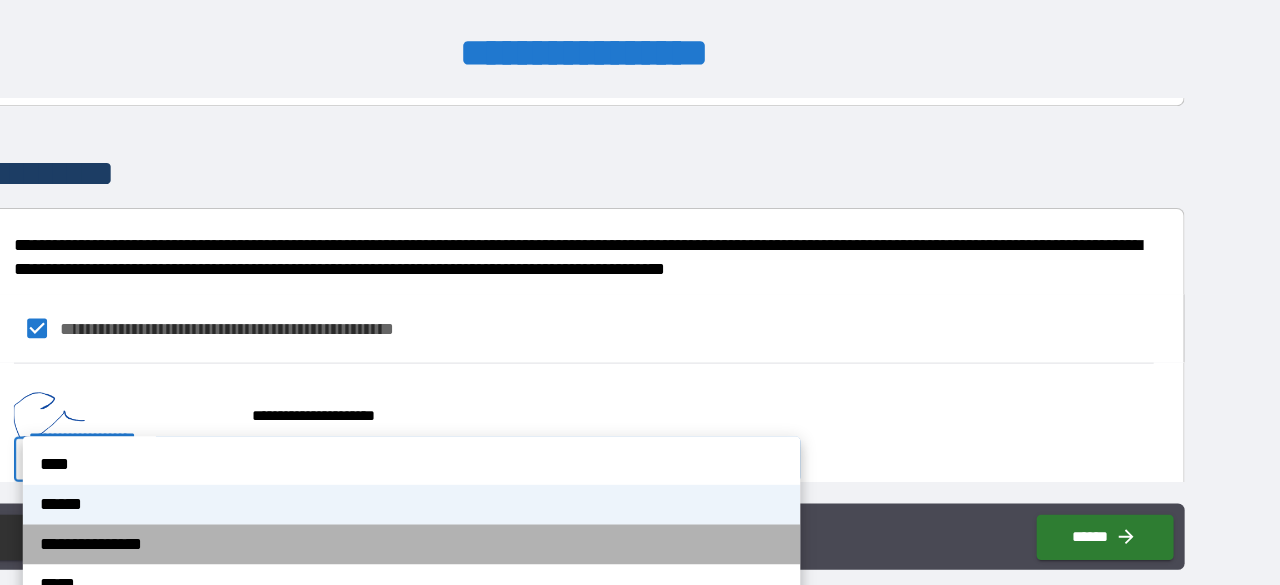 click on "**********" at bounding box center [484, 515] 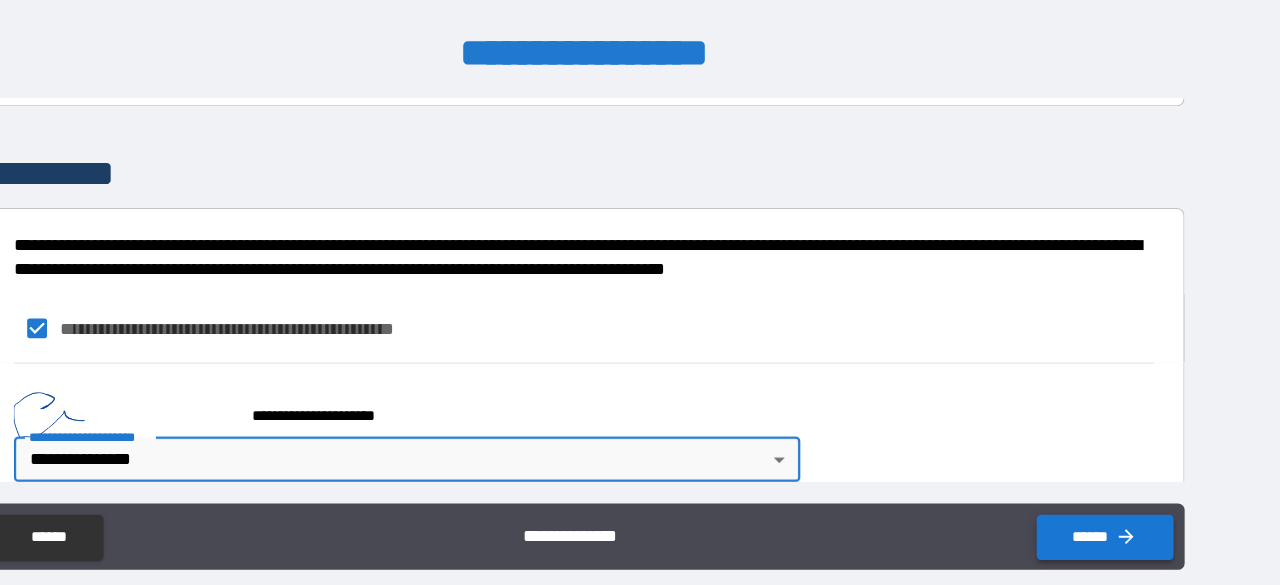 click on "******" at bounding box center (1112, 508) 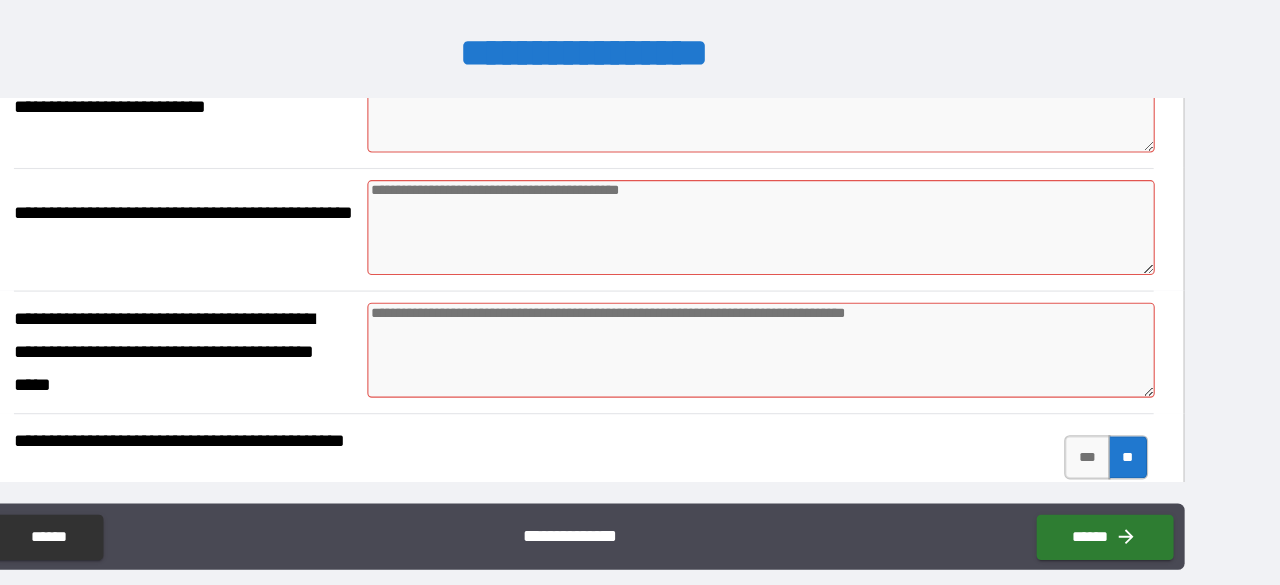 scroll, scrollTop: 479, scrollLeft: 0, axis: vertical 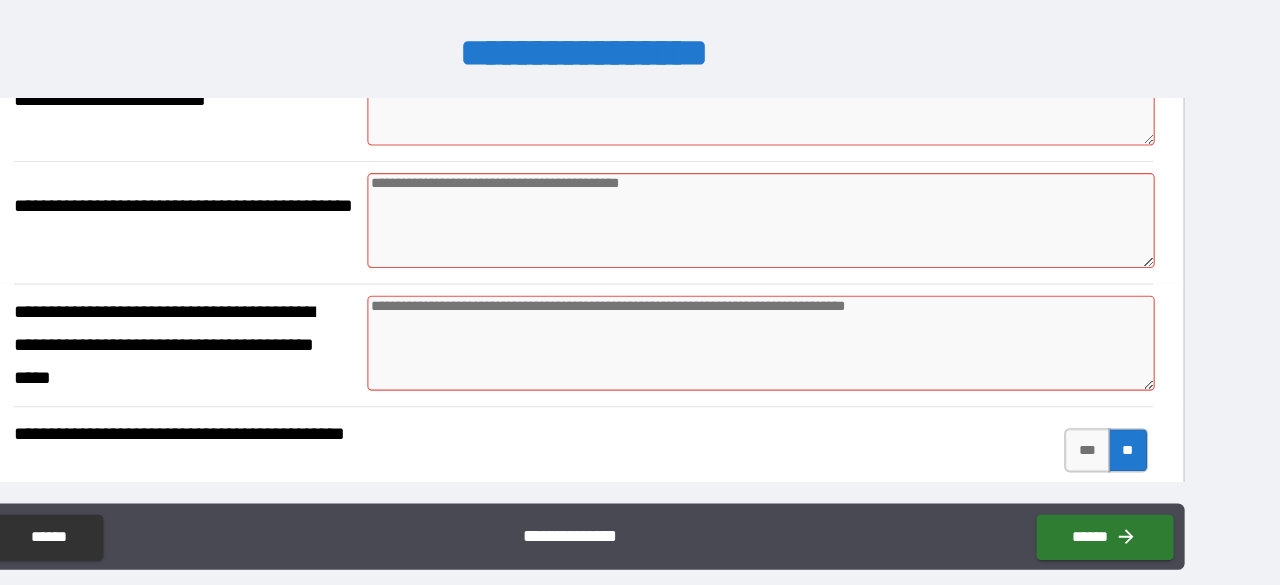 click at bounding box center [800, 222] 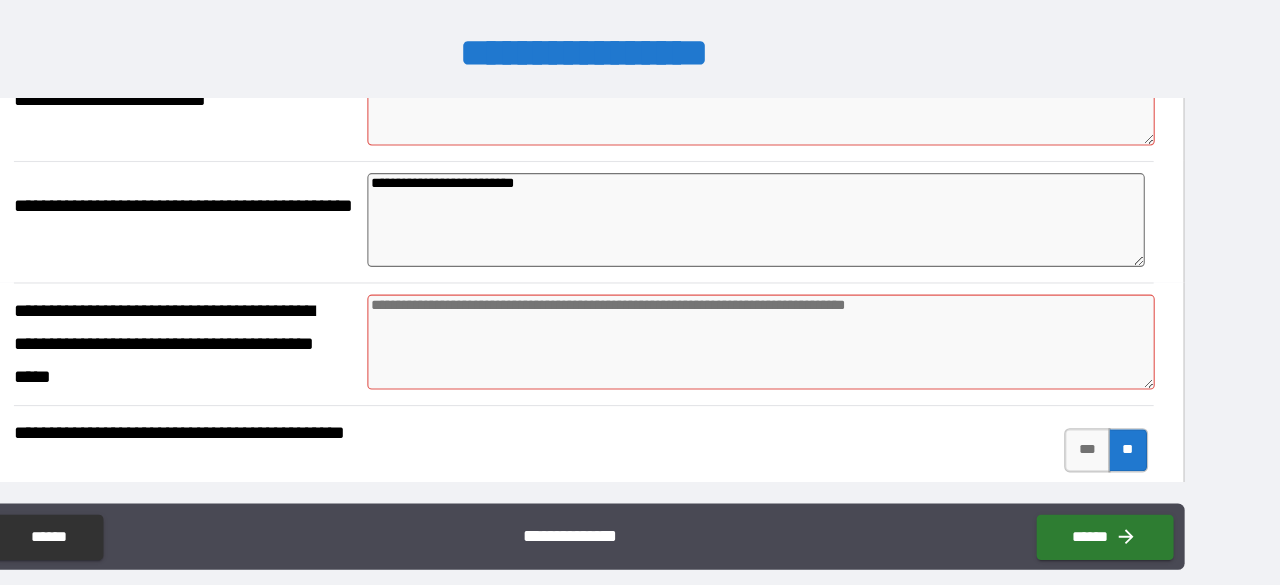 click at bounding box center [800, 332] 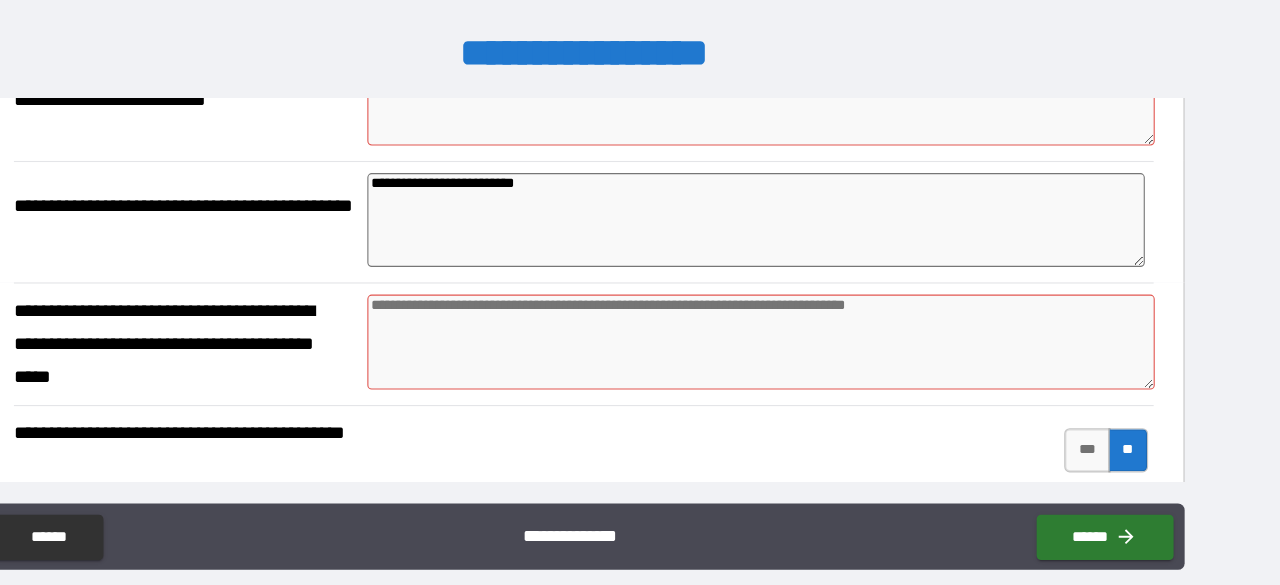 click at bounding box center (800, 332) 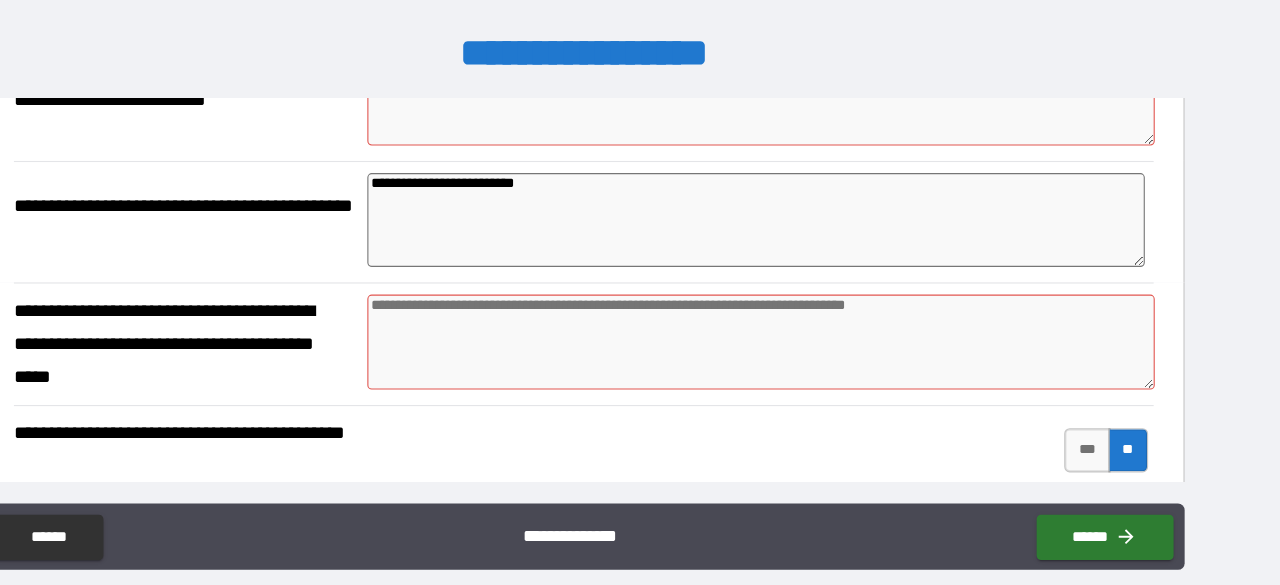 click at bounding box center [800, 332] 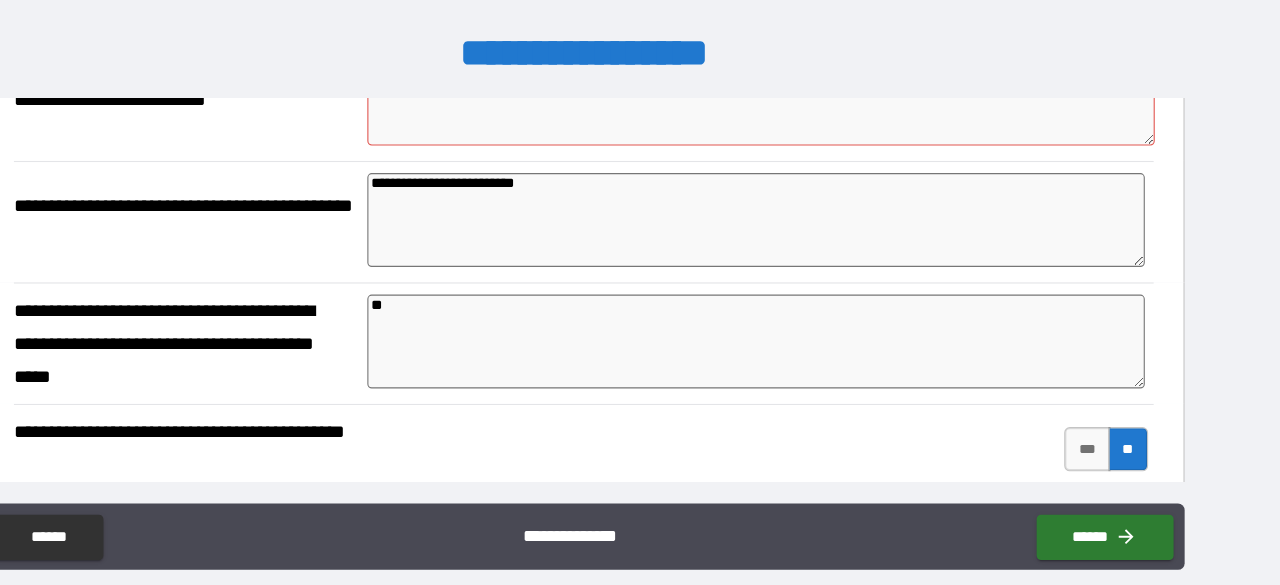 scroll, scrollTop: 176, scrollLeft: 0, axis: vertical 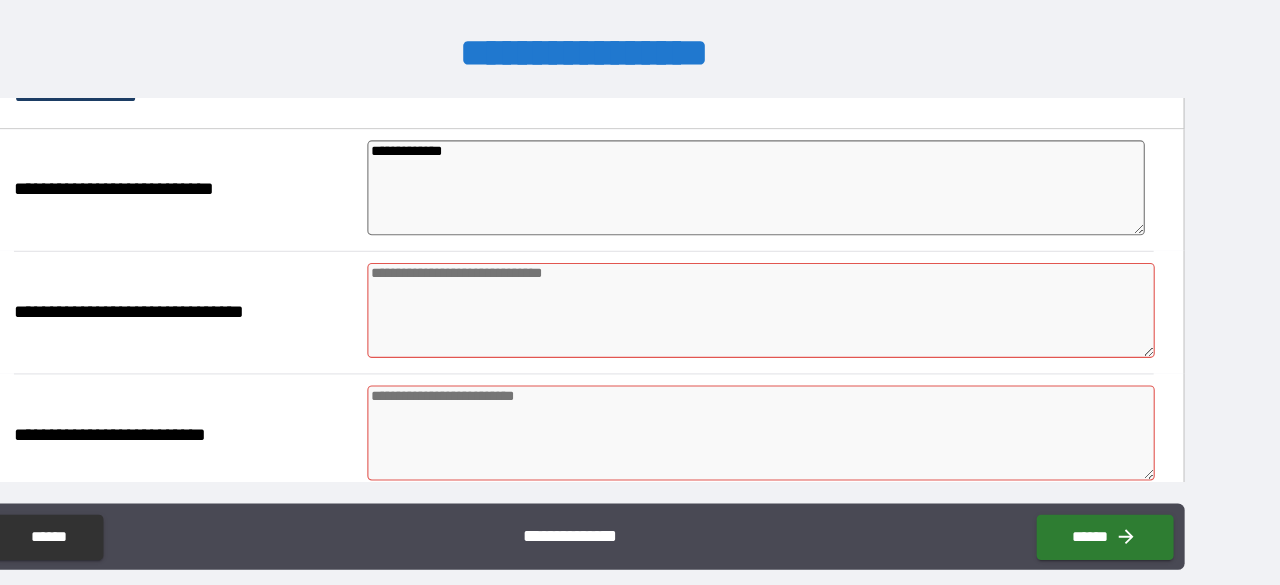 click at bounding box center [800, 303] 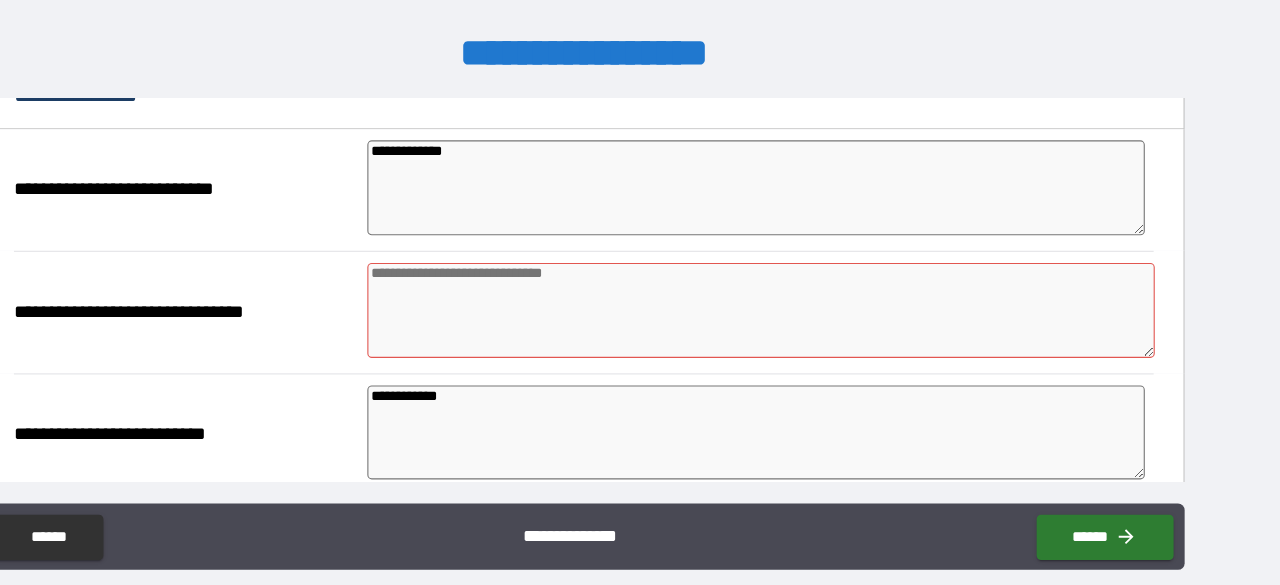 click at bounding box center [800, 303] 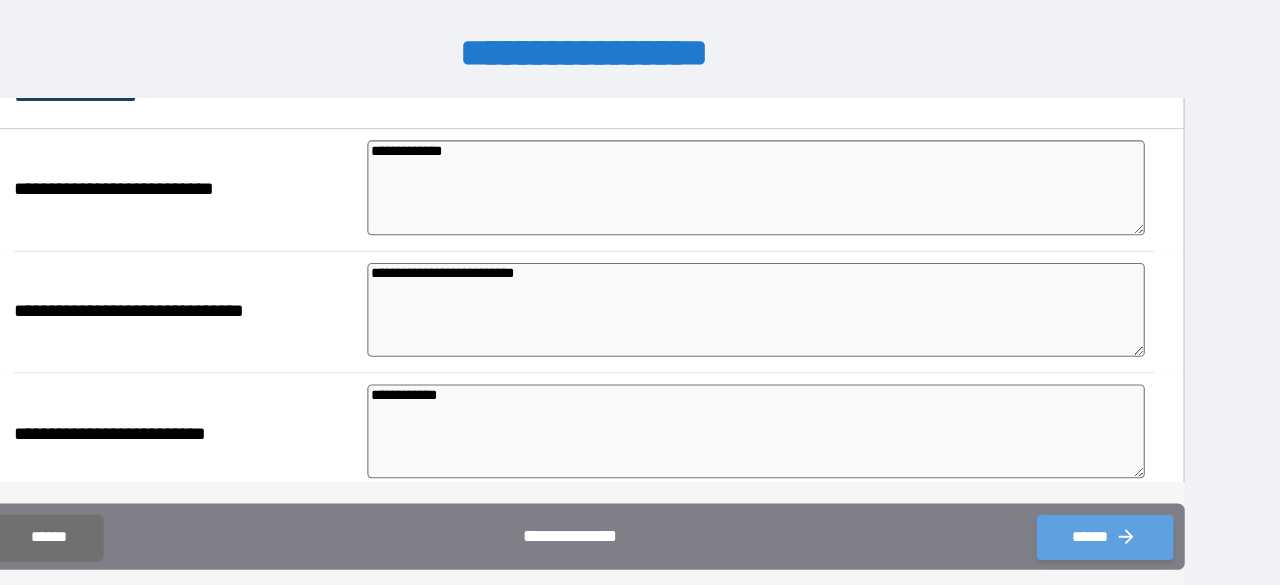 click on "******" at bounding box center [1112, 508] 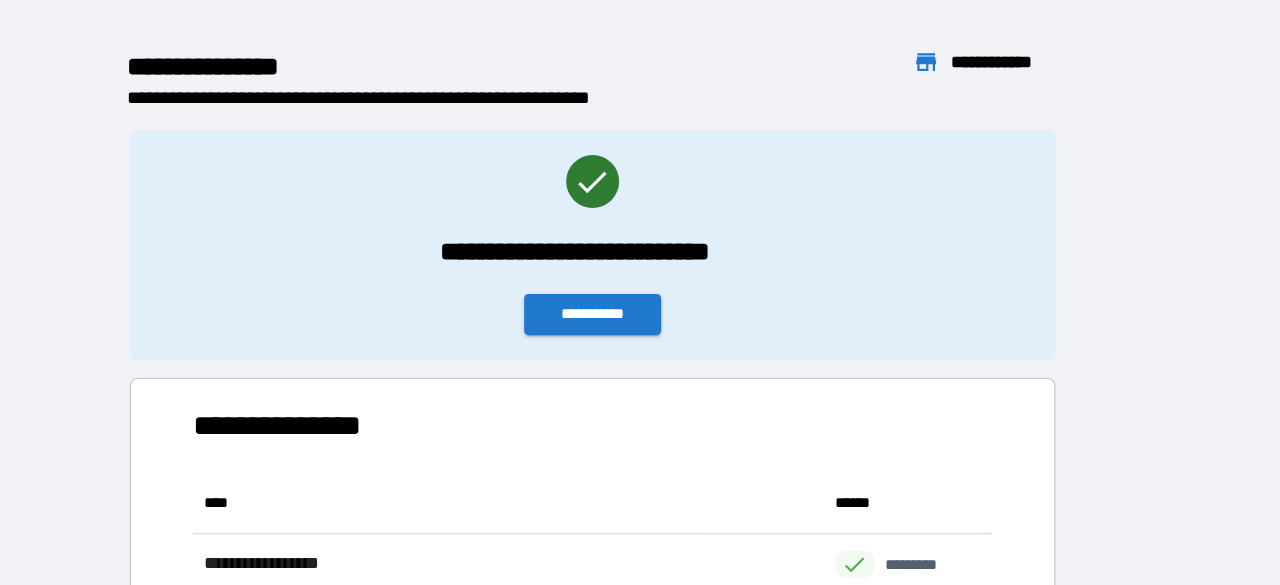 scroll, scrollTop: 16, scrollLeft: 16, axis: both 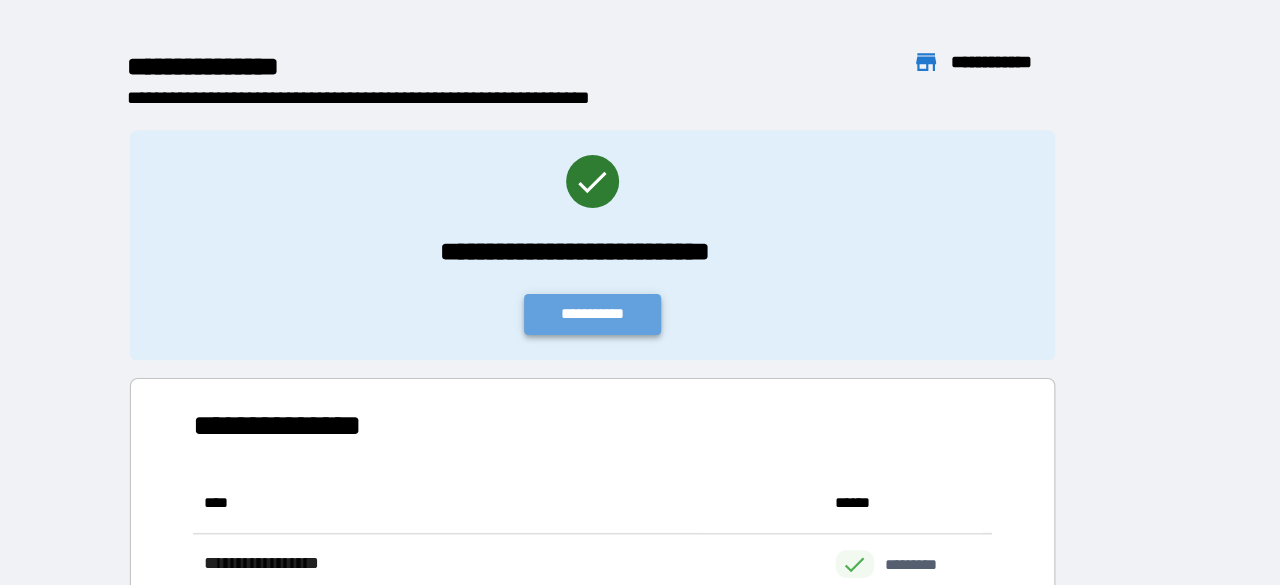 click on "**********" at bounding box center [648, 306] 